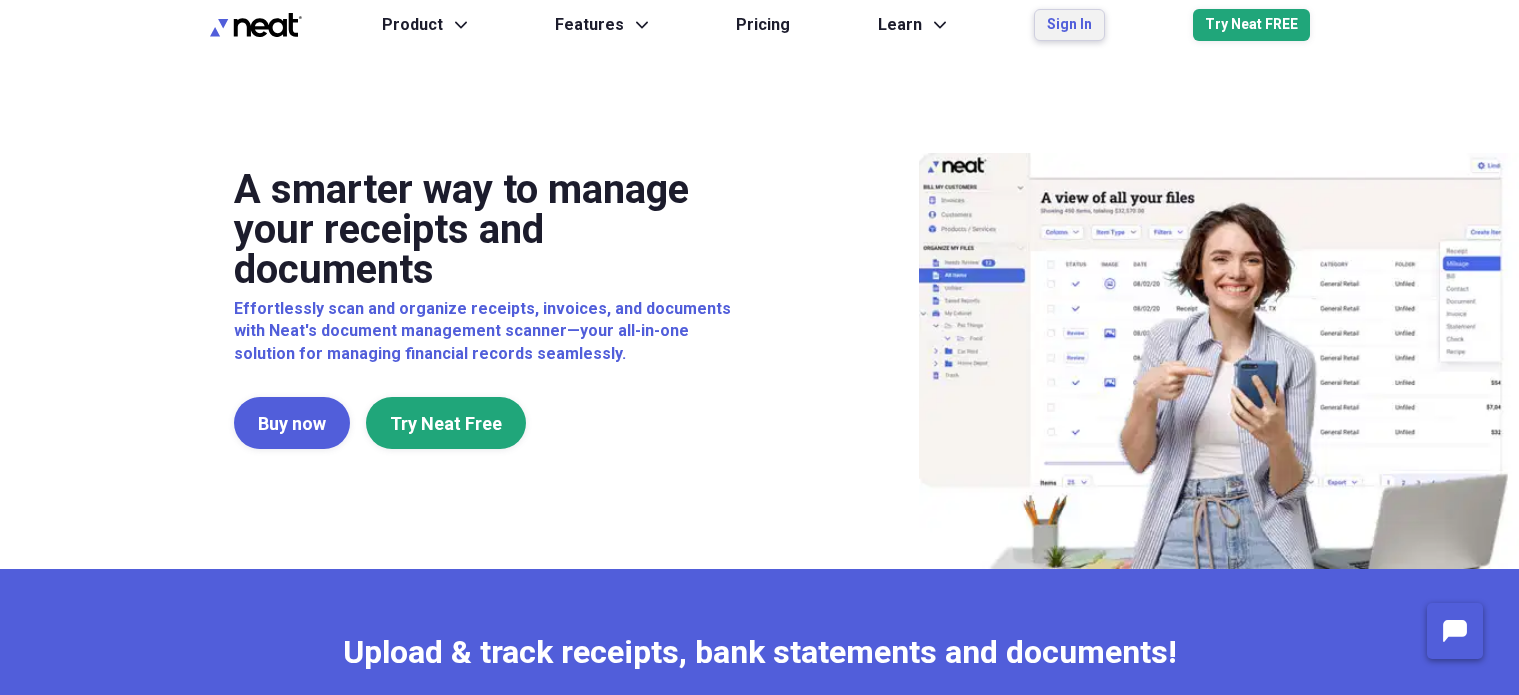 scroll, scrollTop: 0, scrollLeft: 0, axis: both 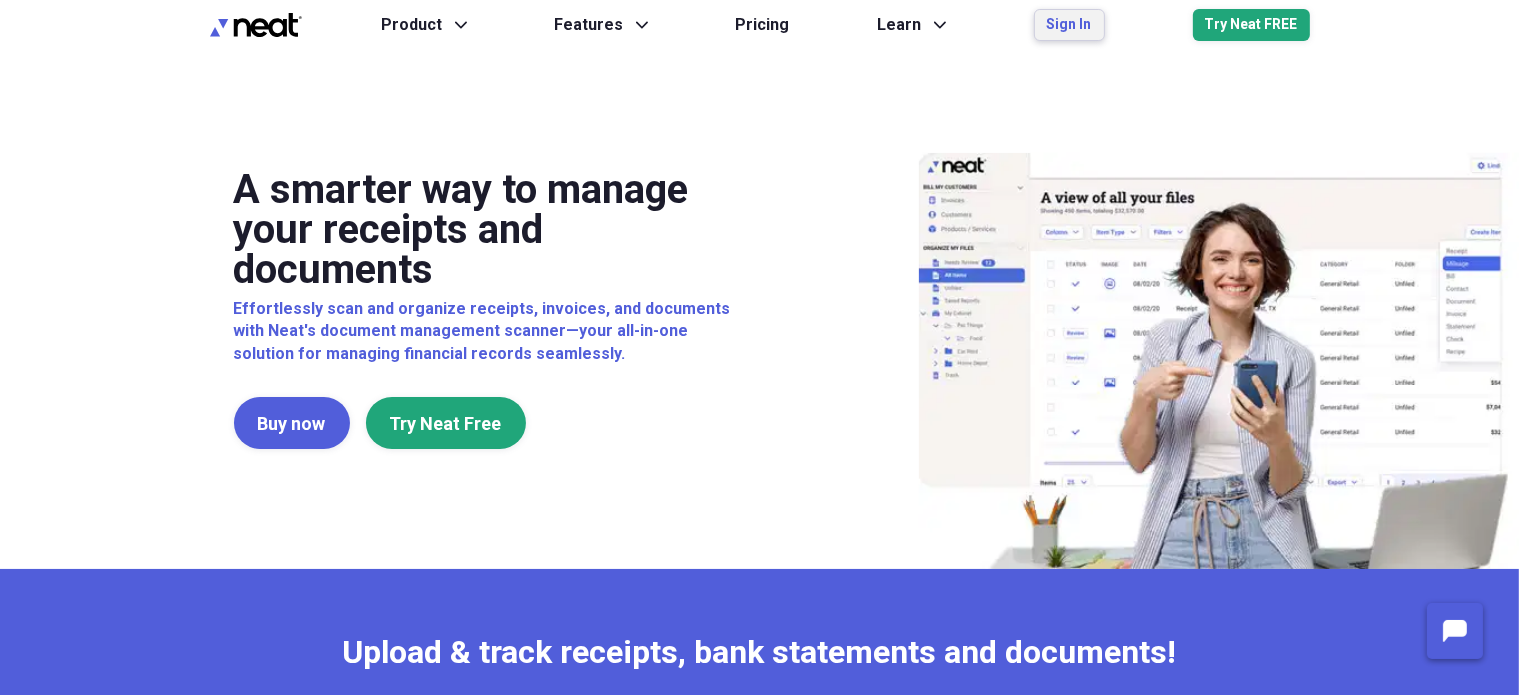click on "Sign In" at bounding box center [1069, 25] 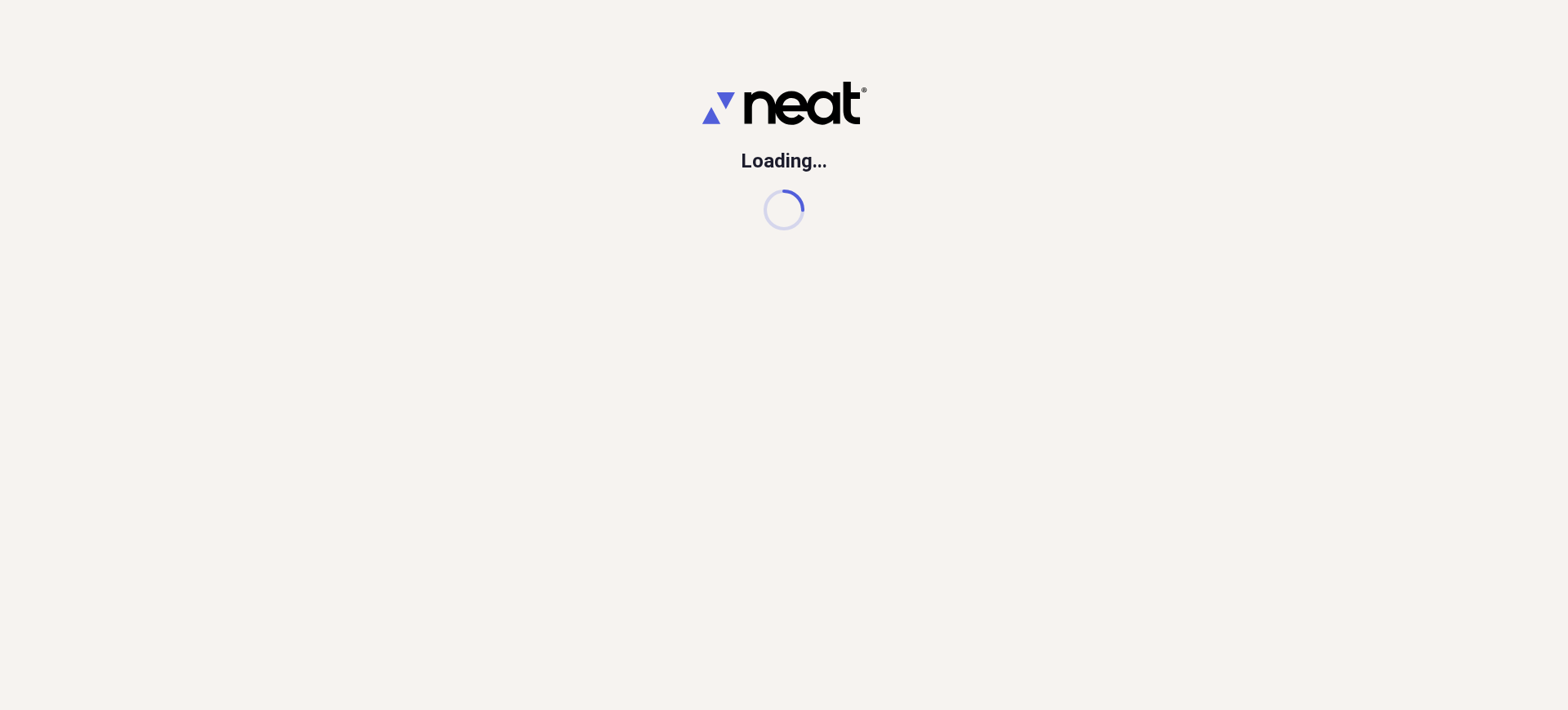 scroll, scrollTop: 0, scrollLeft: 0, axis: both 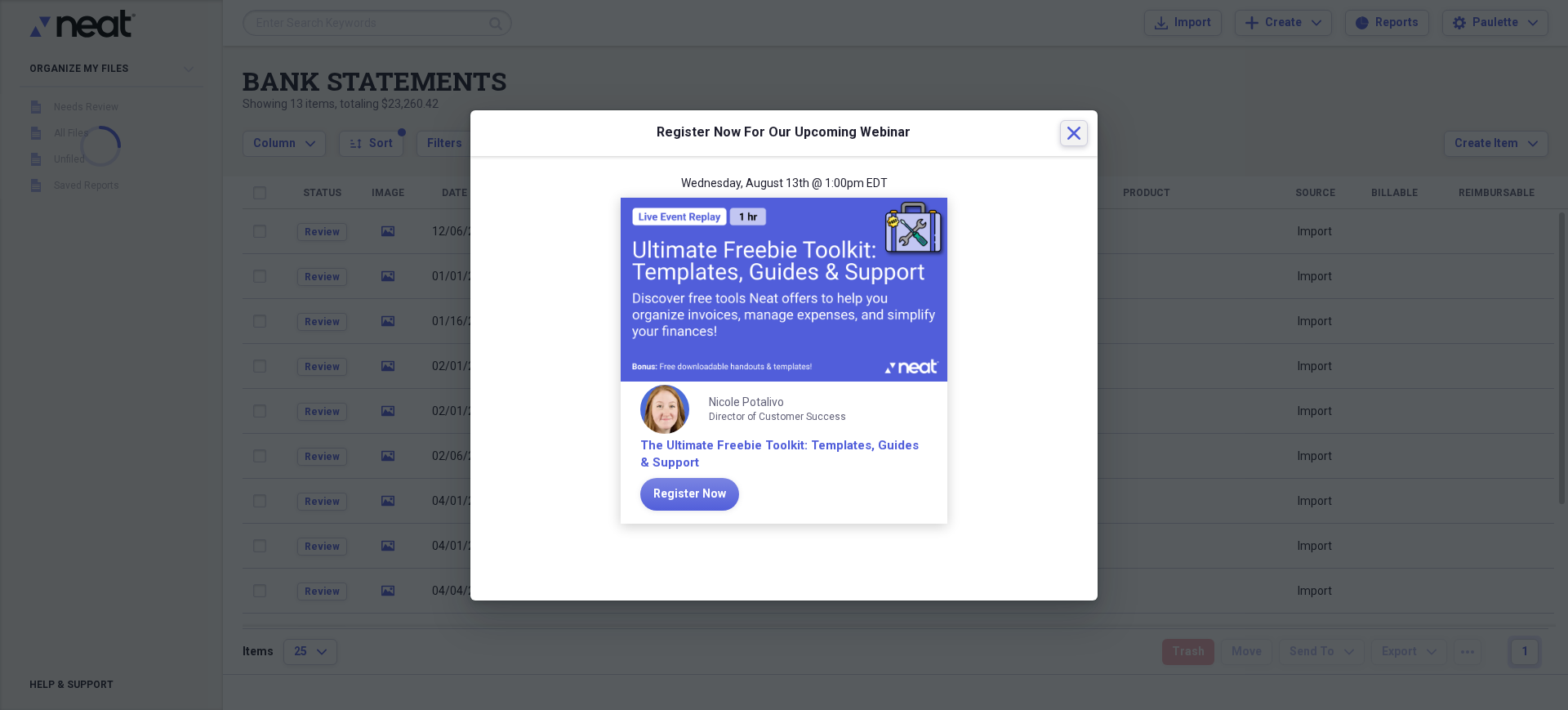 click 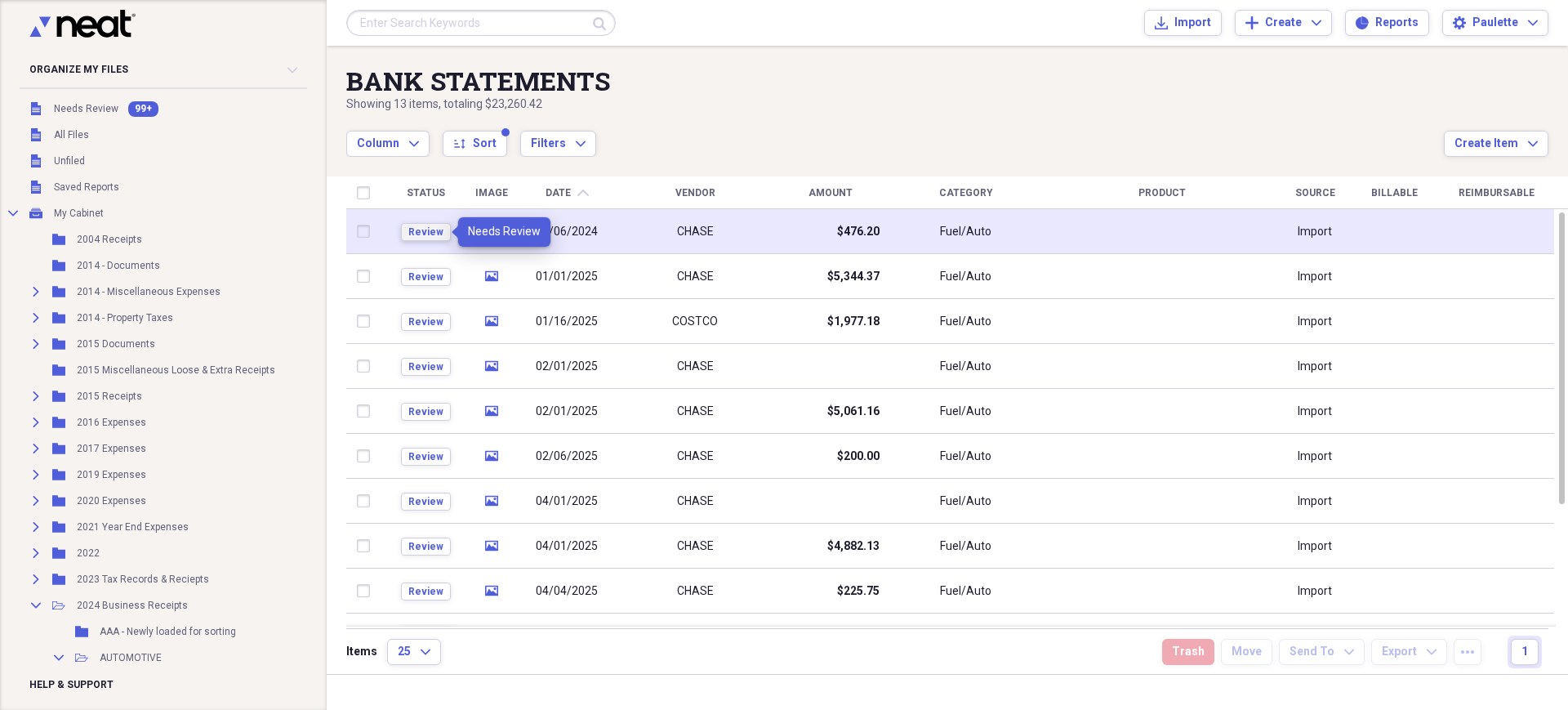 click on "Review" at bounding box center (425, 232) 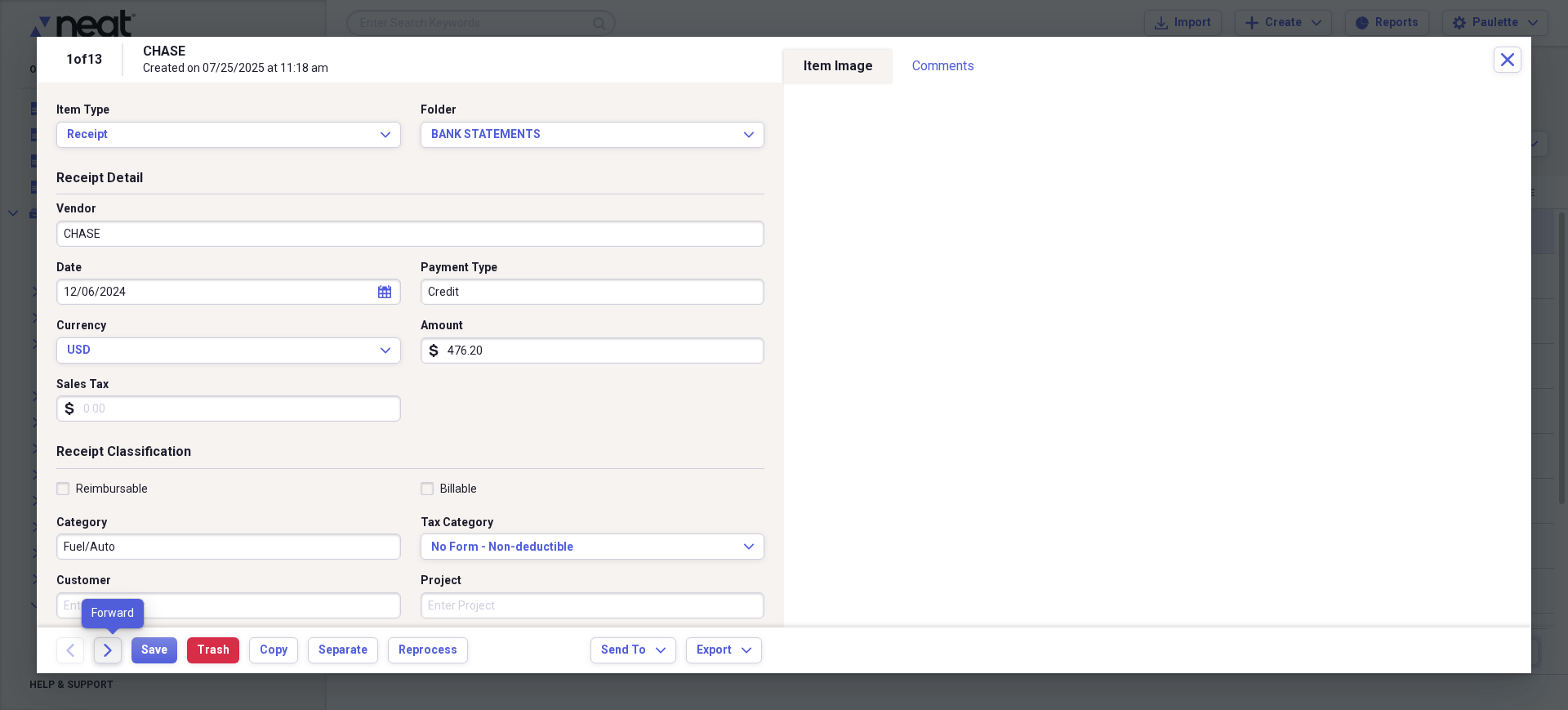 click on "Forward" 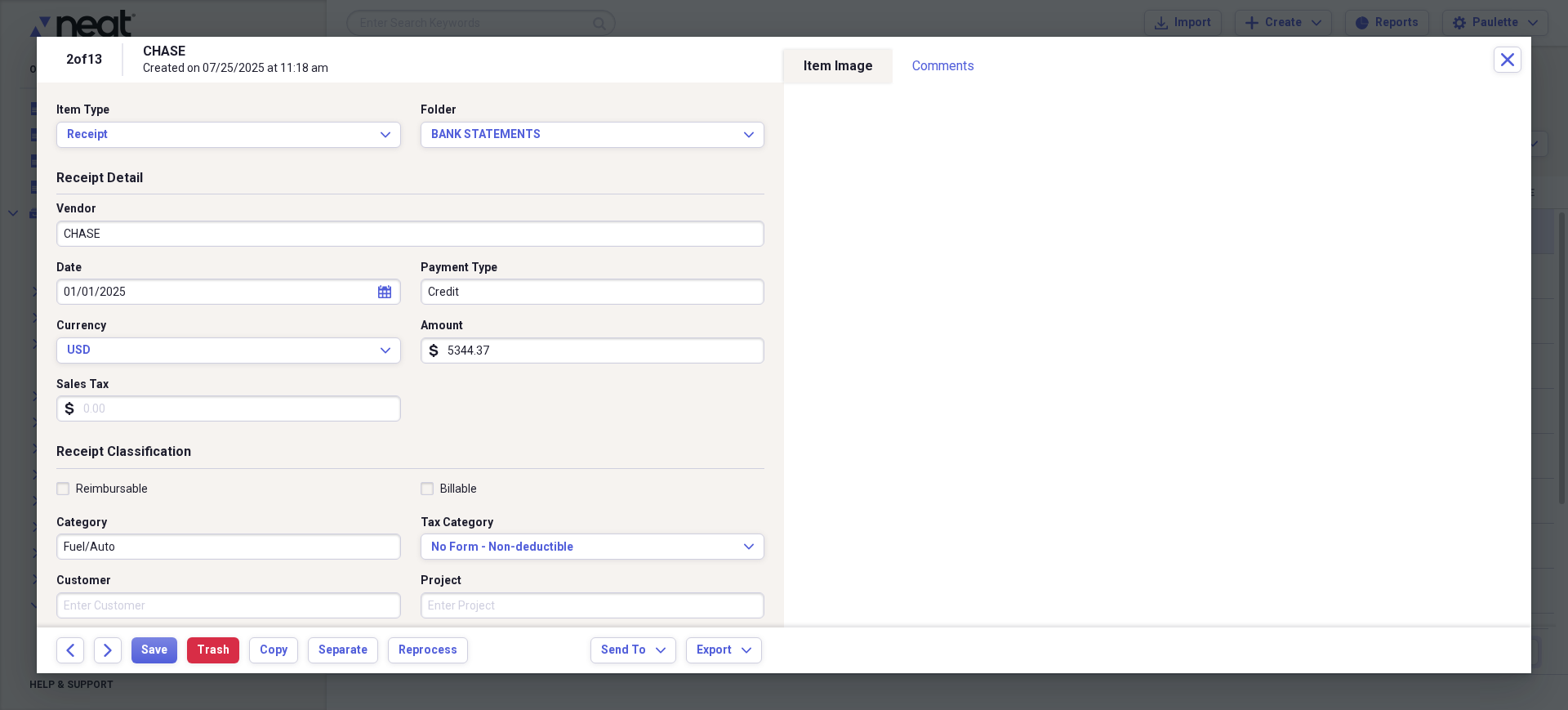 click on "CHASE" at bounding box center (410, 234) 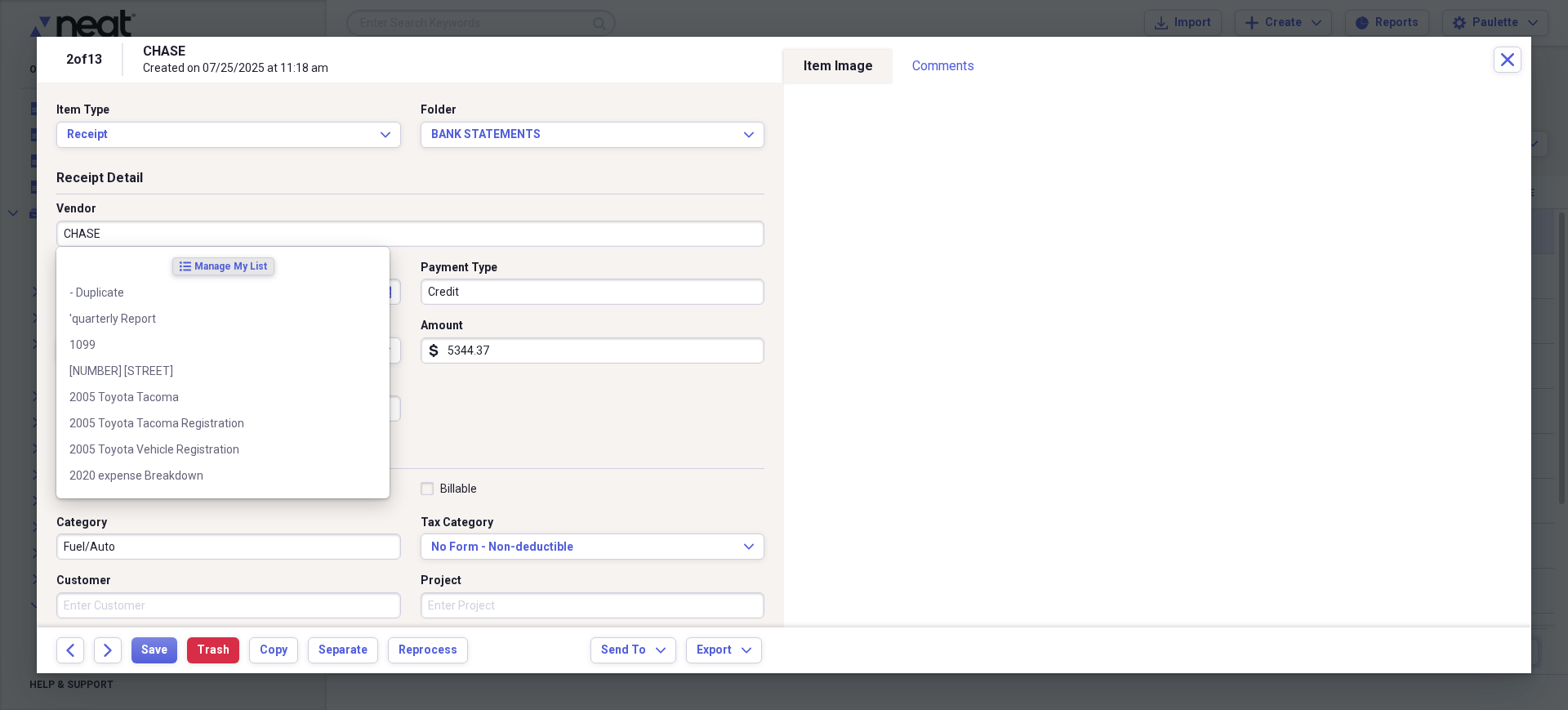 click on "CHASE" at bounding box center (410, 234) 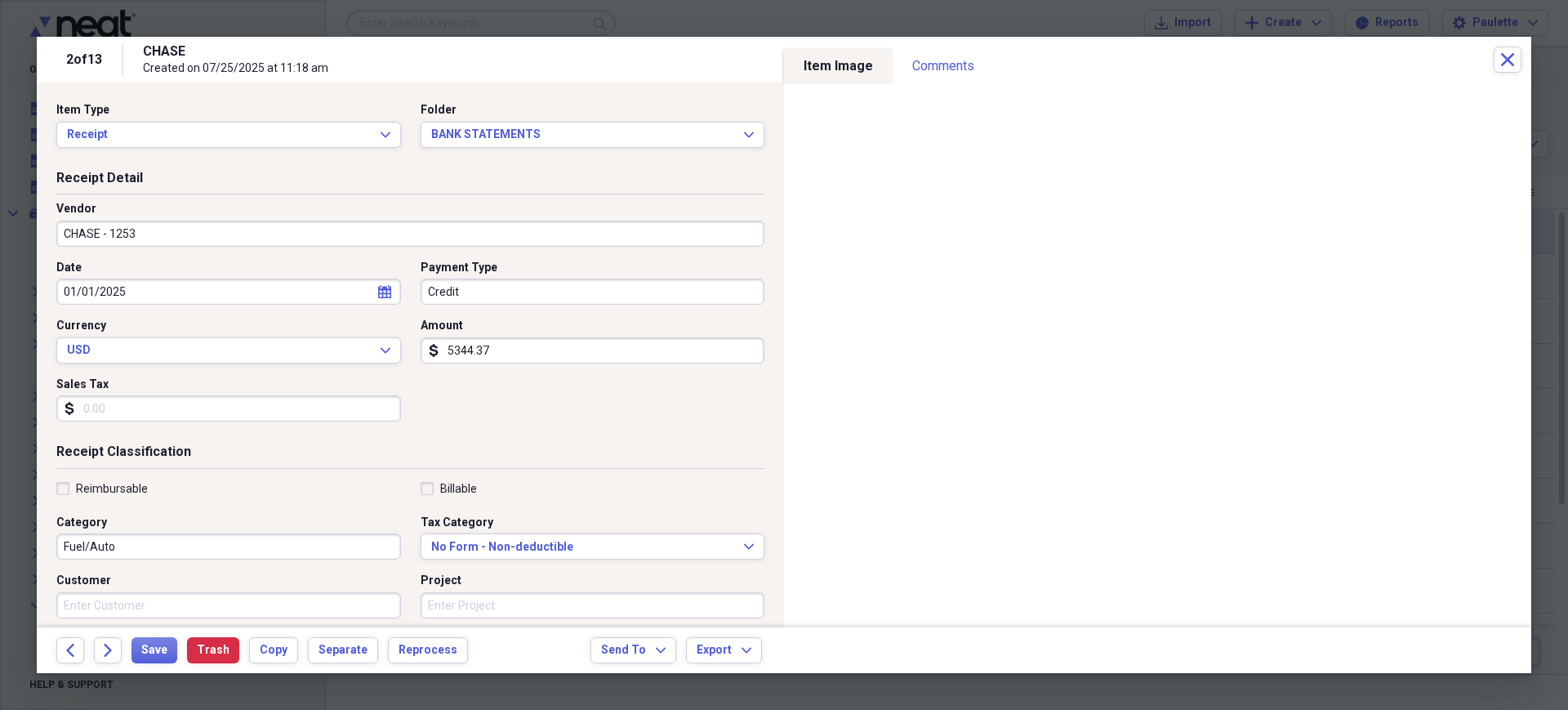 type on "CHASE - 1253" 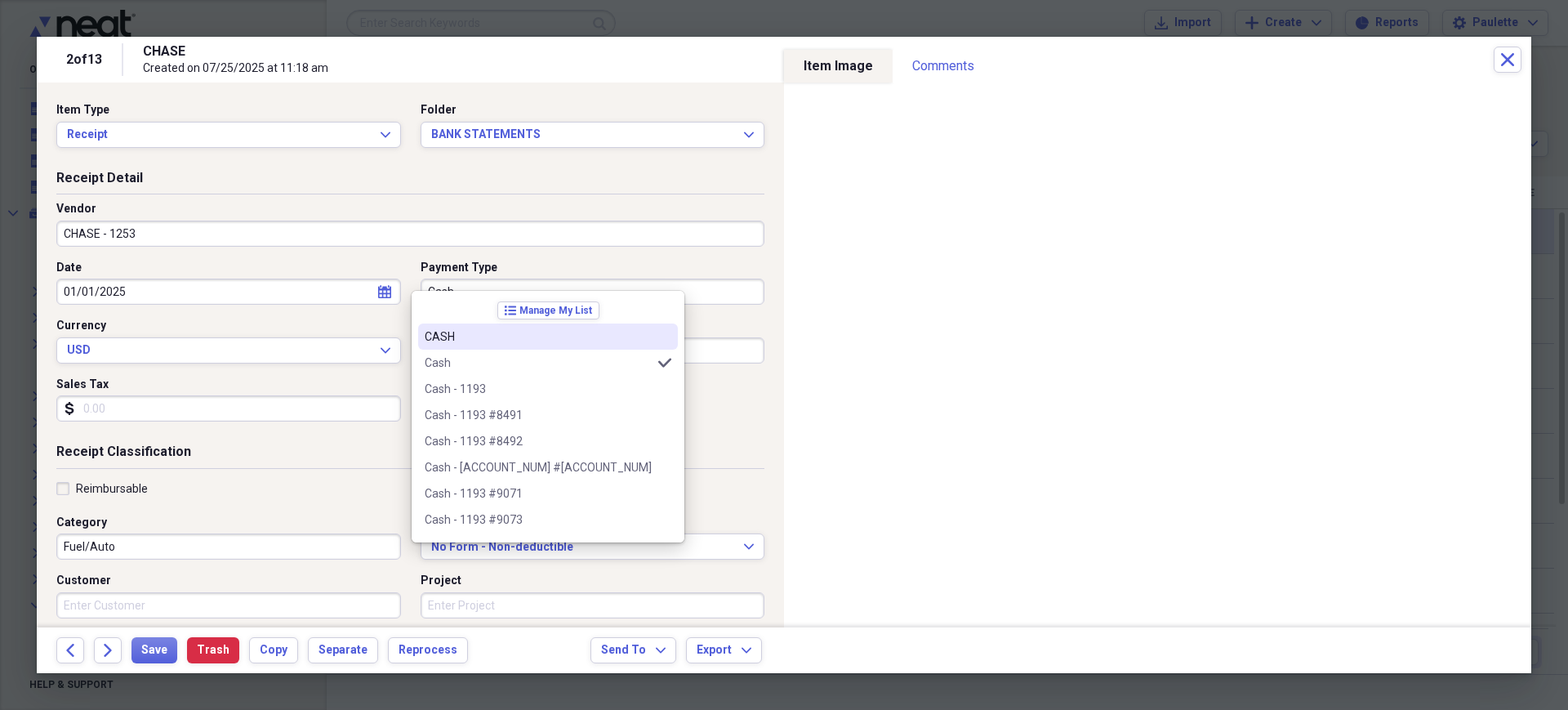scroll, scrollTop: 289, scrollLeft: 0, axis: vertical 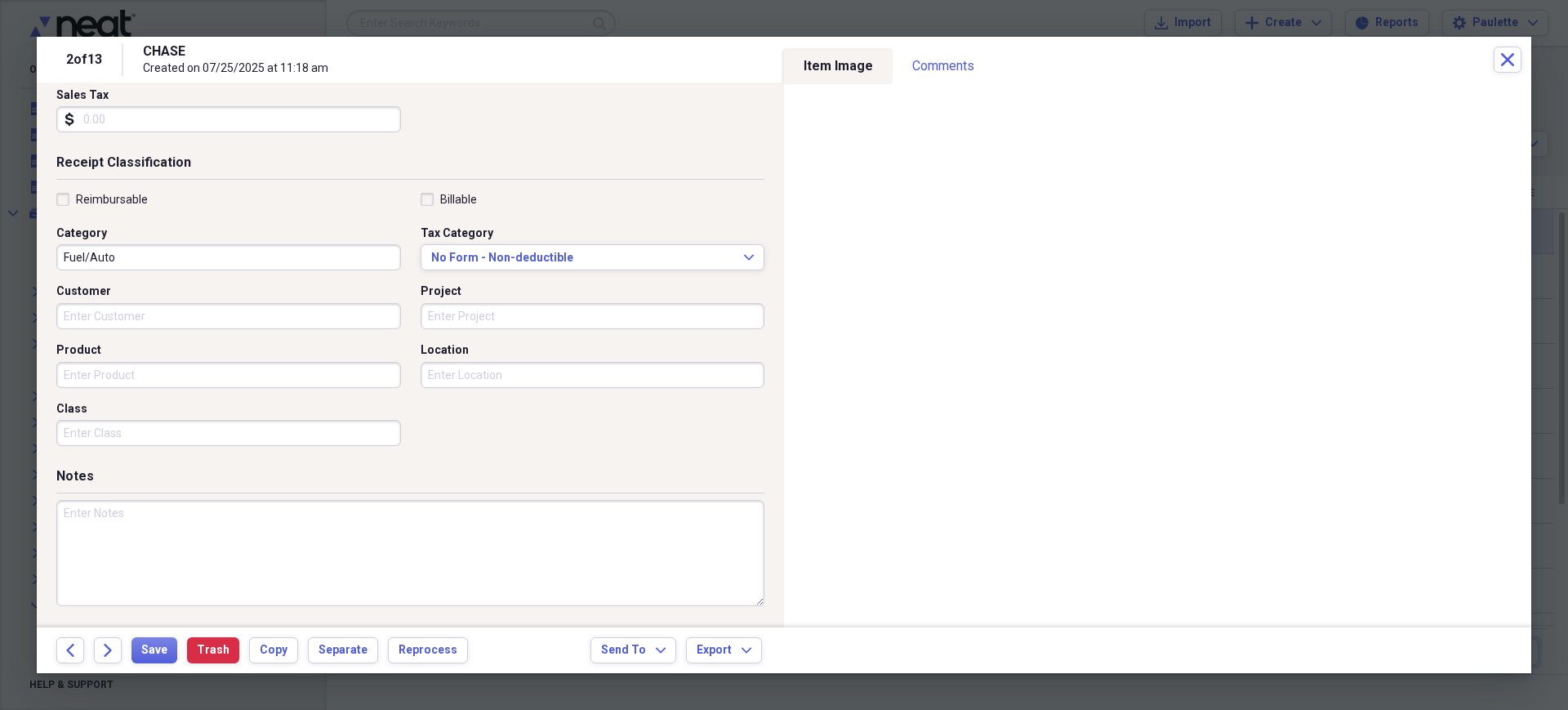 type on "Cash" 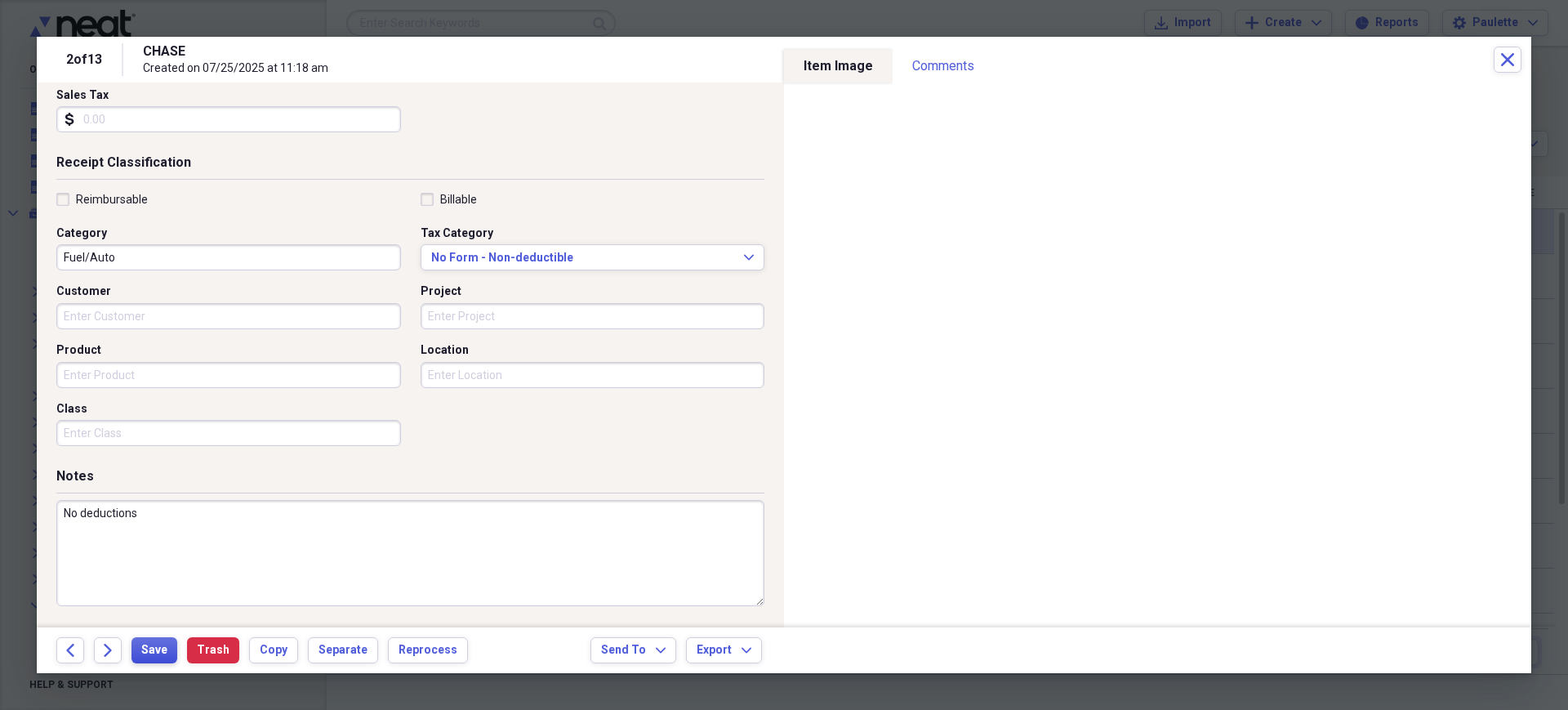 type on "No deductions" 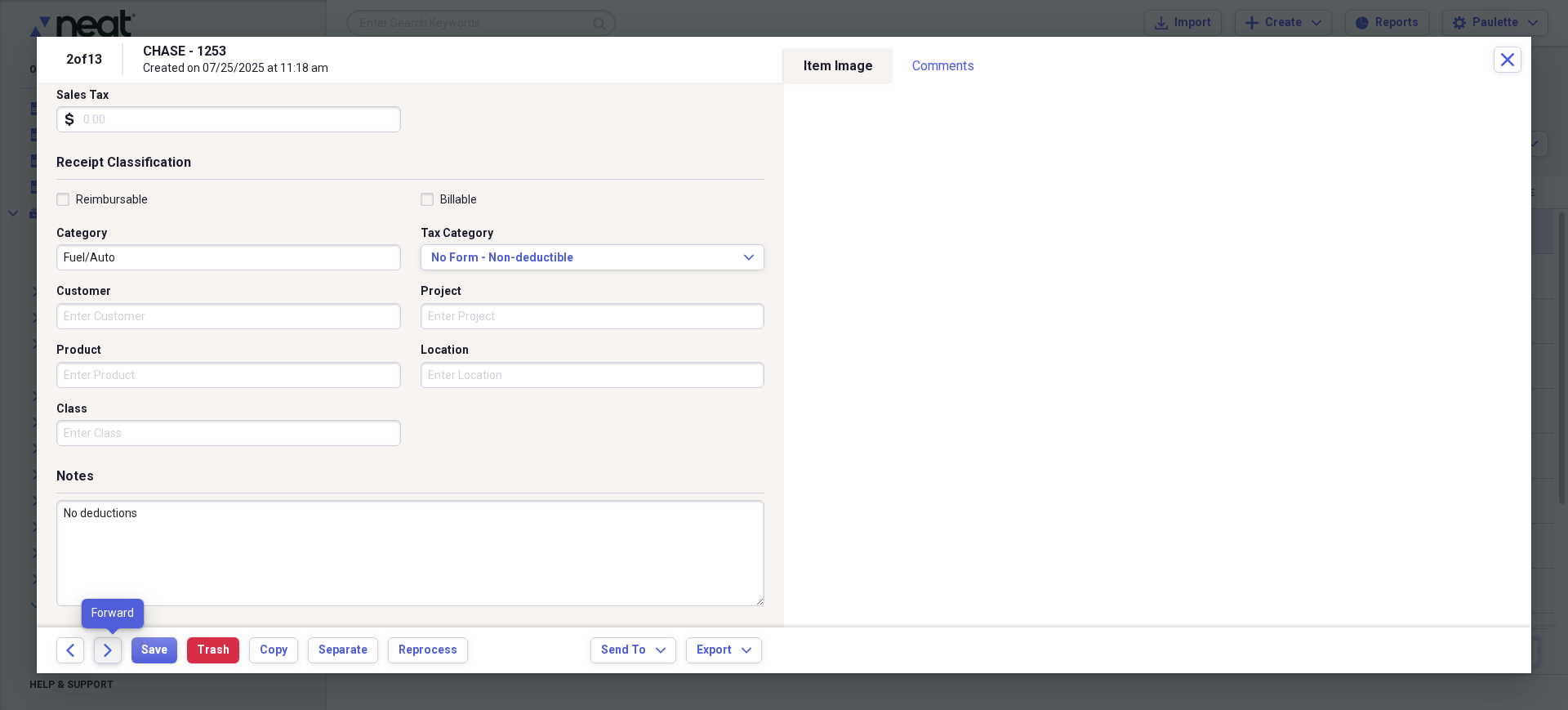 click on "Forward" 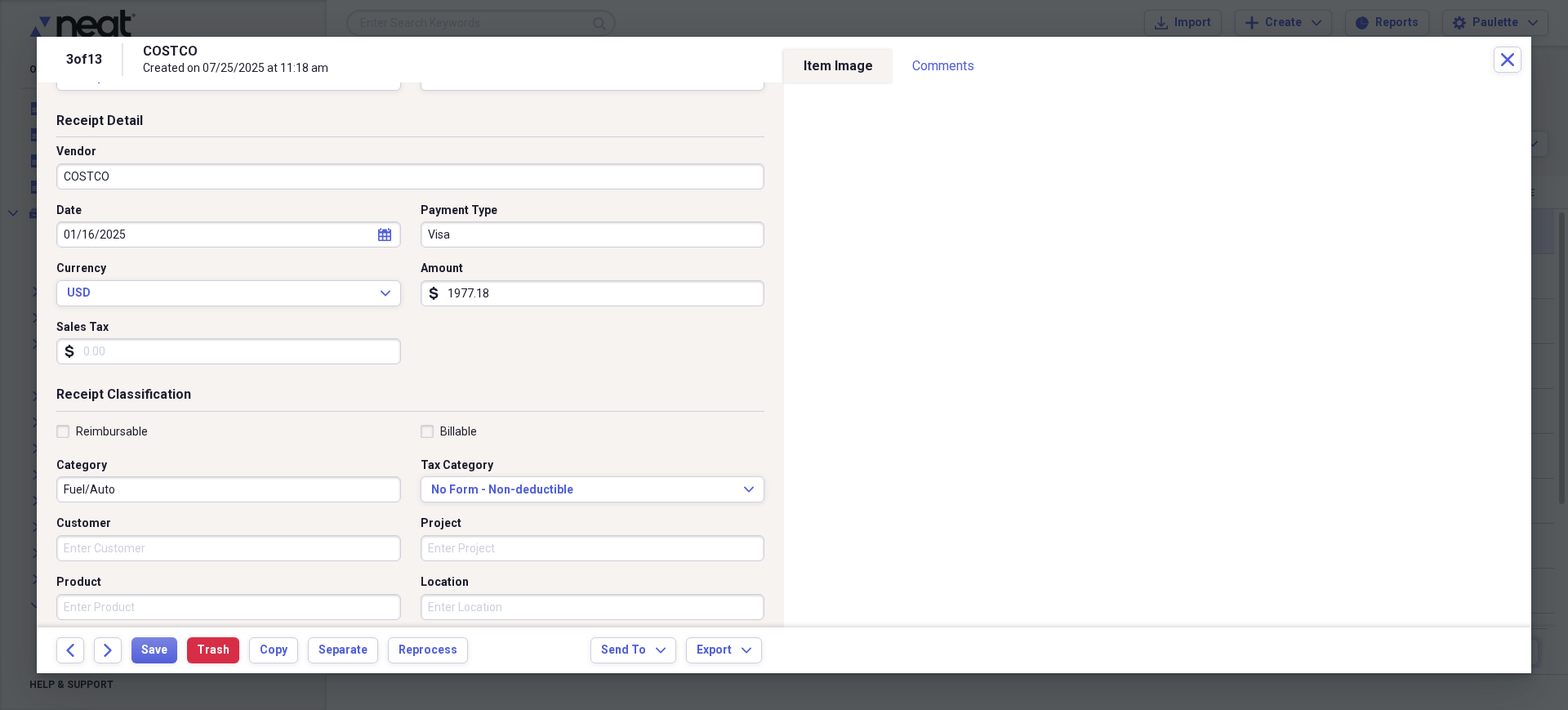 scroll, scrollTop: 0, scrollLeft: 0, axis: both 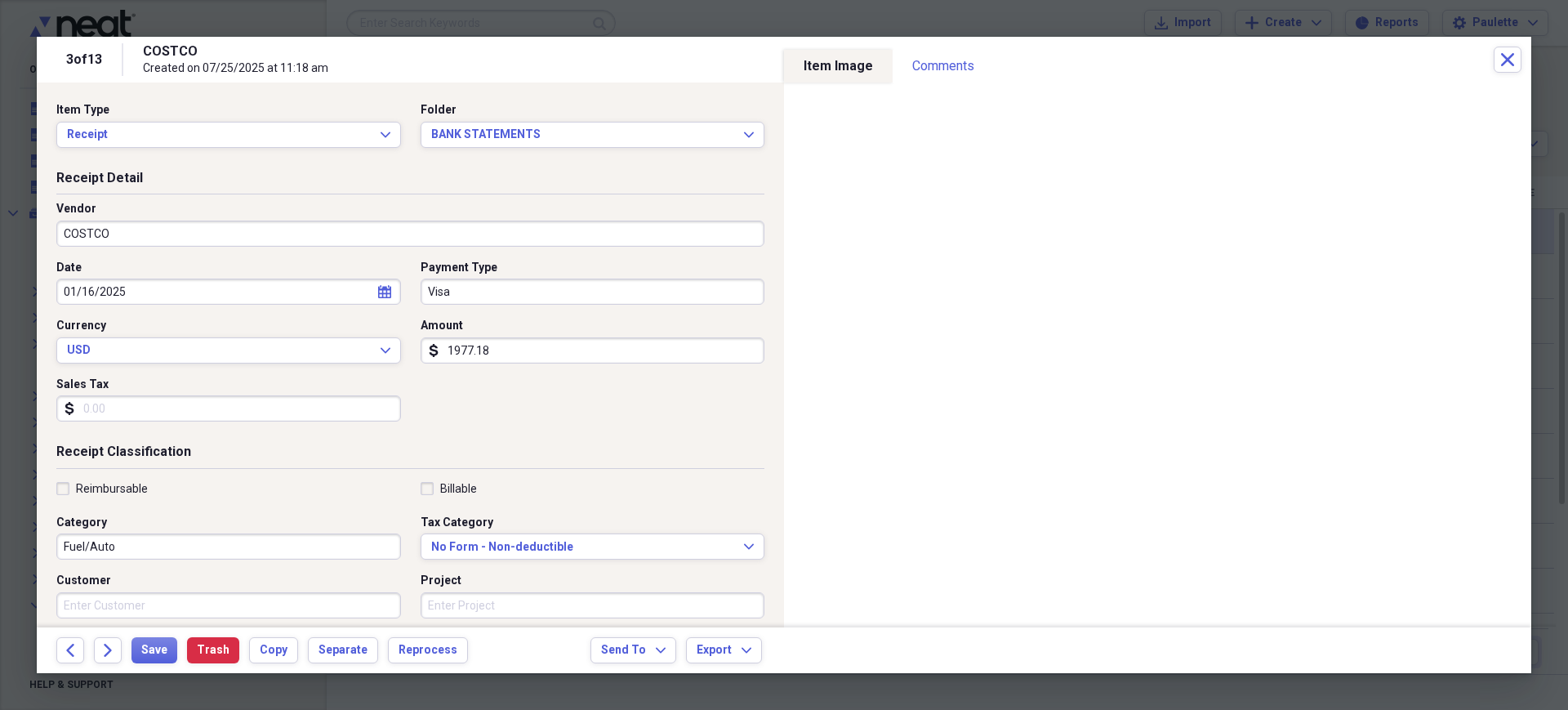 click on "COSTCO" at bounding box center [410, 234] 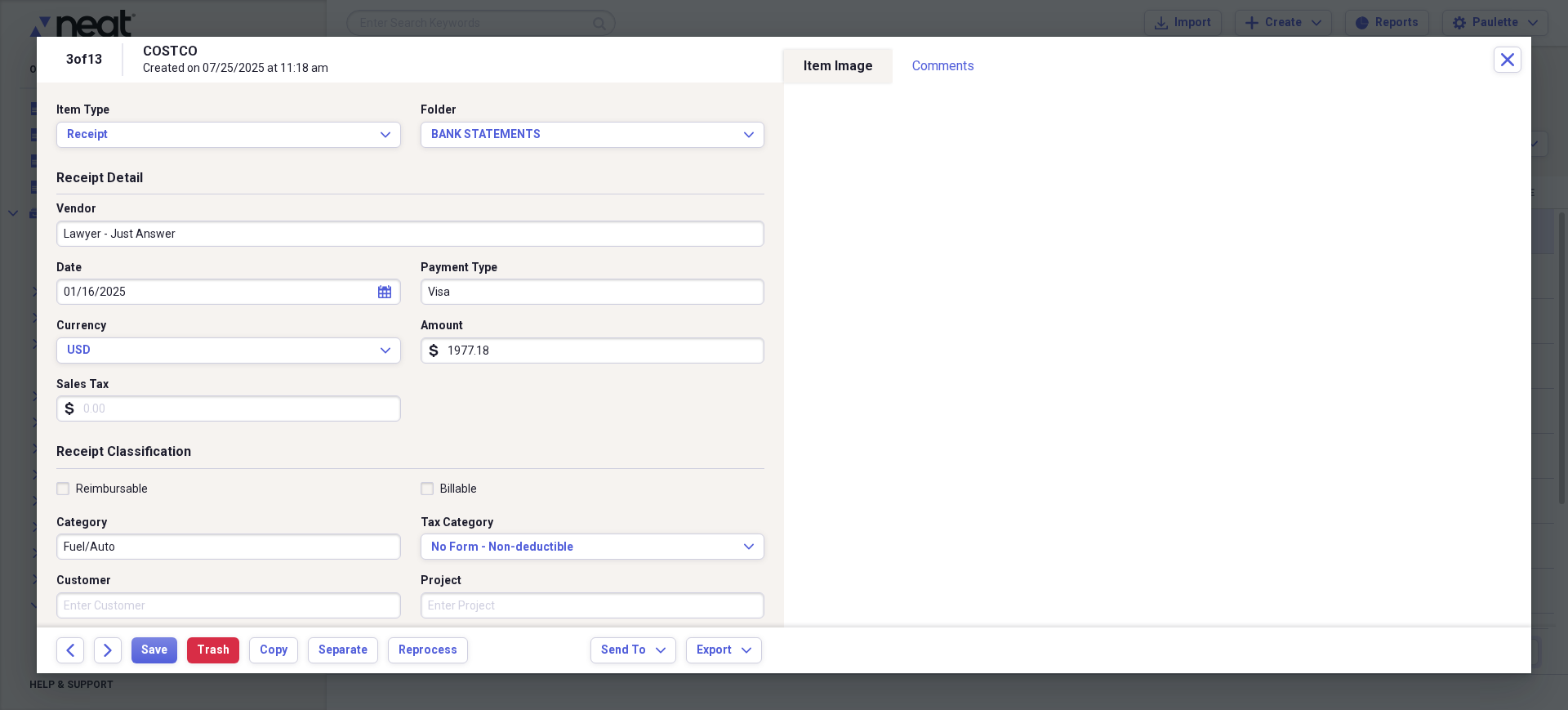 type on "Lawyer - Just Answer" 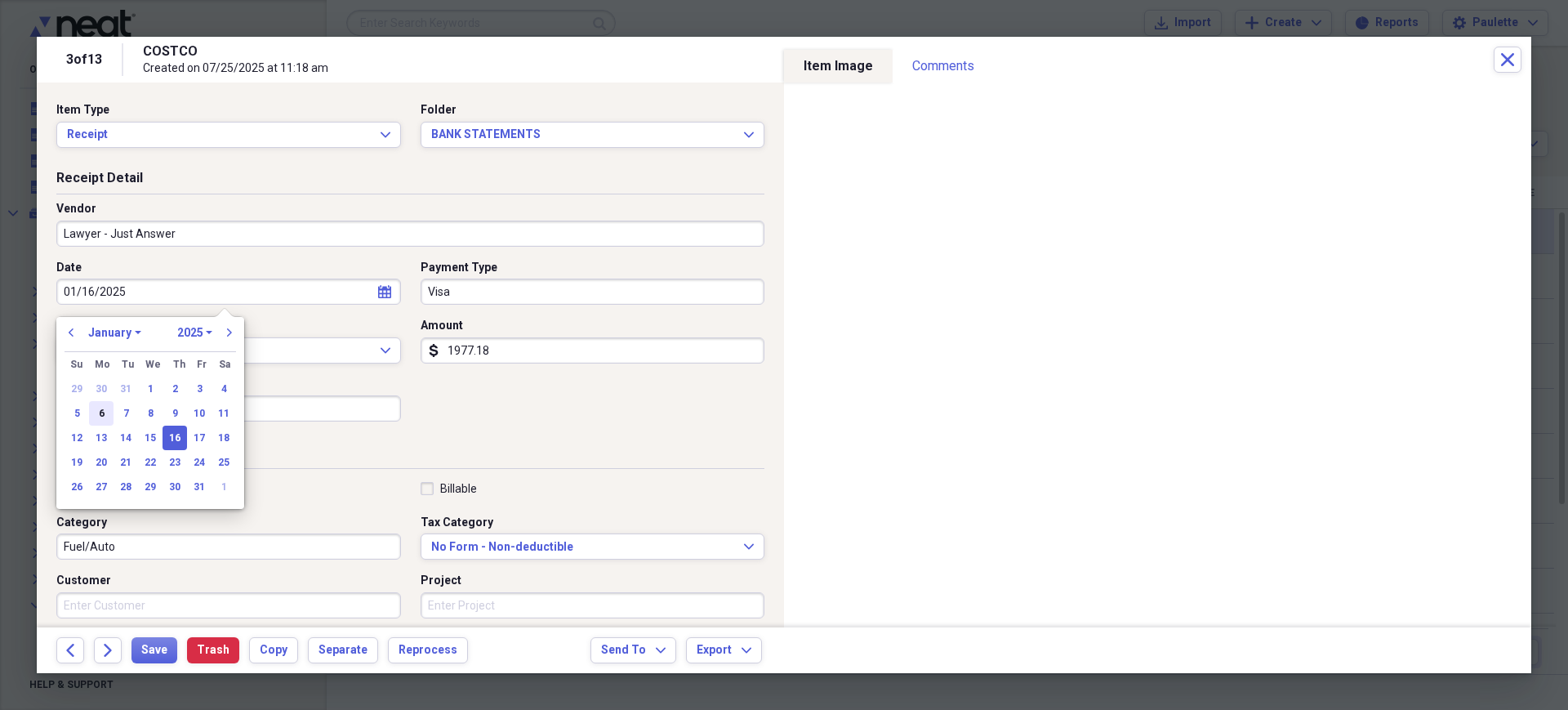 click on "6" at bounding box center [101, 413] 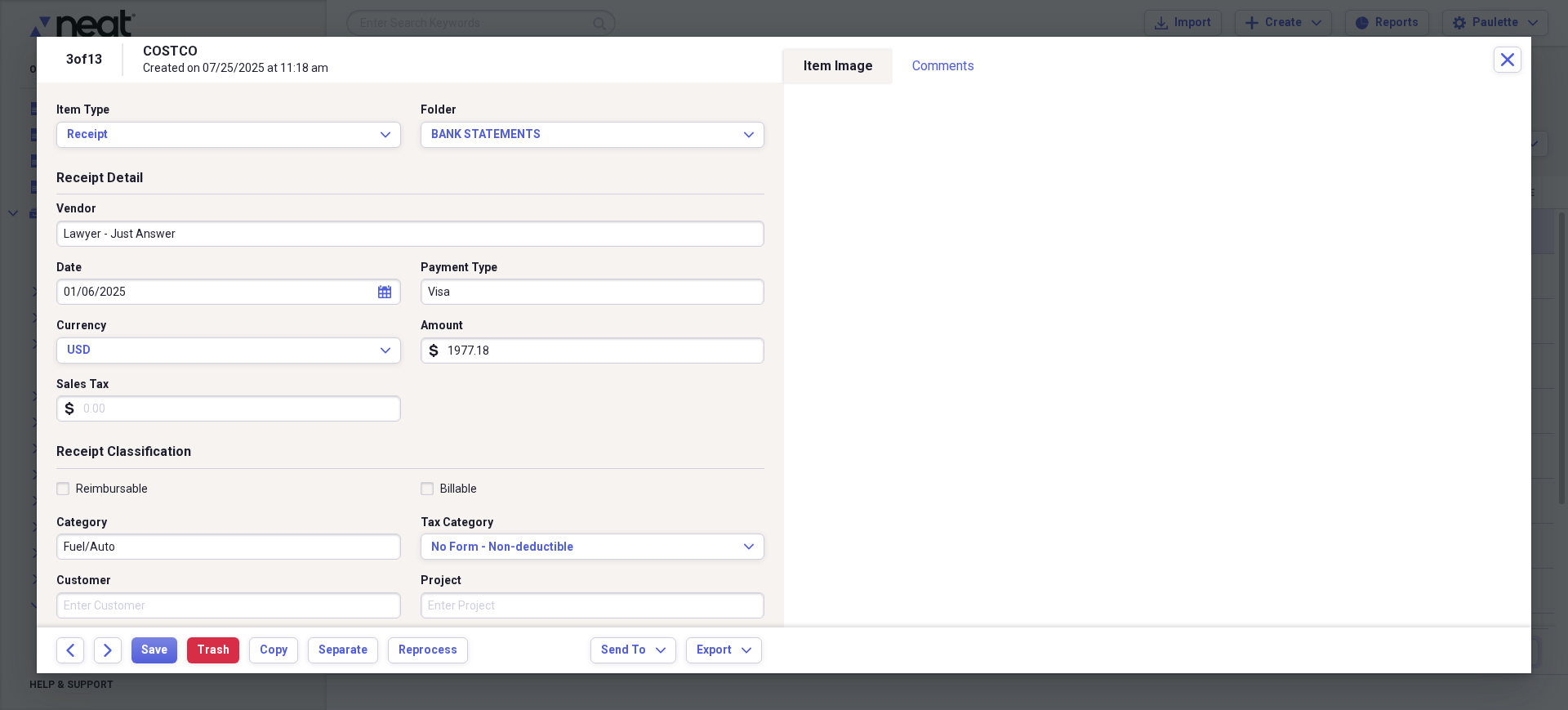 click on "Visa" at bounding box center [593, 292] 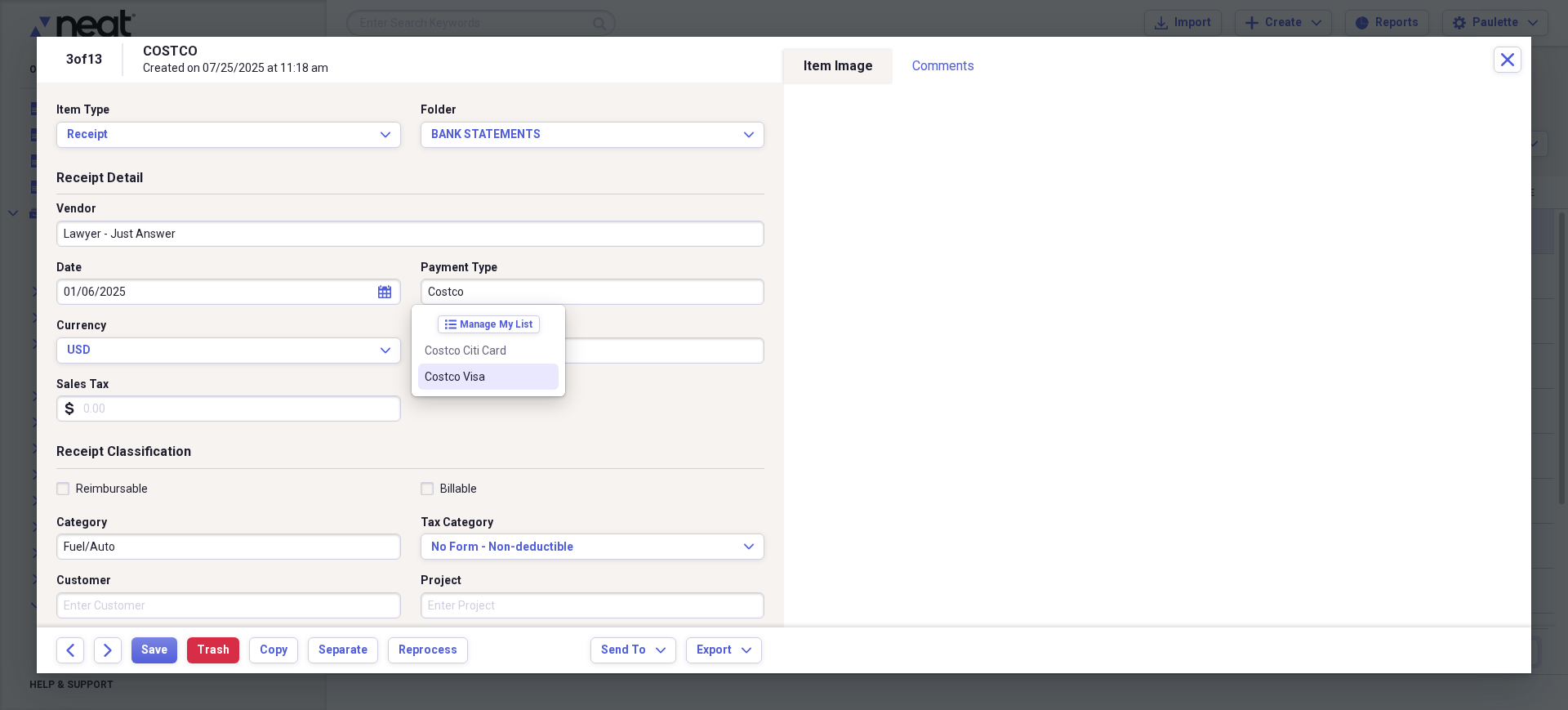 click on "Costco Visa" at bounding box center (479, 377) 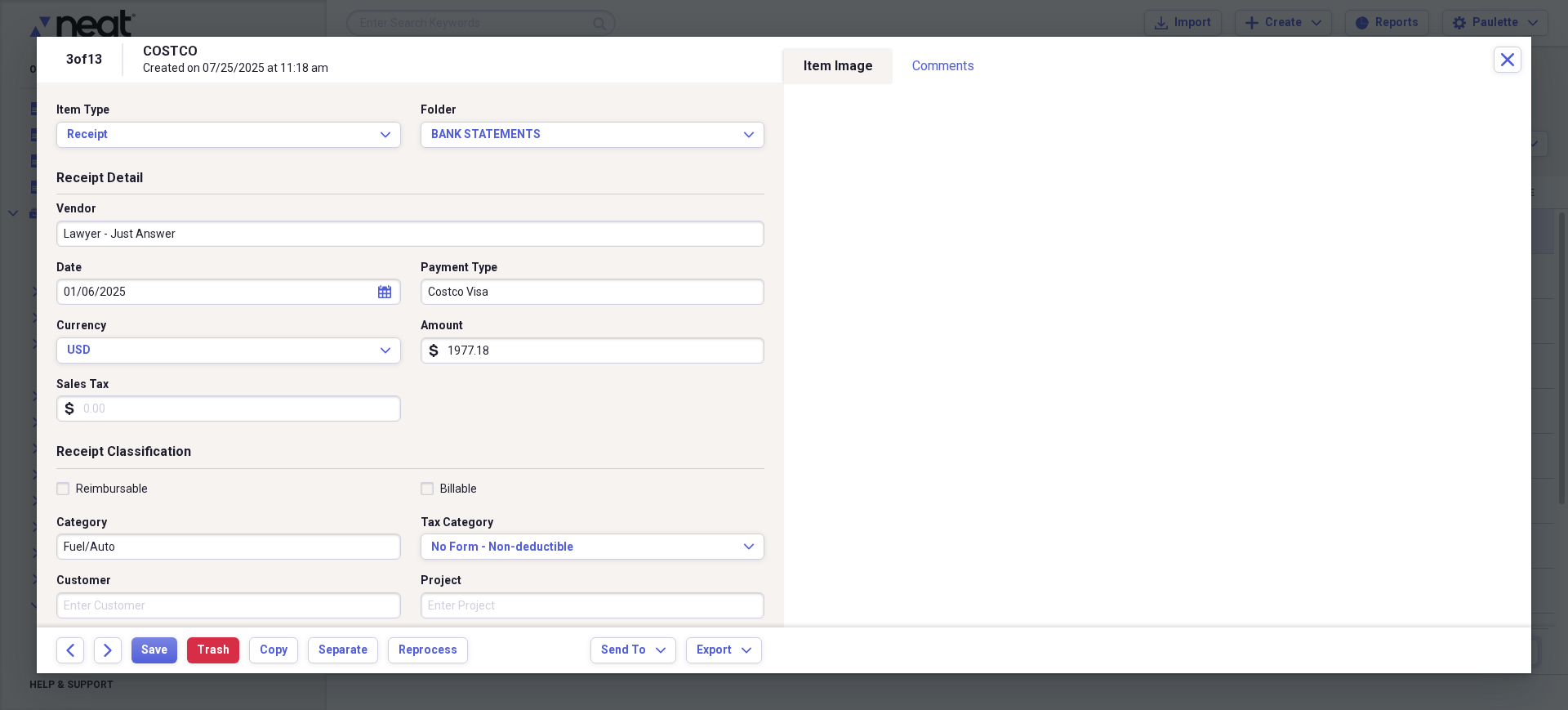 click on "1977.18" at bounding box center [593, 351] 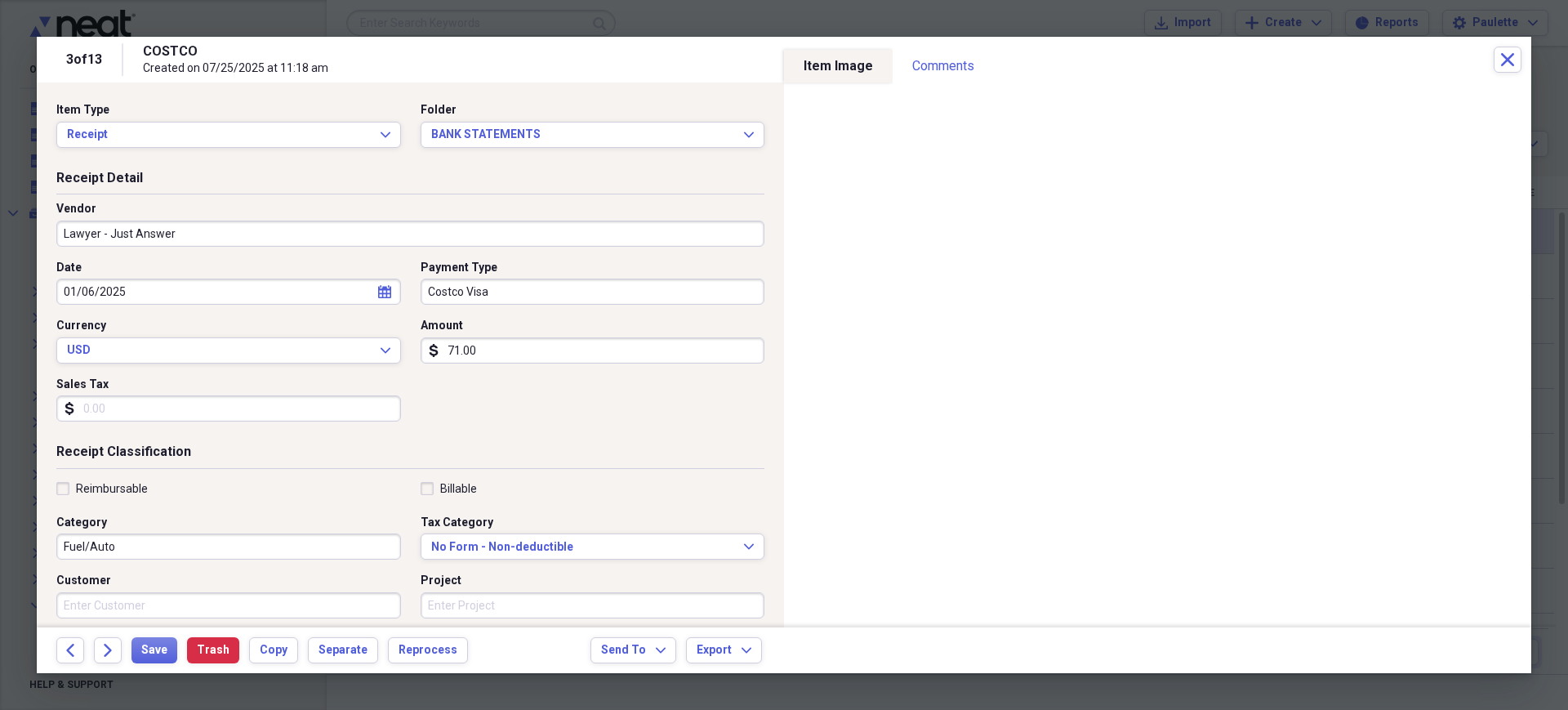 type on "71.00" 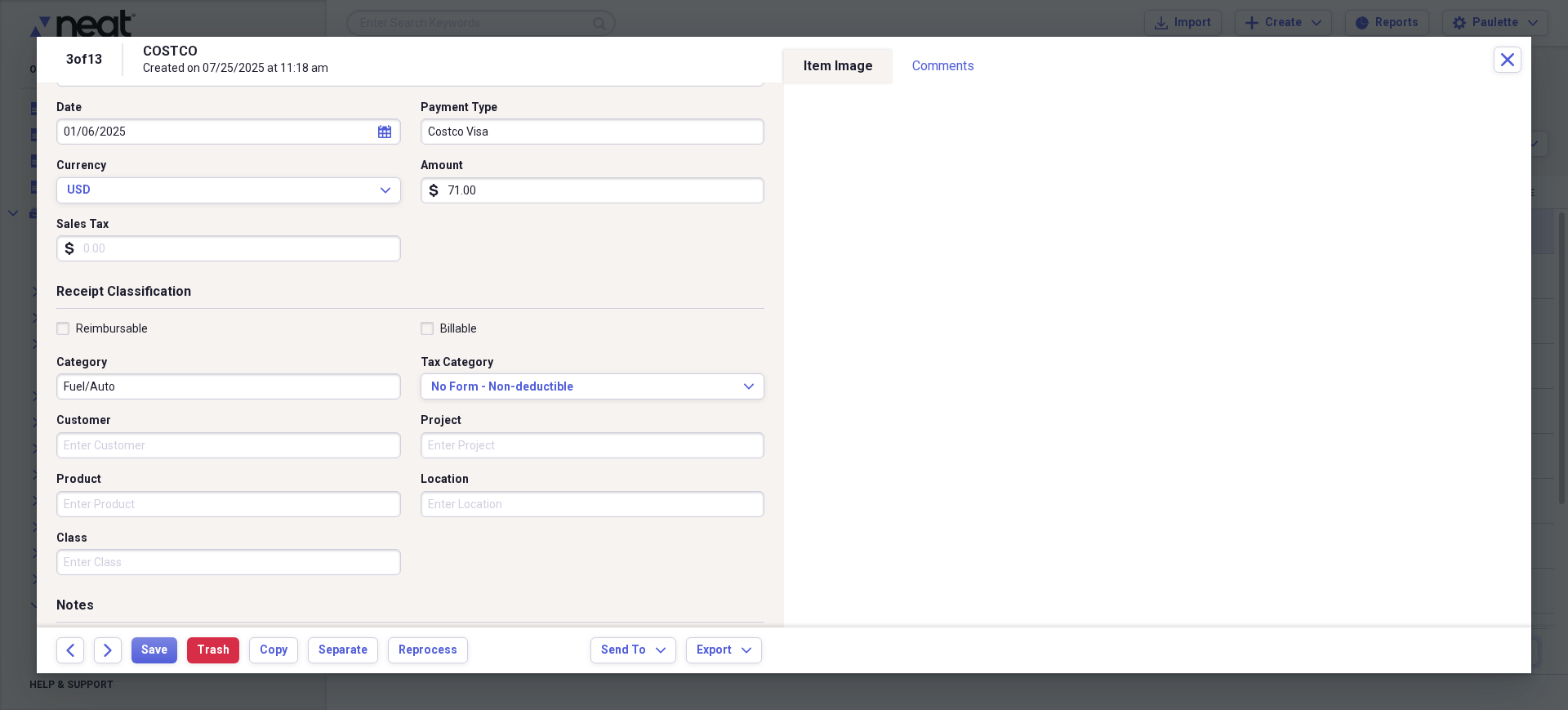 scroll, scrollTop: 204, scrollLeft: 0, axis: vertical 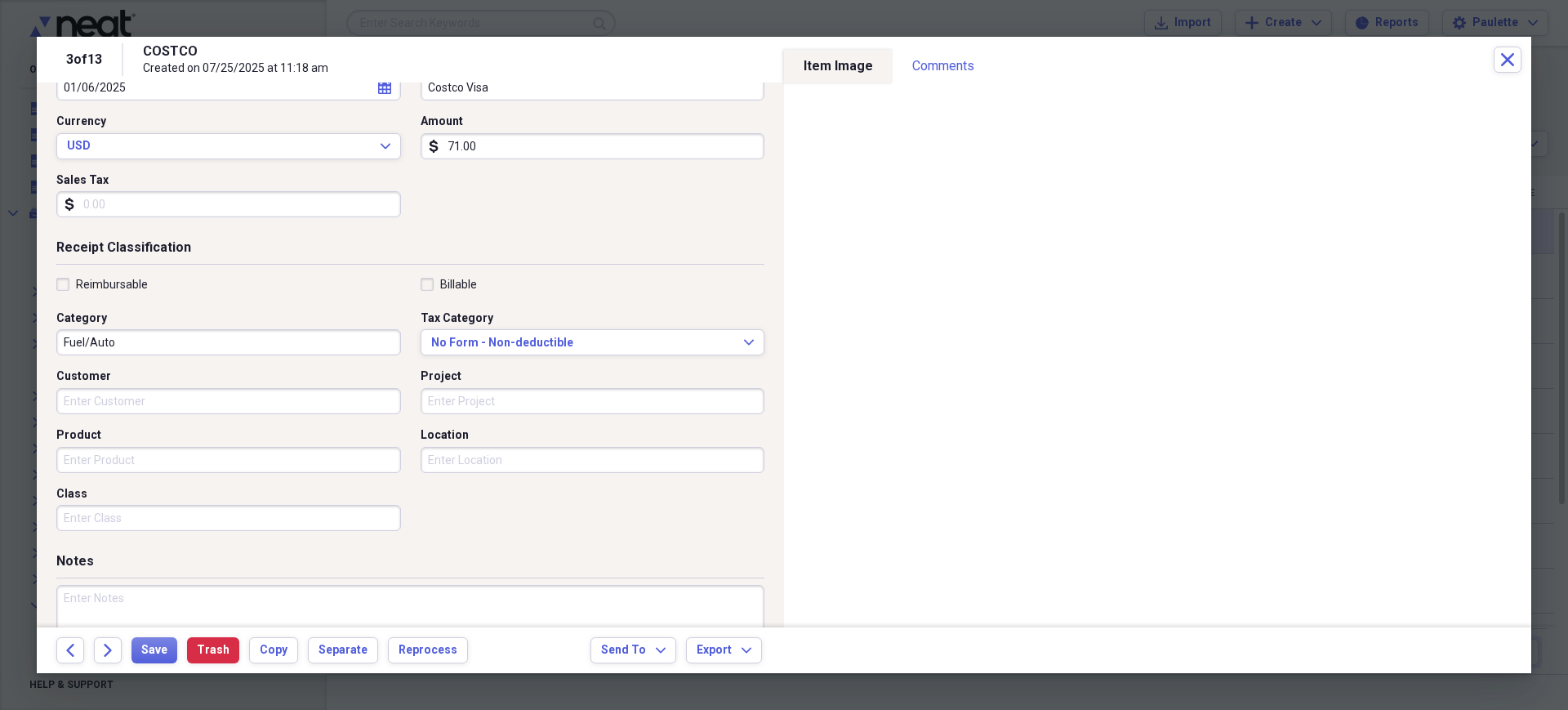 click on "Fuel/Auto" at bounding box center (229, 342) 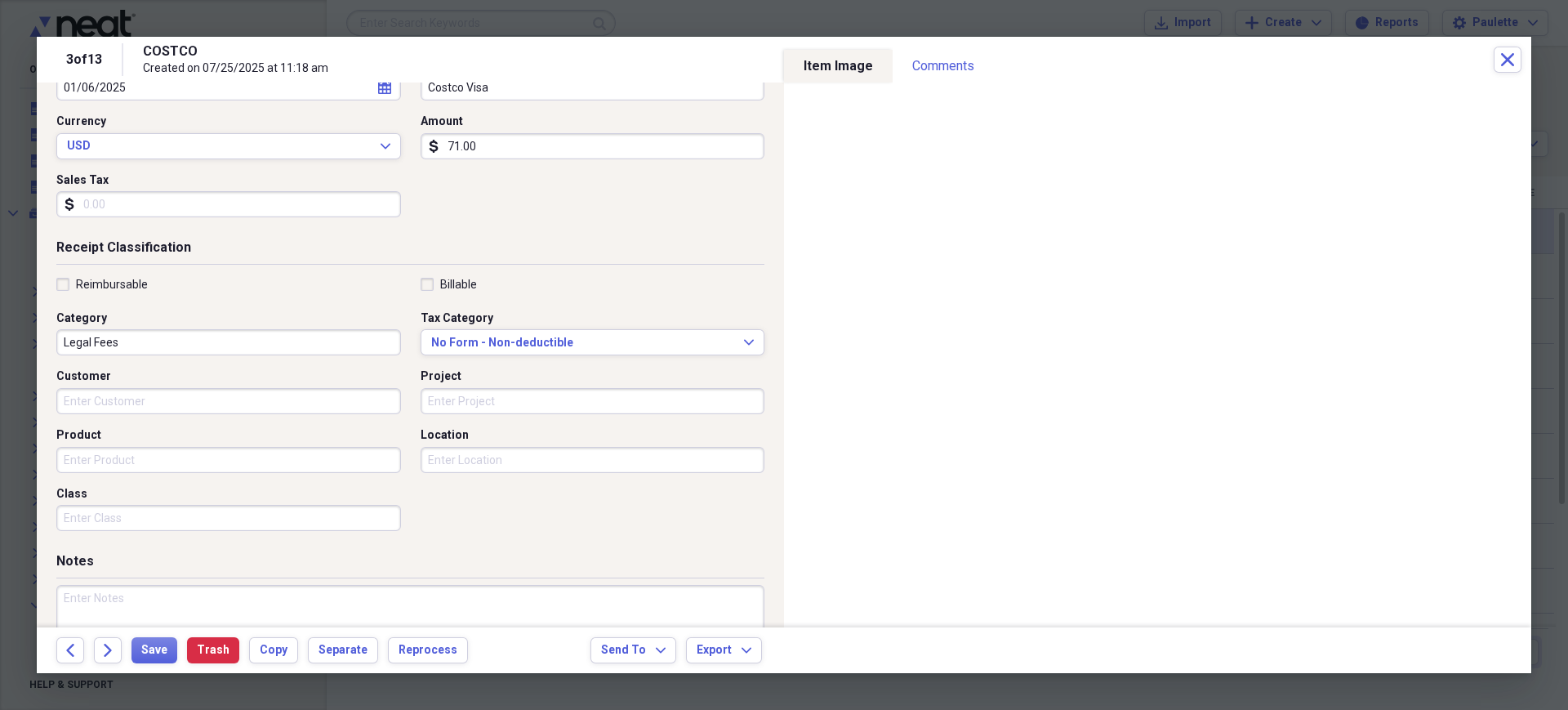 scroll, scrollTop: 0, scrollLeft: 0, axis: both 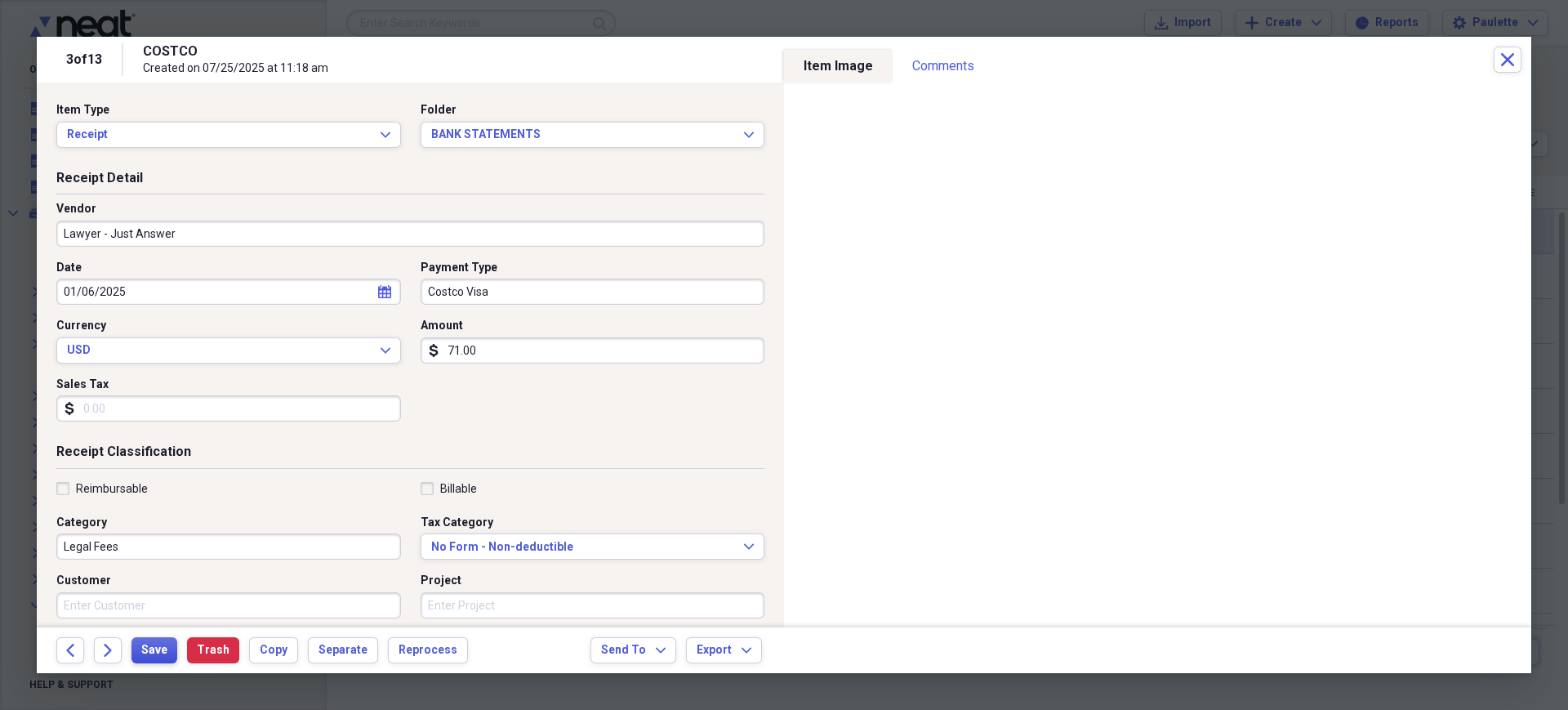 type on "Legal Fees" 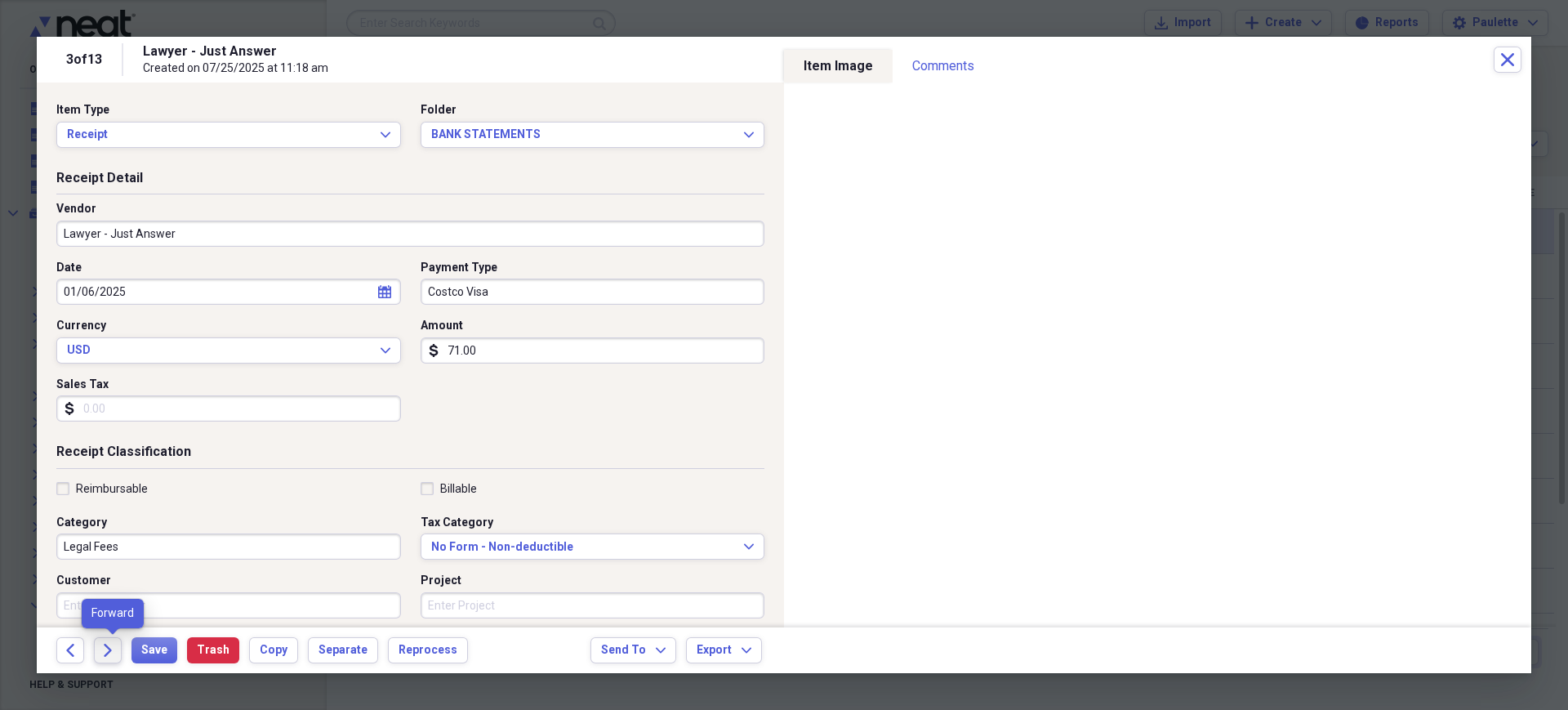 click on "Forward" at bounding box center [108, 650] 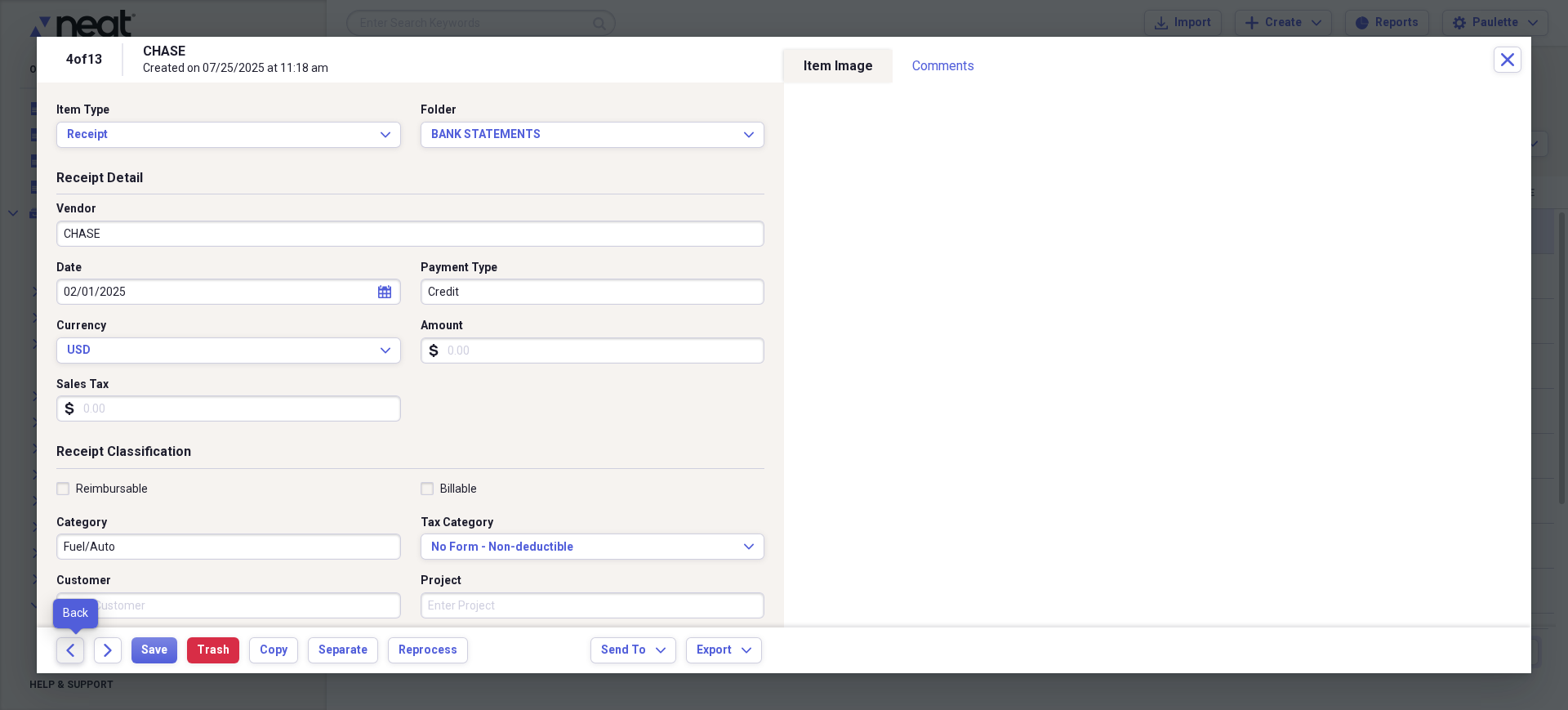 click on "Back" at bounding box center [70, 650] 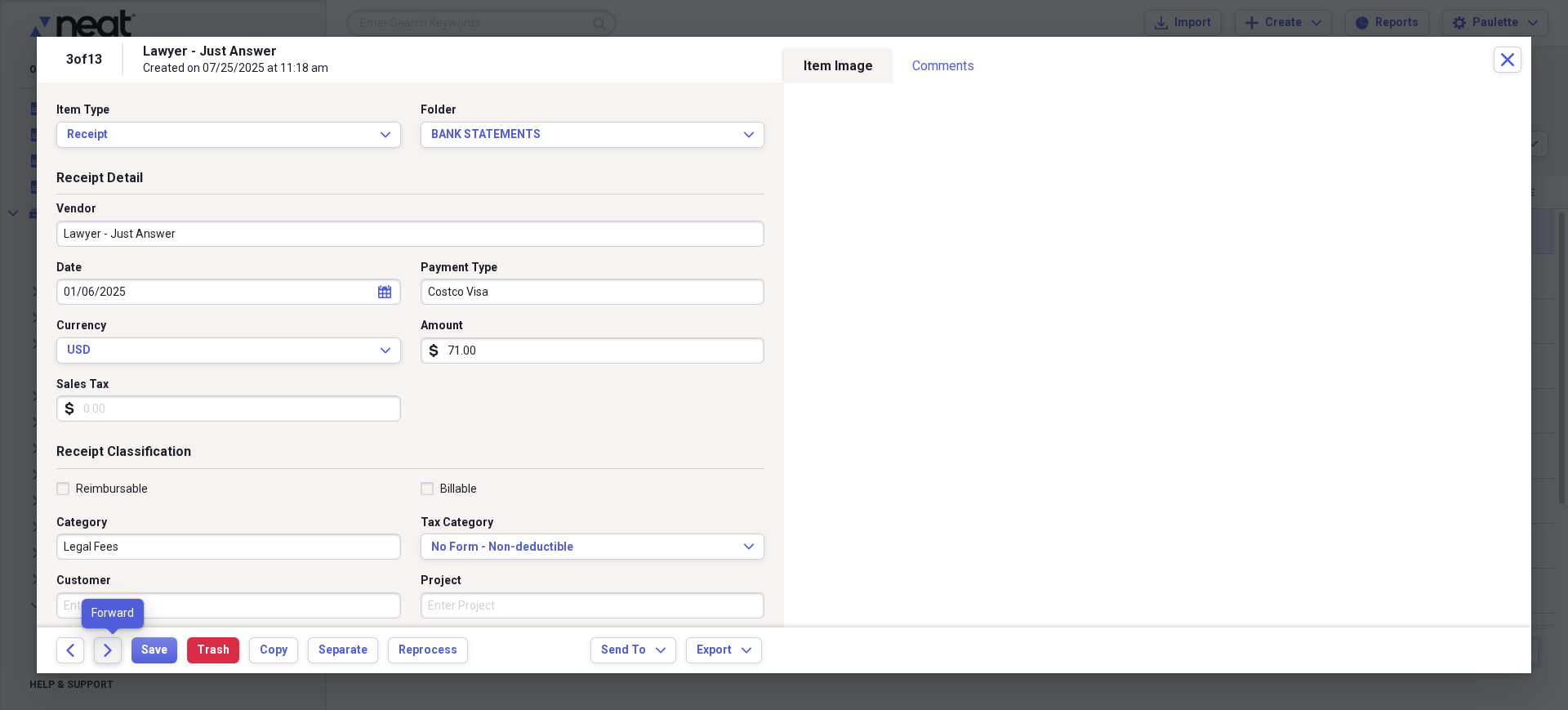 drag, startPoint x: 60, startPoint y: 645, endPoint x: 106, endPoint y: 652, distance: 46.52956 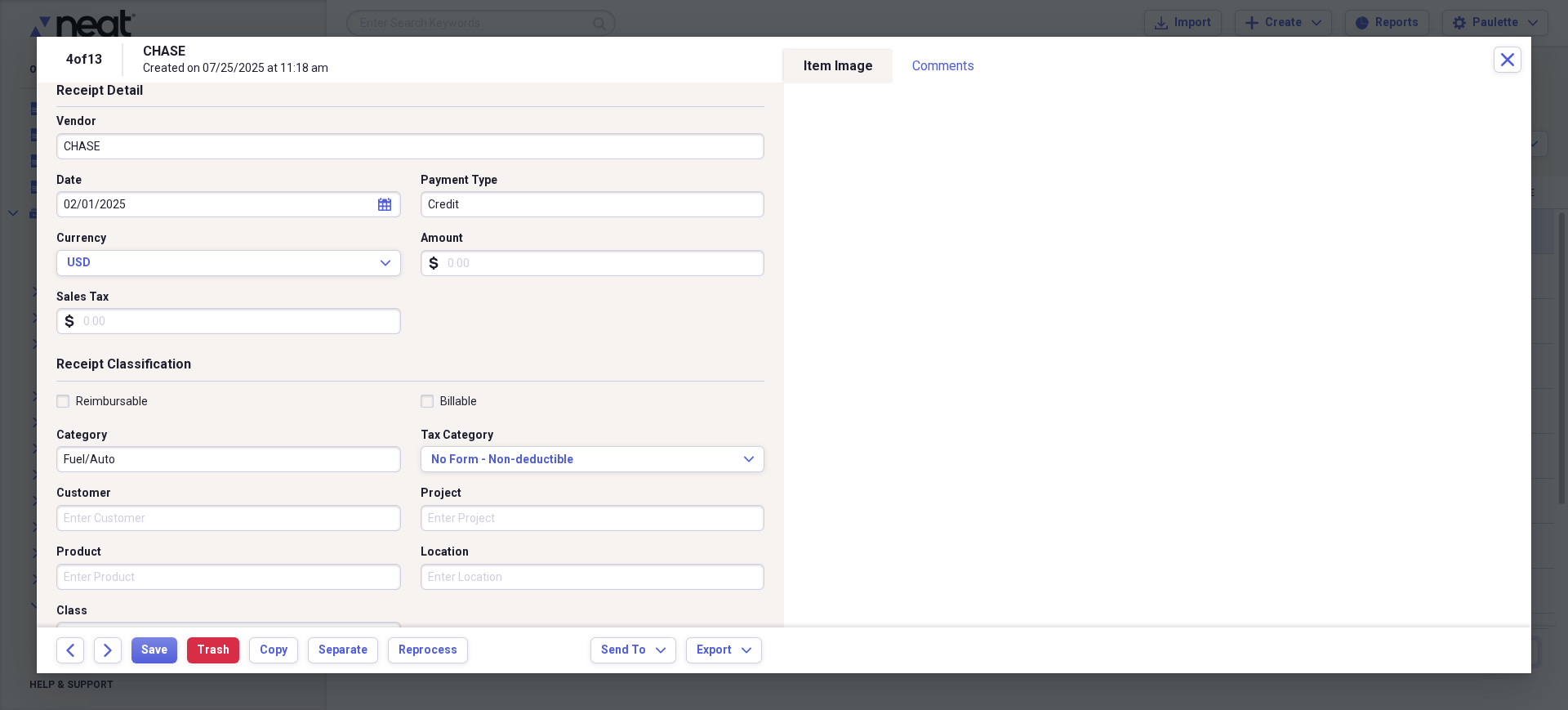 scroll, scrollTop: 0, scrollLeft: 0, axis: both 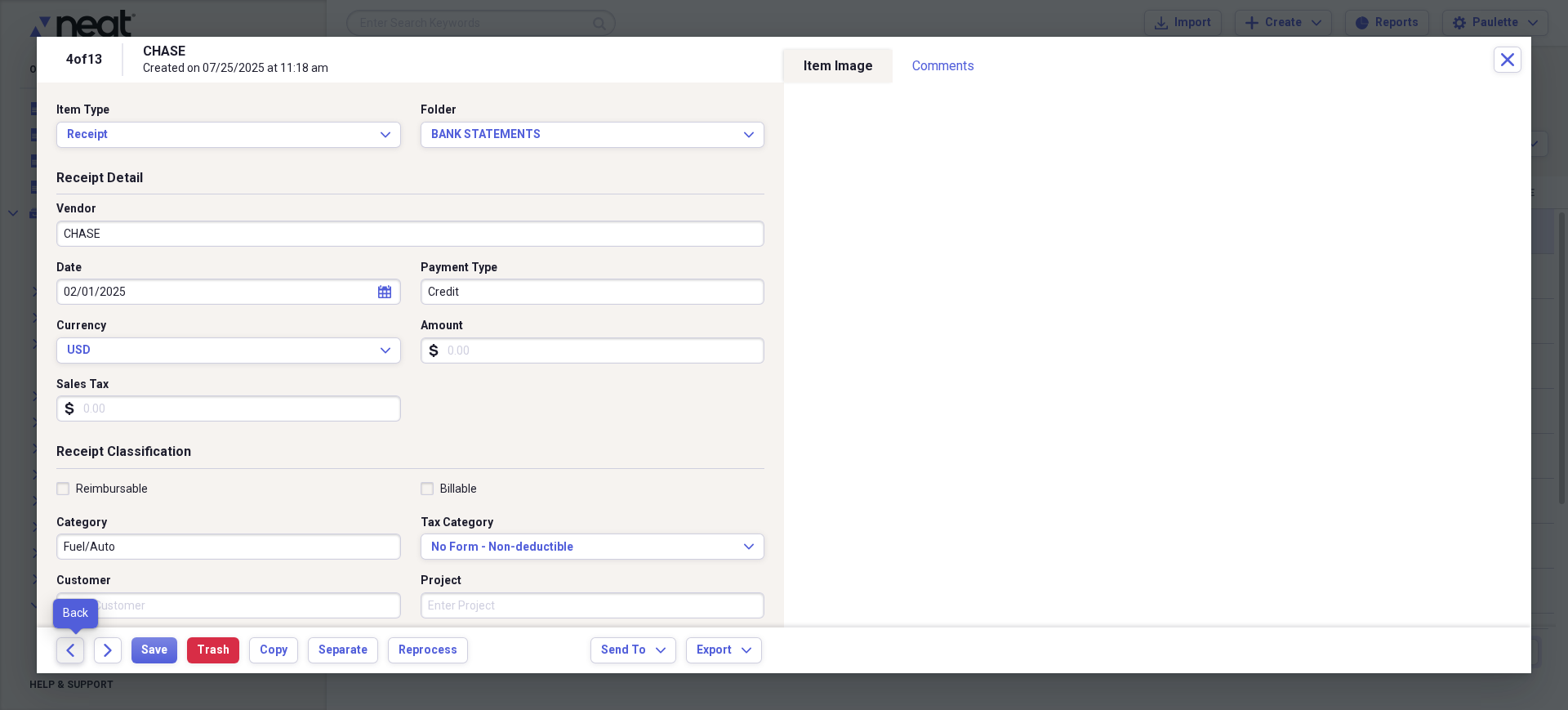 click on "Back" 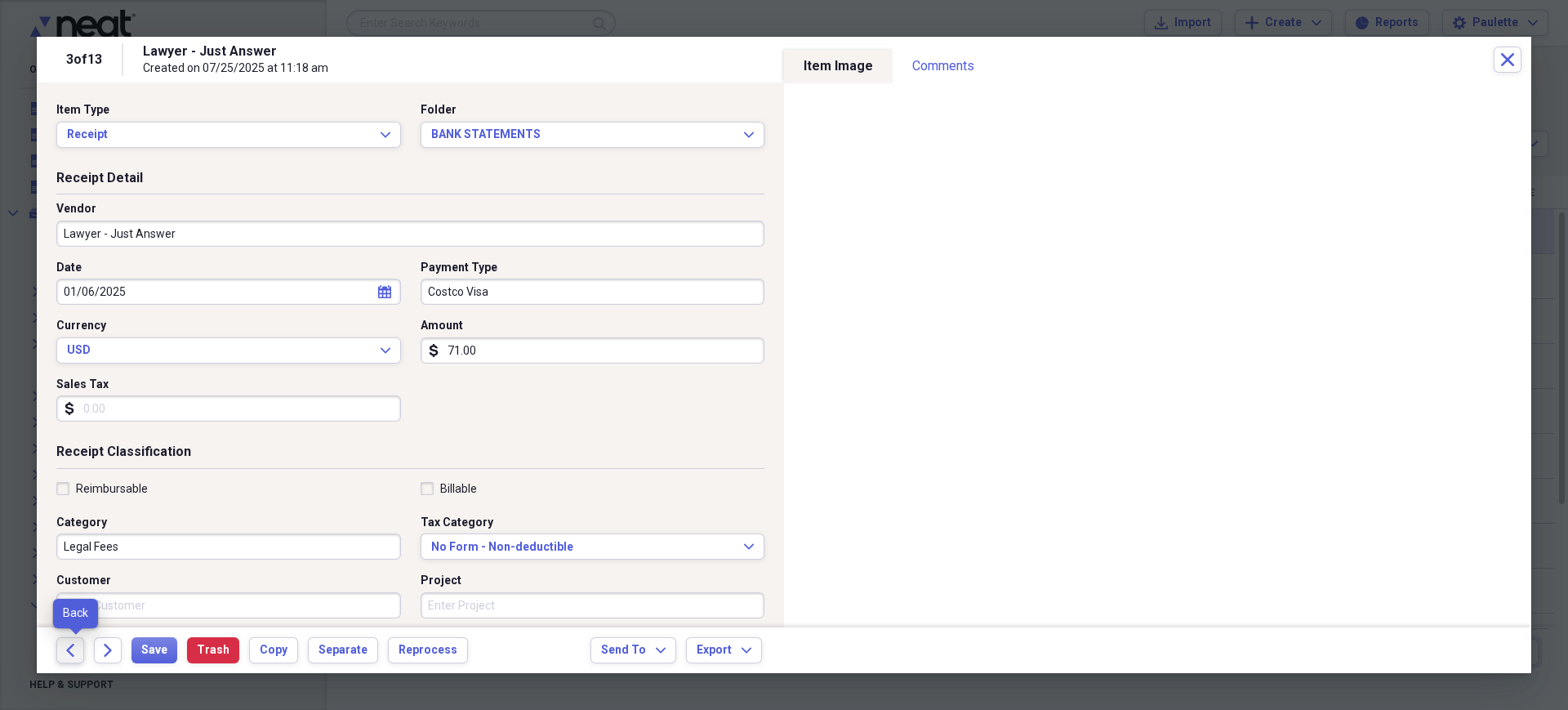 click on "Back" 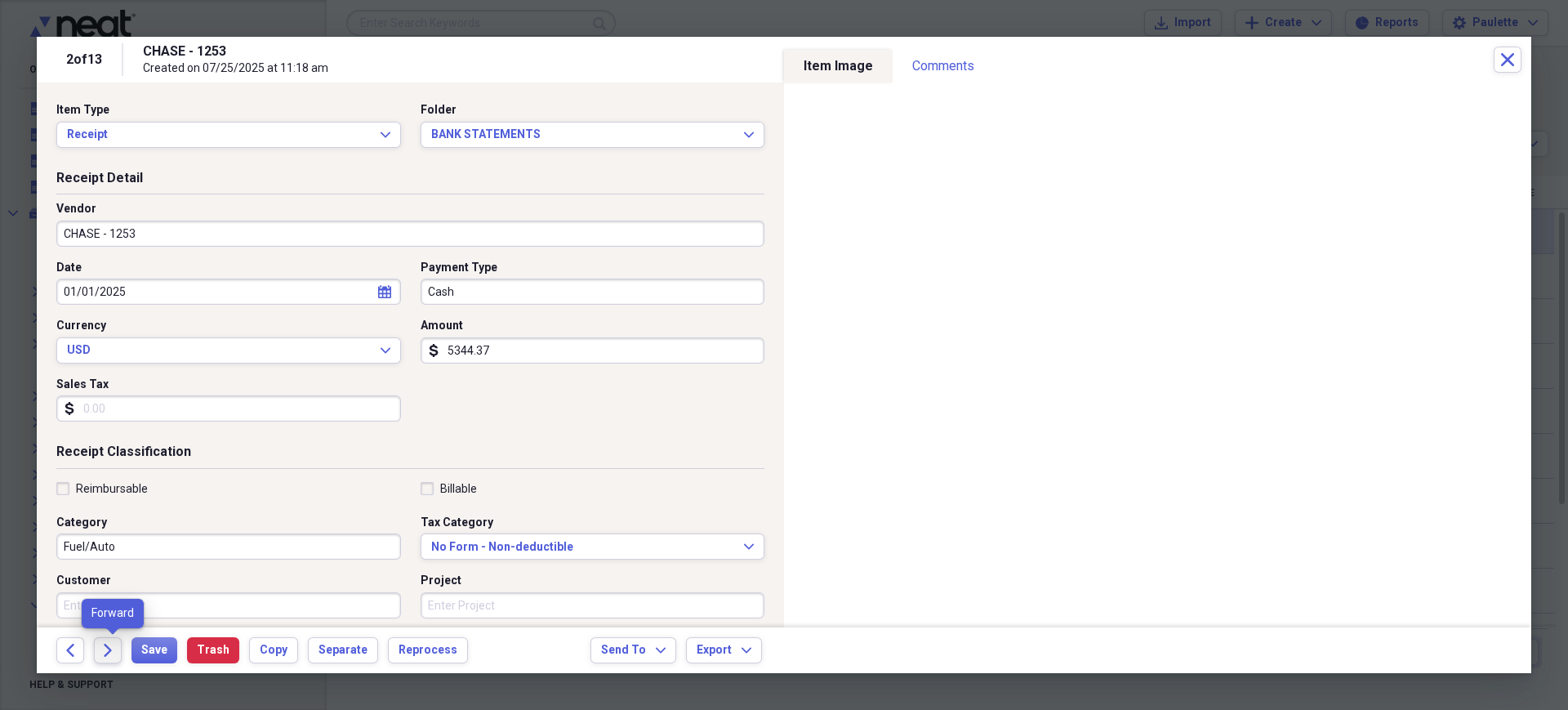 click on "Forward" 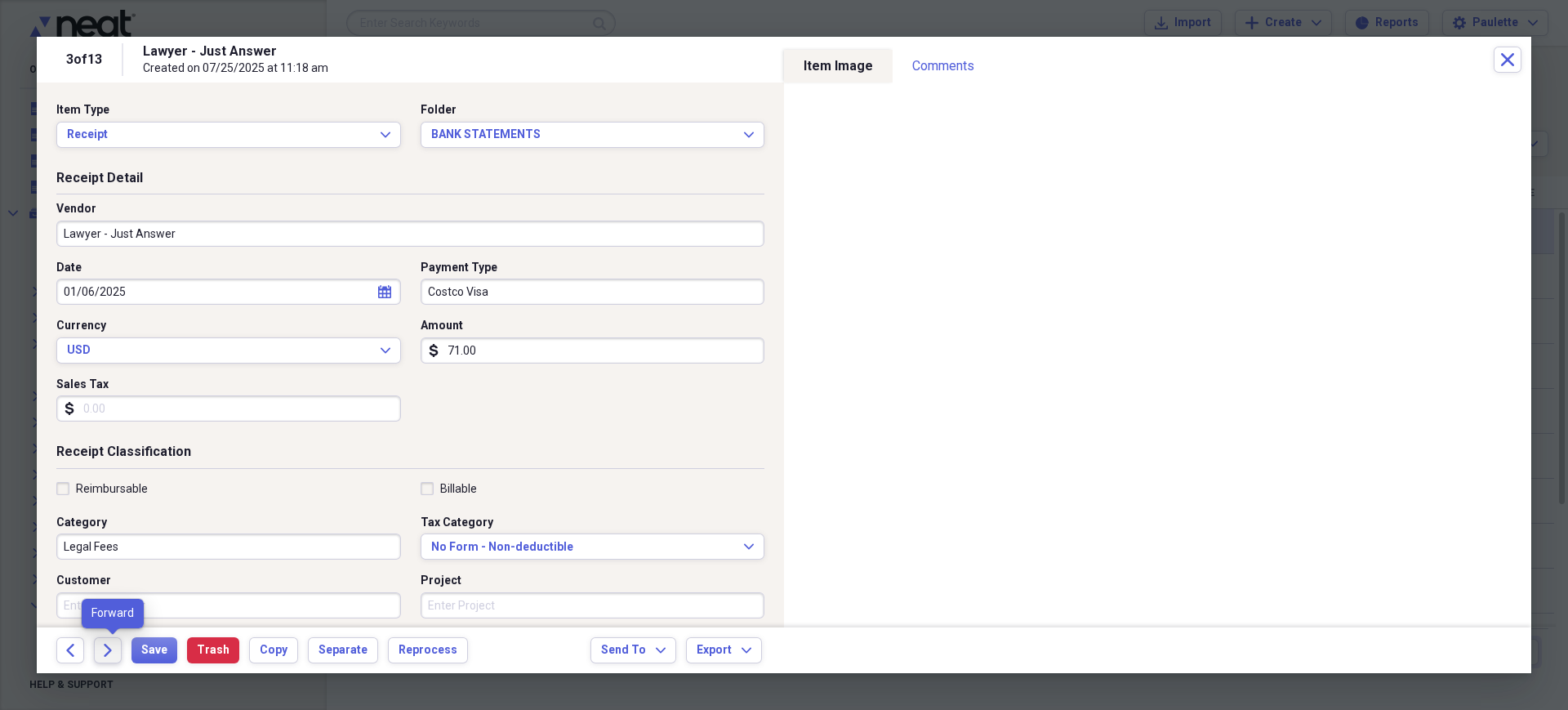 click on "Forward" 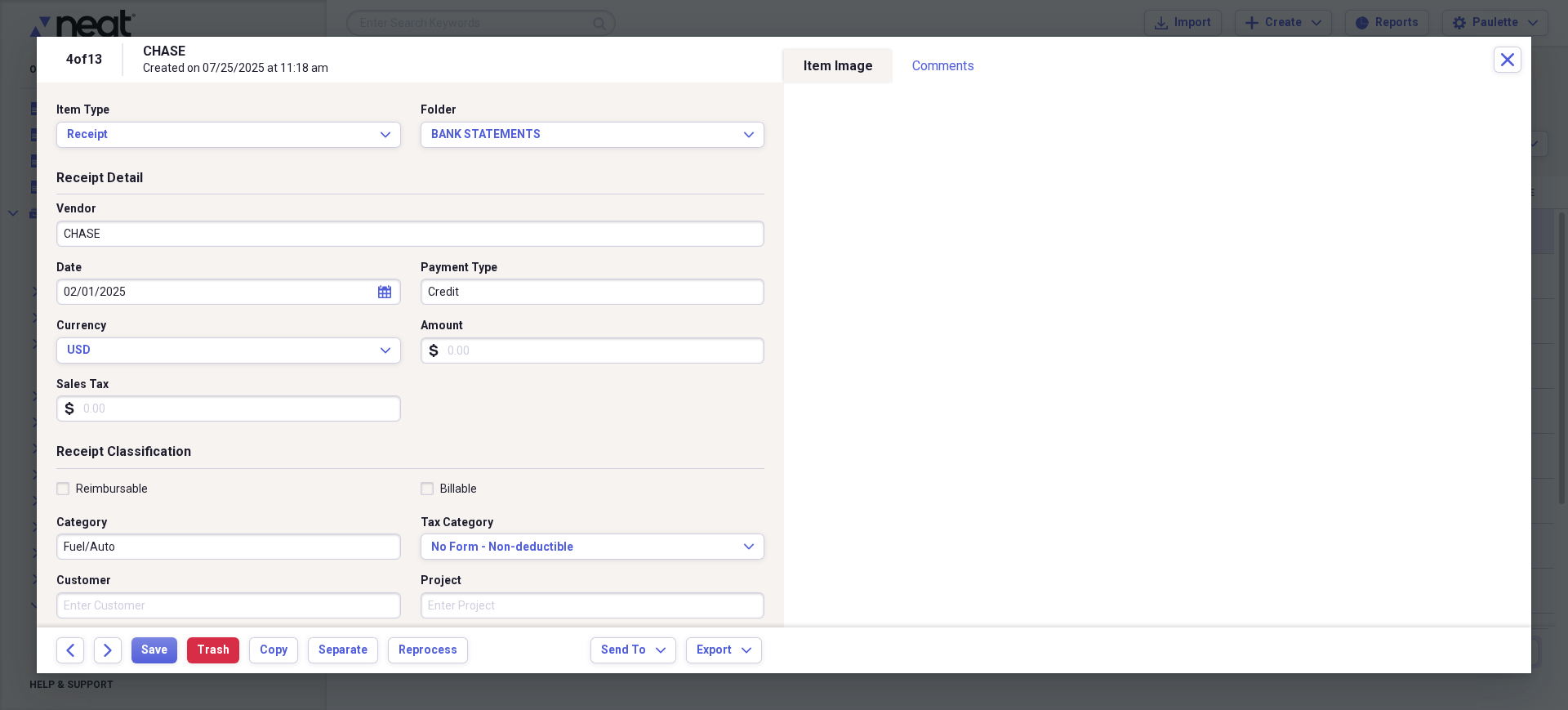 click on "Credit" at bounding box center [593, 292] 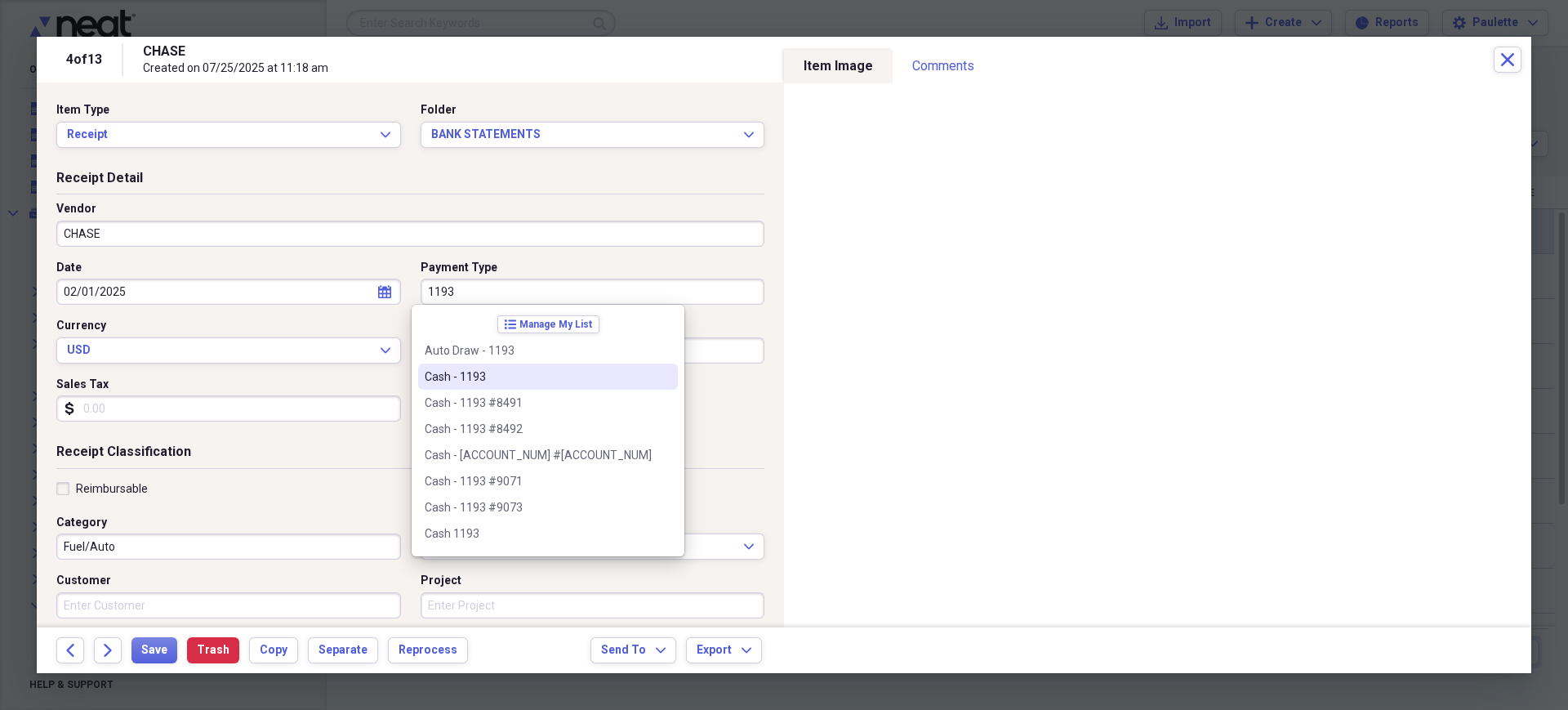 click on "Cash - 1193" at bounding box center [538, 377] 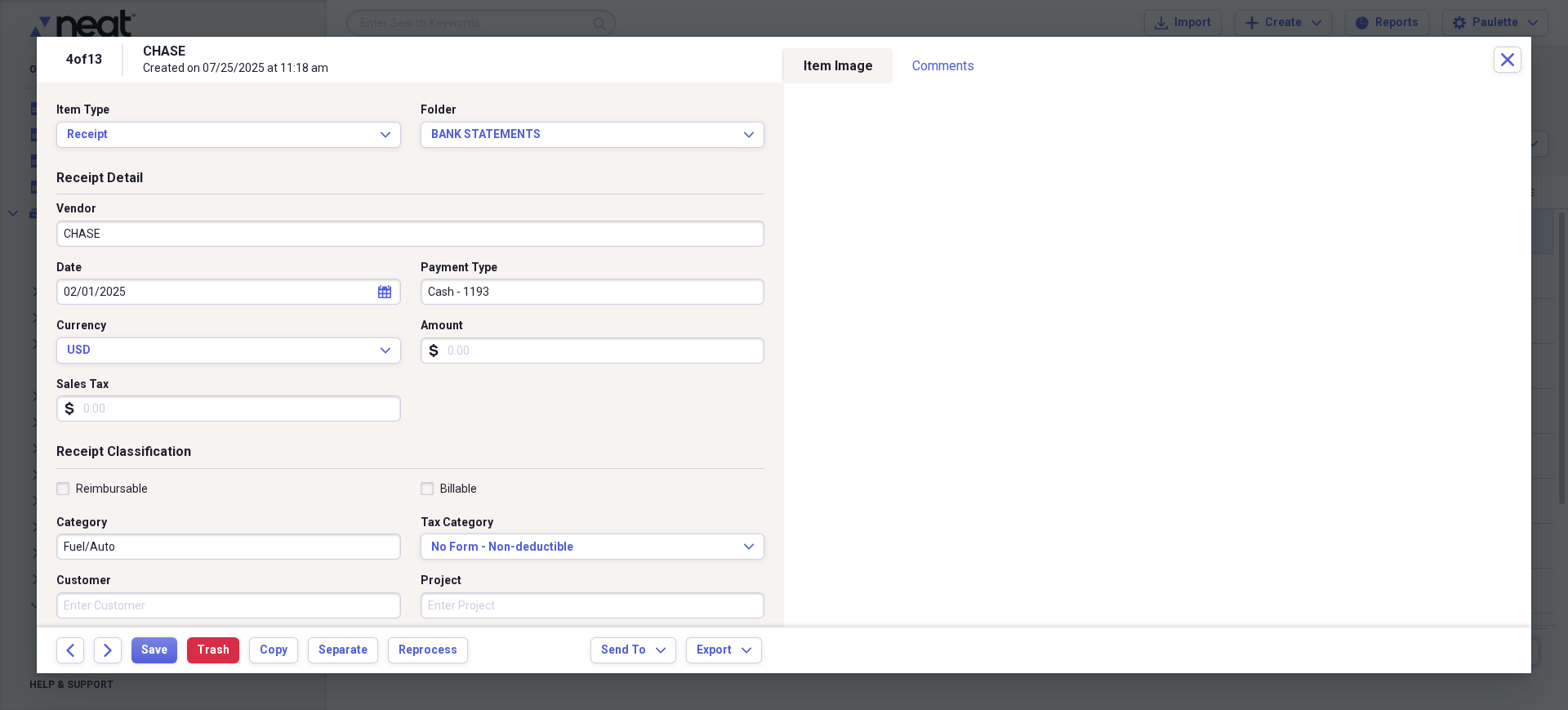click on "calendar" 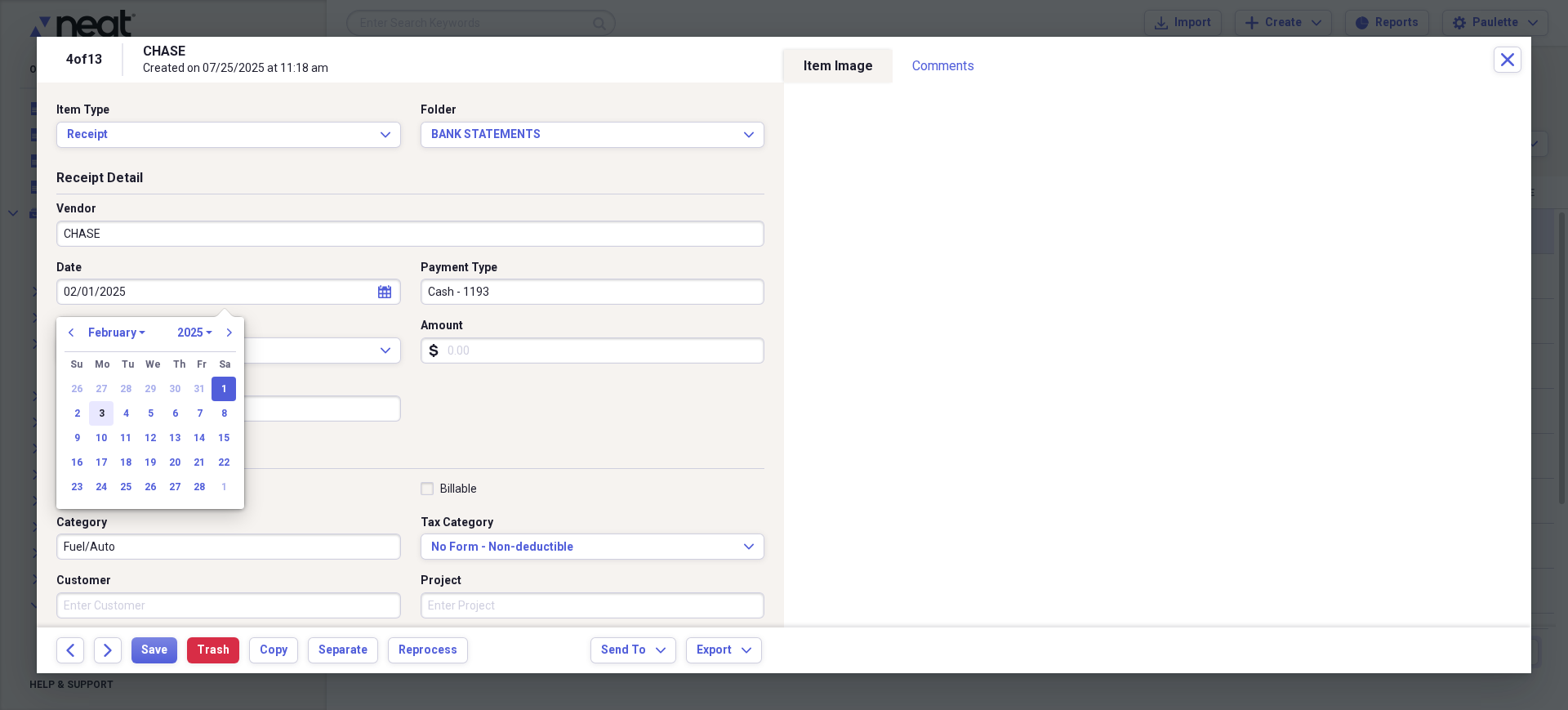 click on "3" at bounding box center [101, 413] 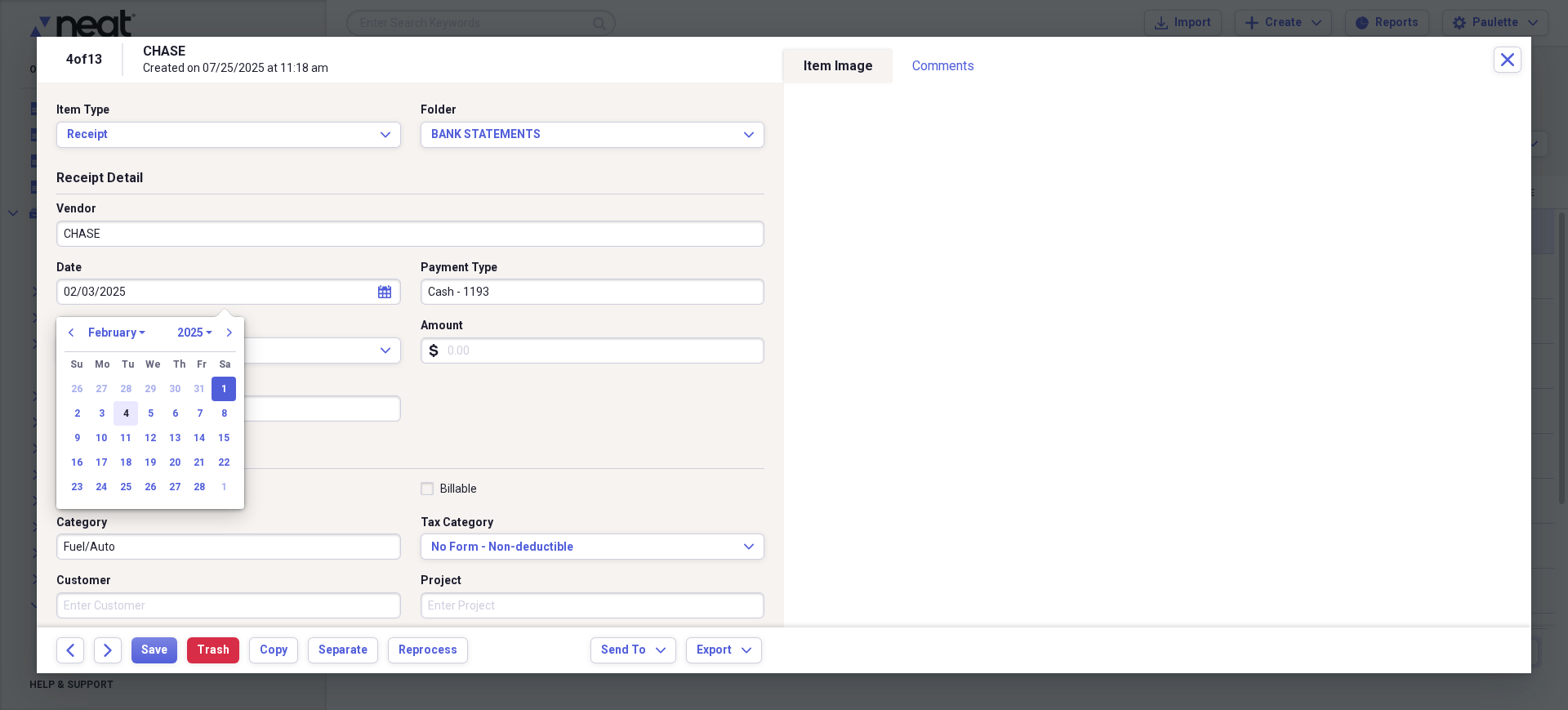 type on "02/03/2025" 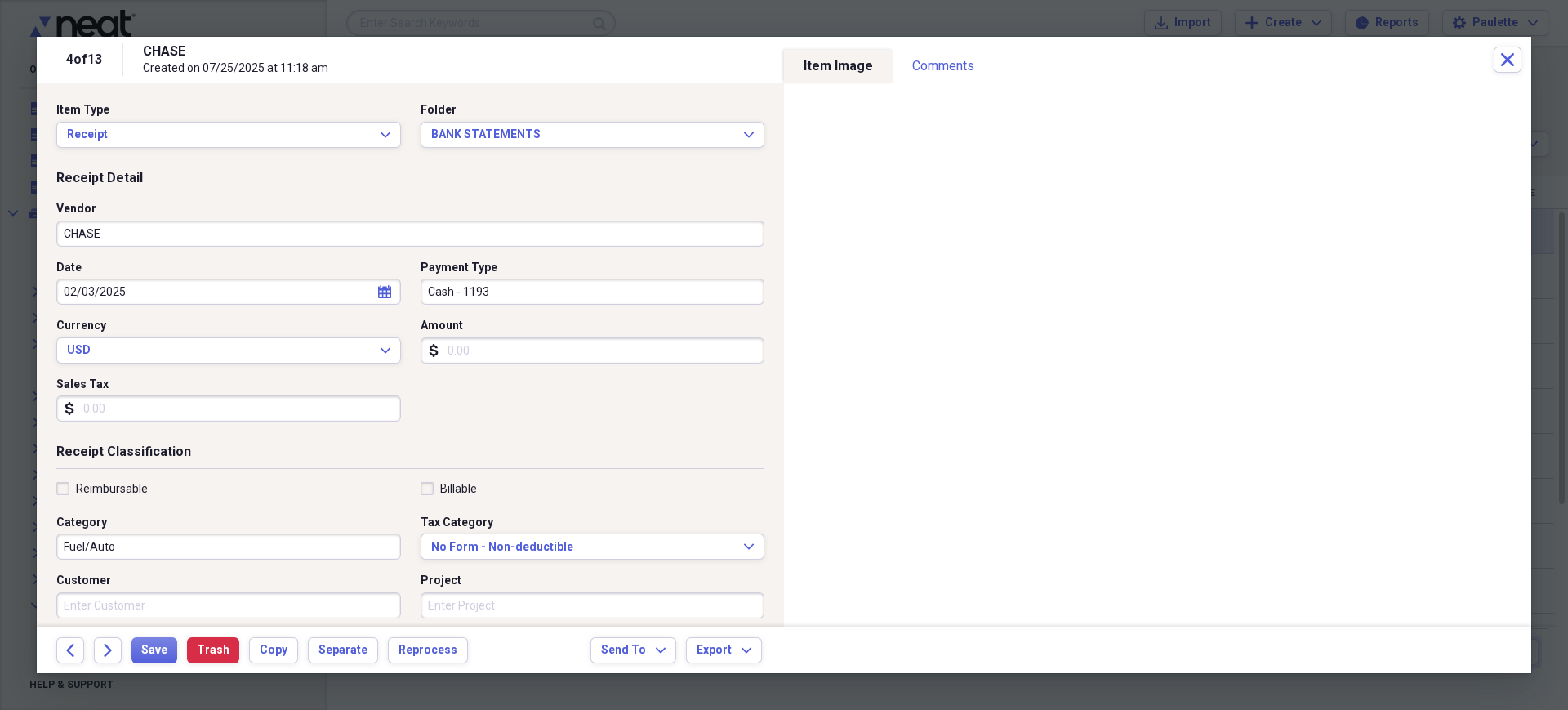 click on "CHASE" at bounding box center (410, 234) 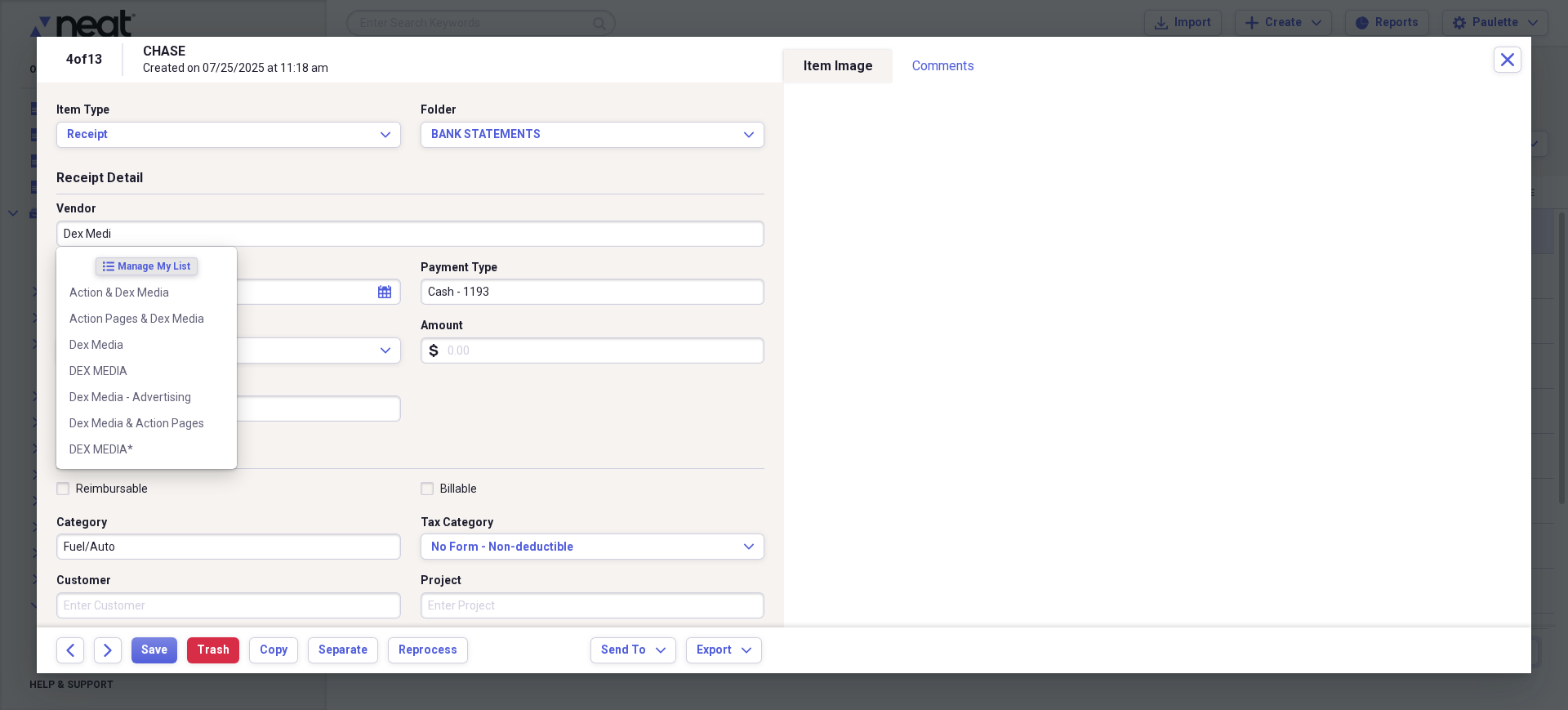 type on "Dex Media" 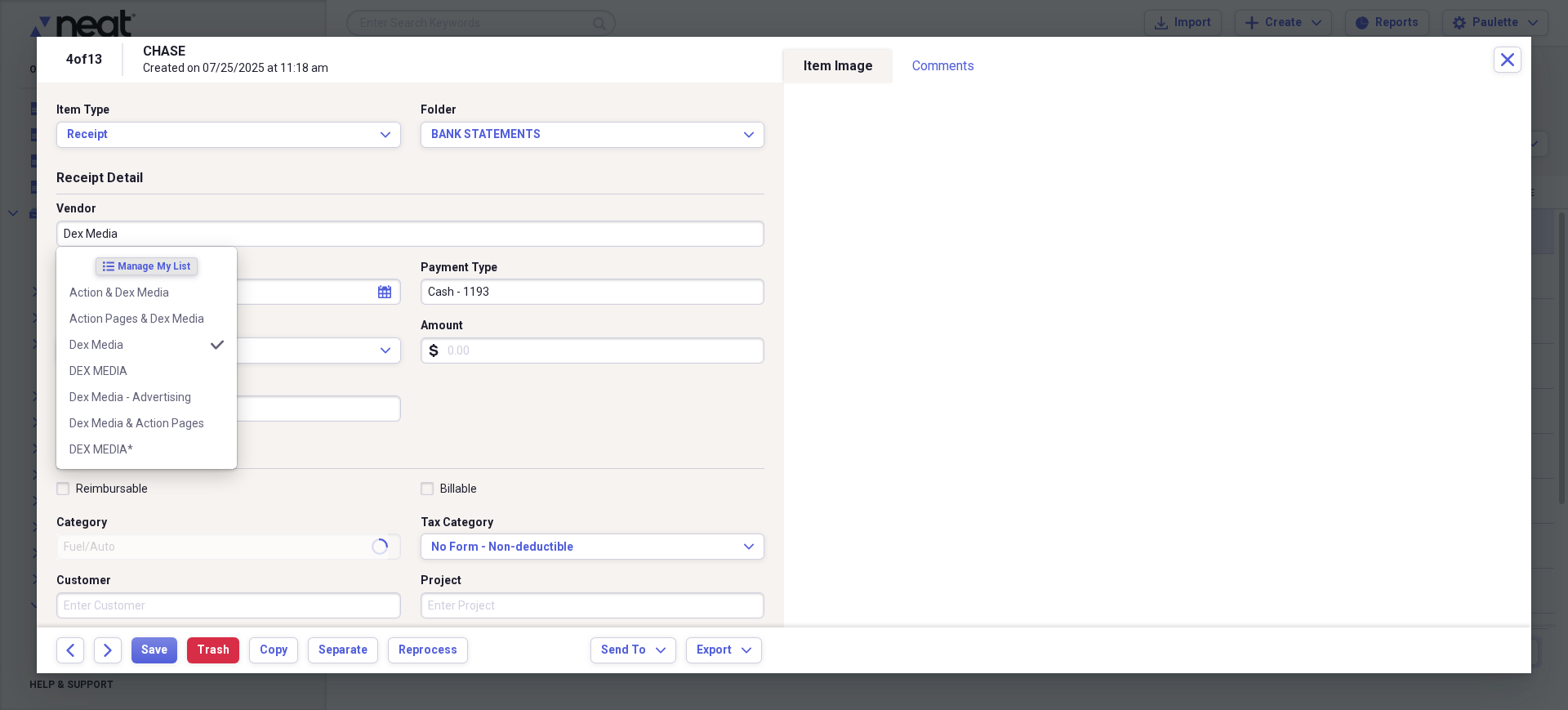 type on "Advertising" 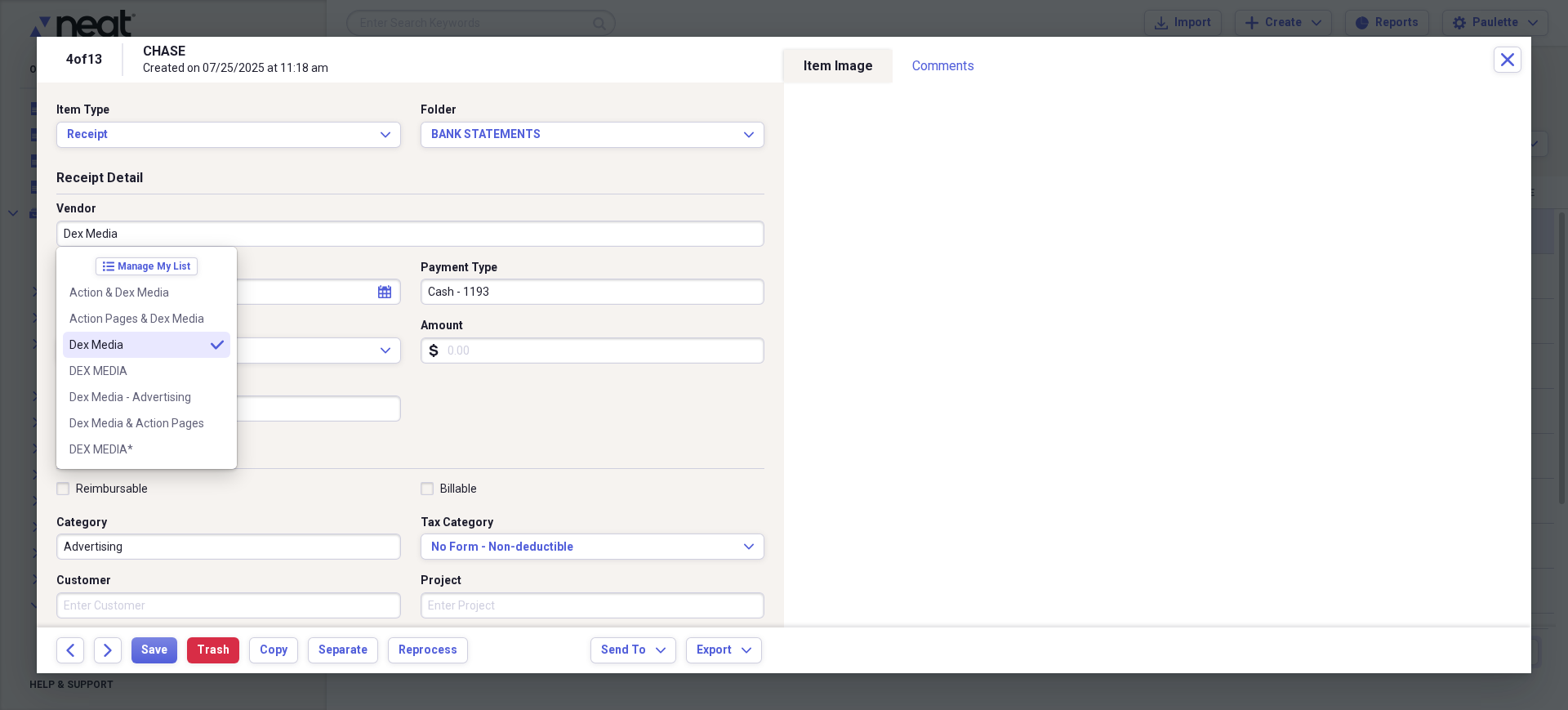 type on "Dex Media" 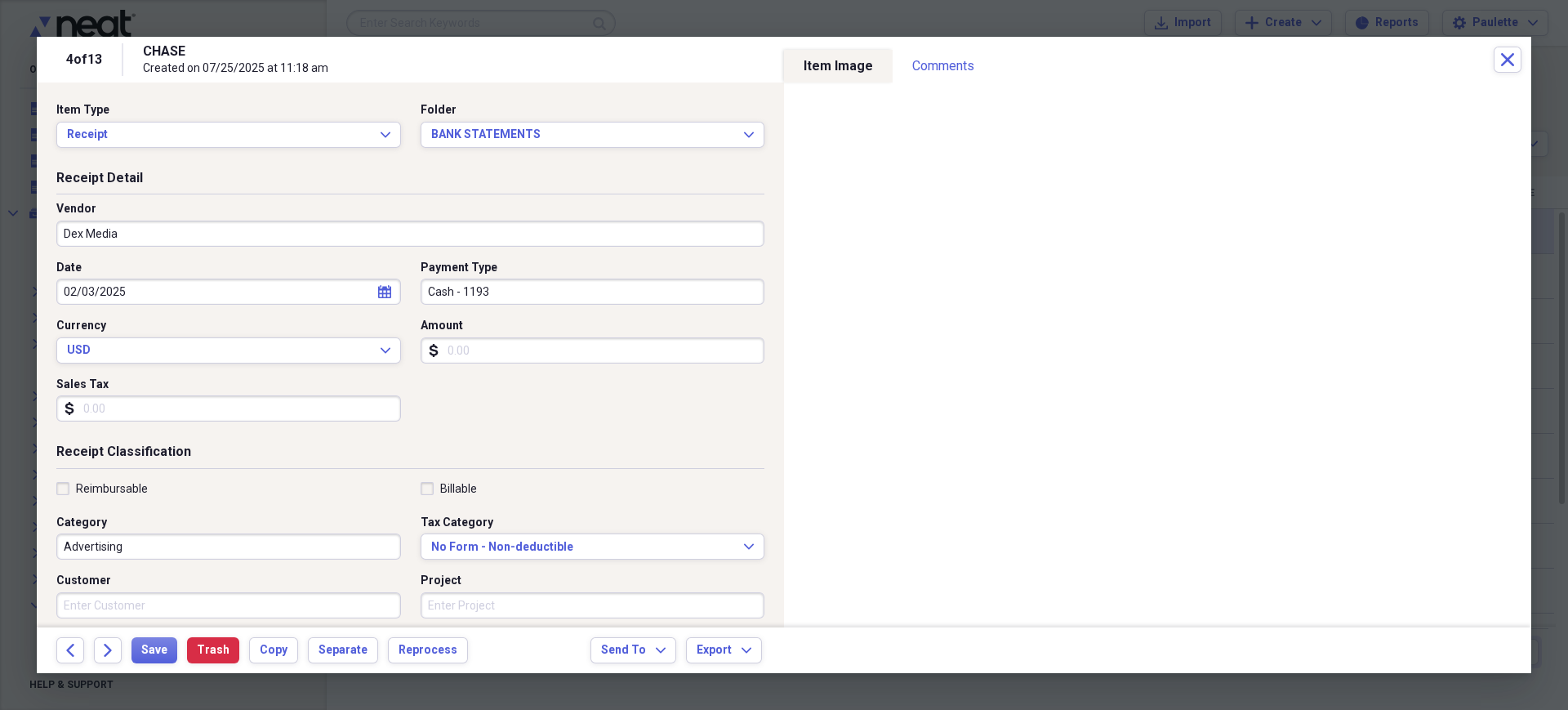 click on "Amount" at bounding box center (593, 351) 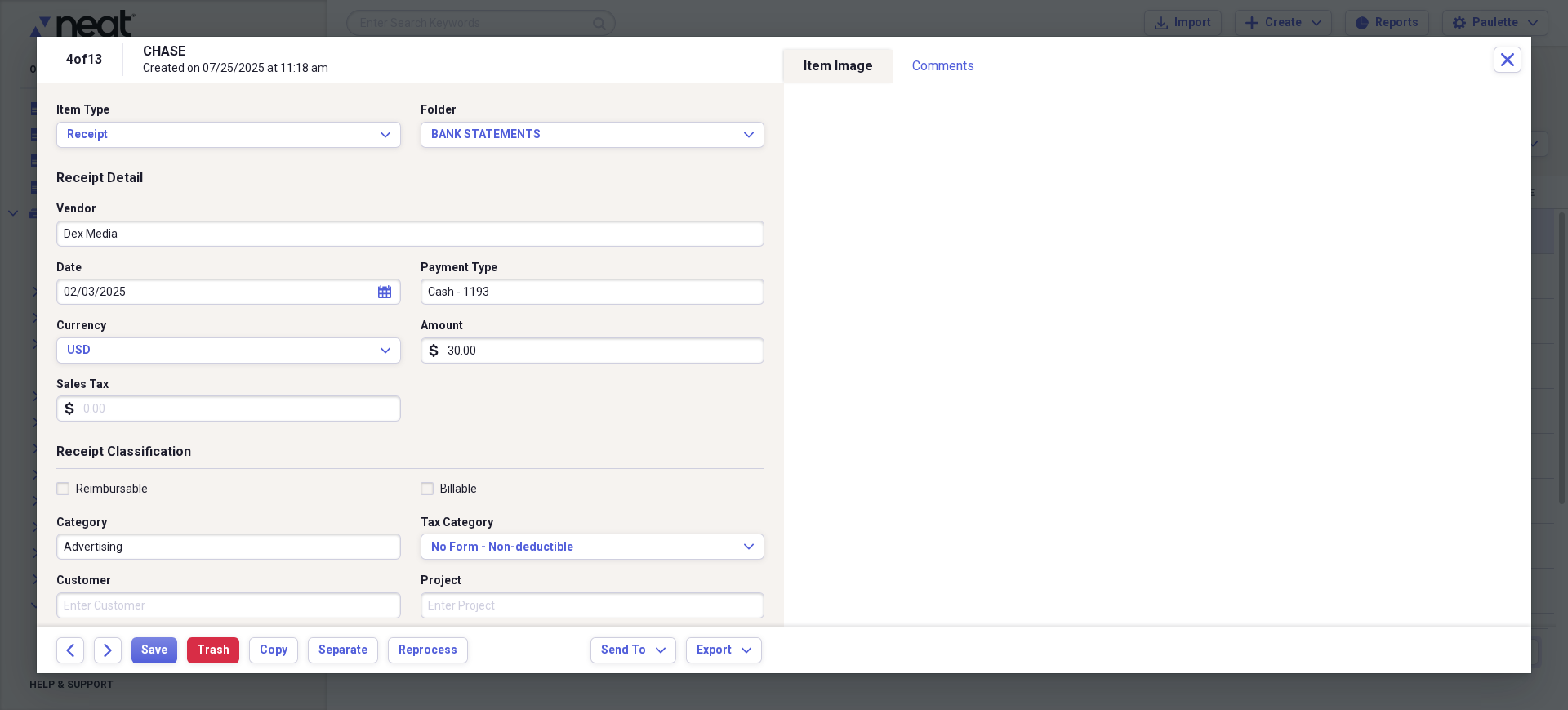 type on "30.00" 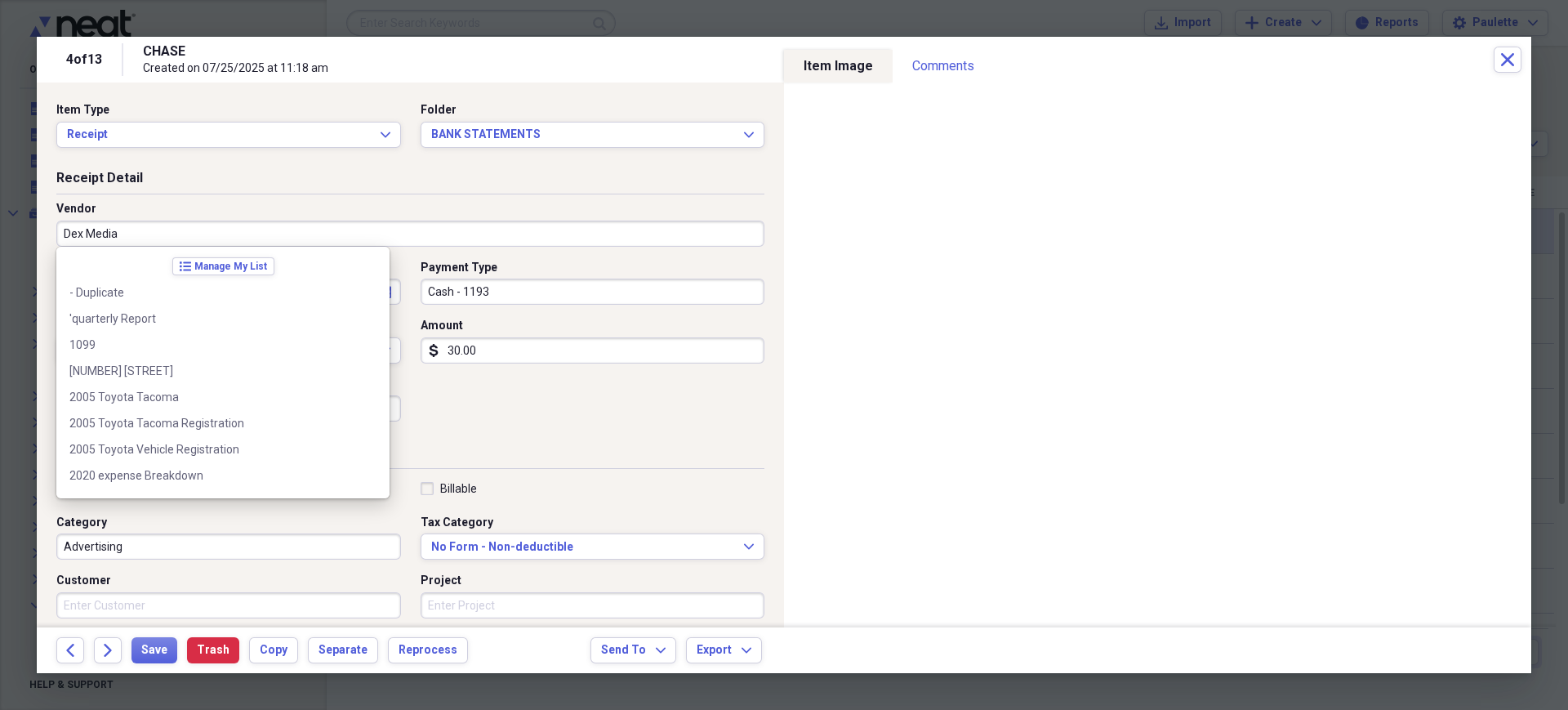 click on "Dex Media" at bounding box center [410, 234] 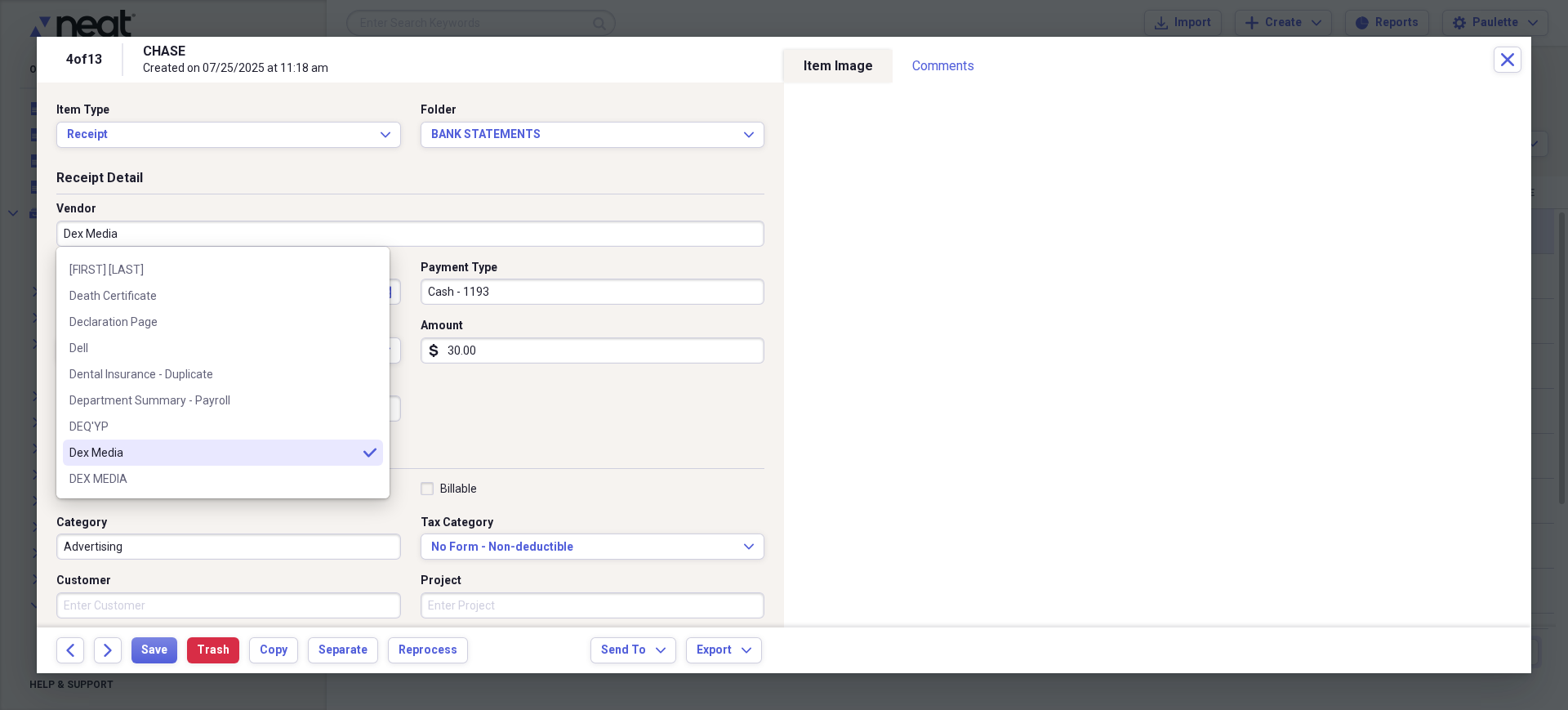 click on "Payment Type" at bounding box center (593, 268) 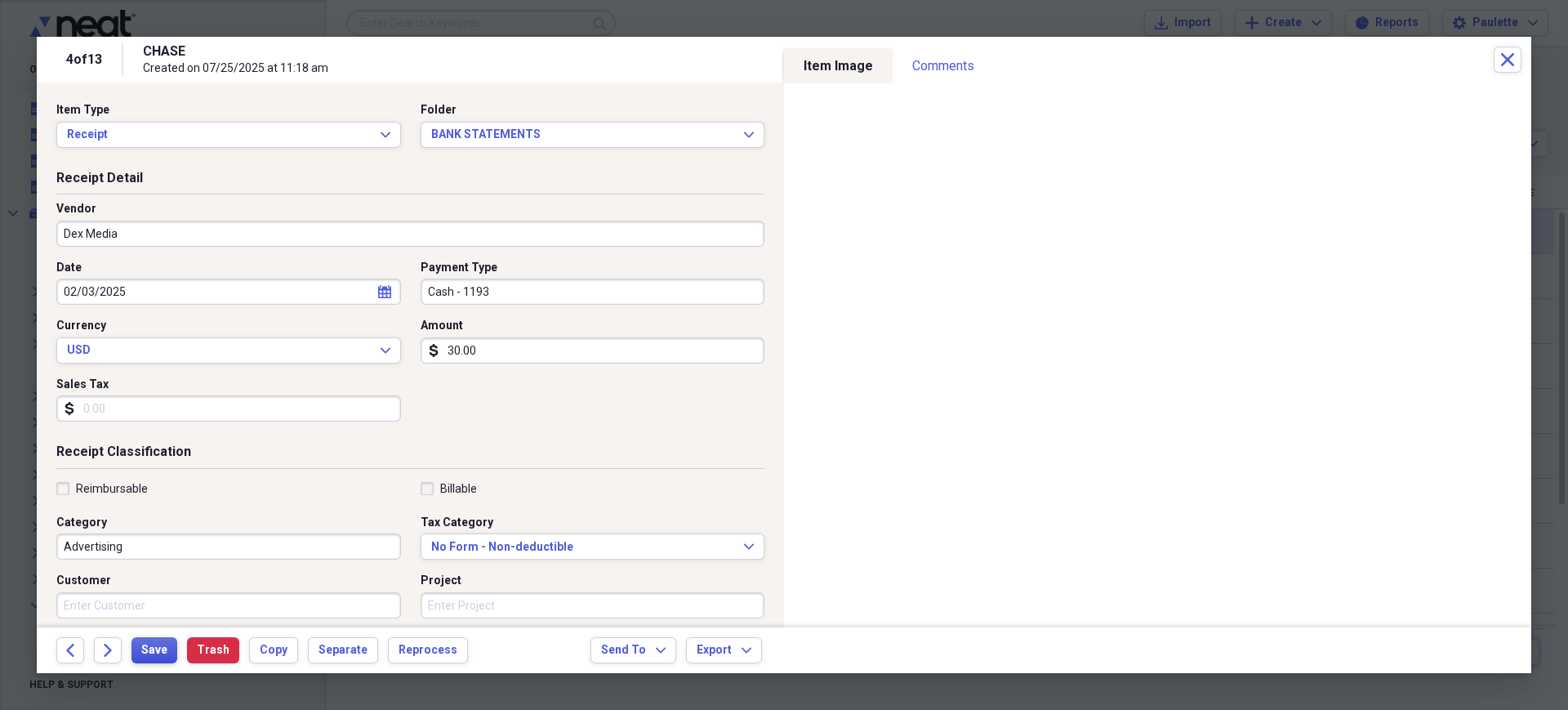 click on "Save" at bounding box center (154, 650) 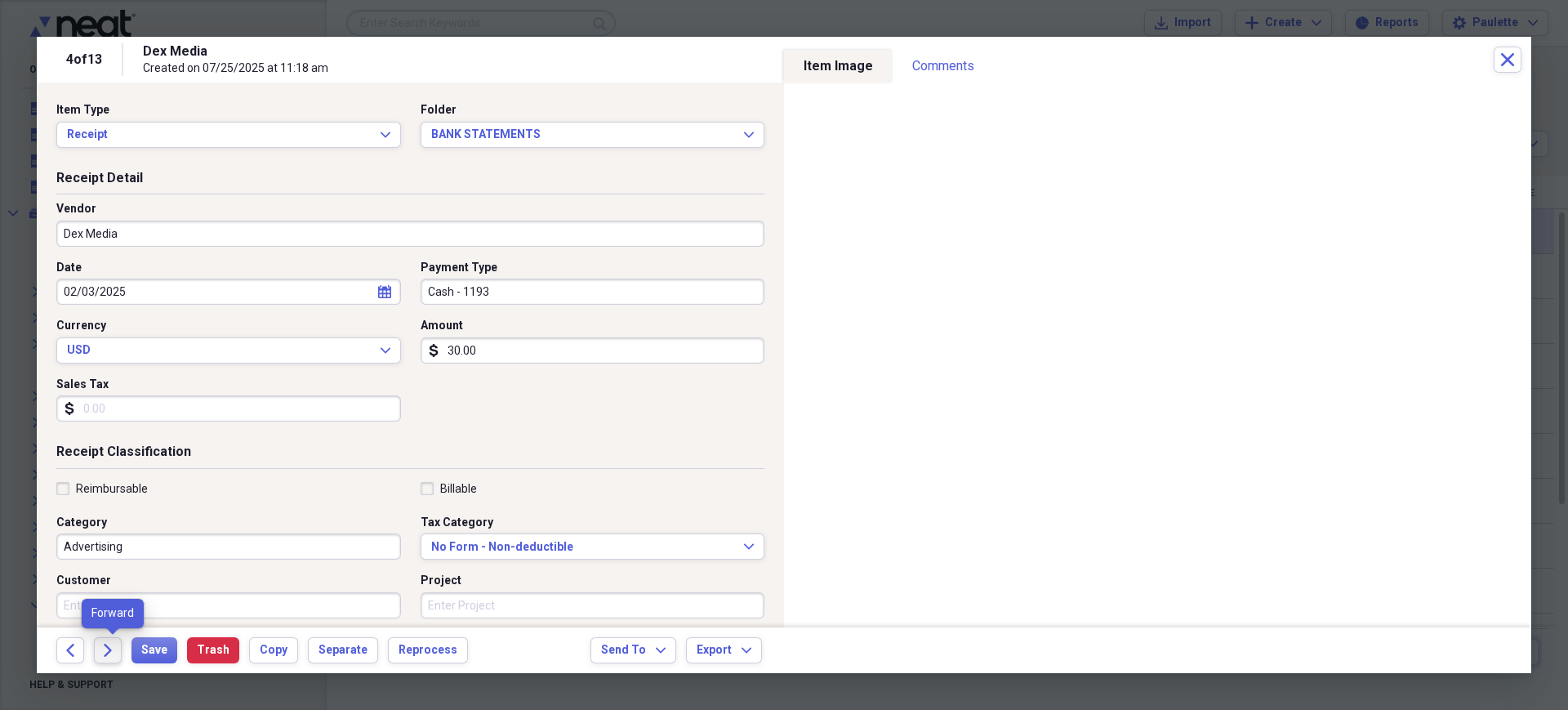 click 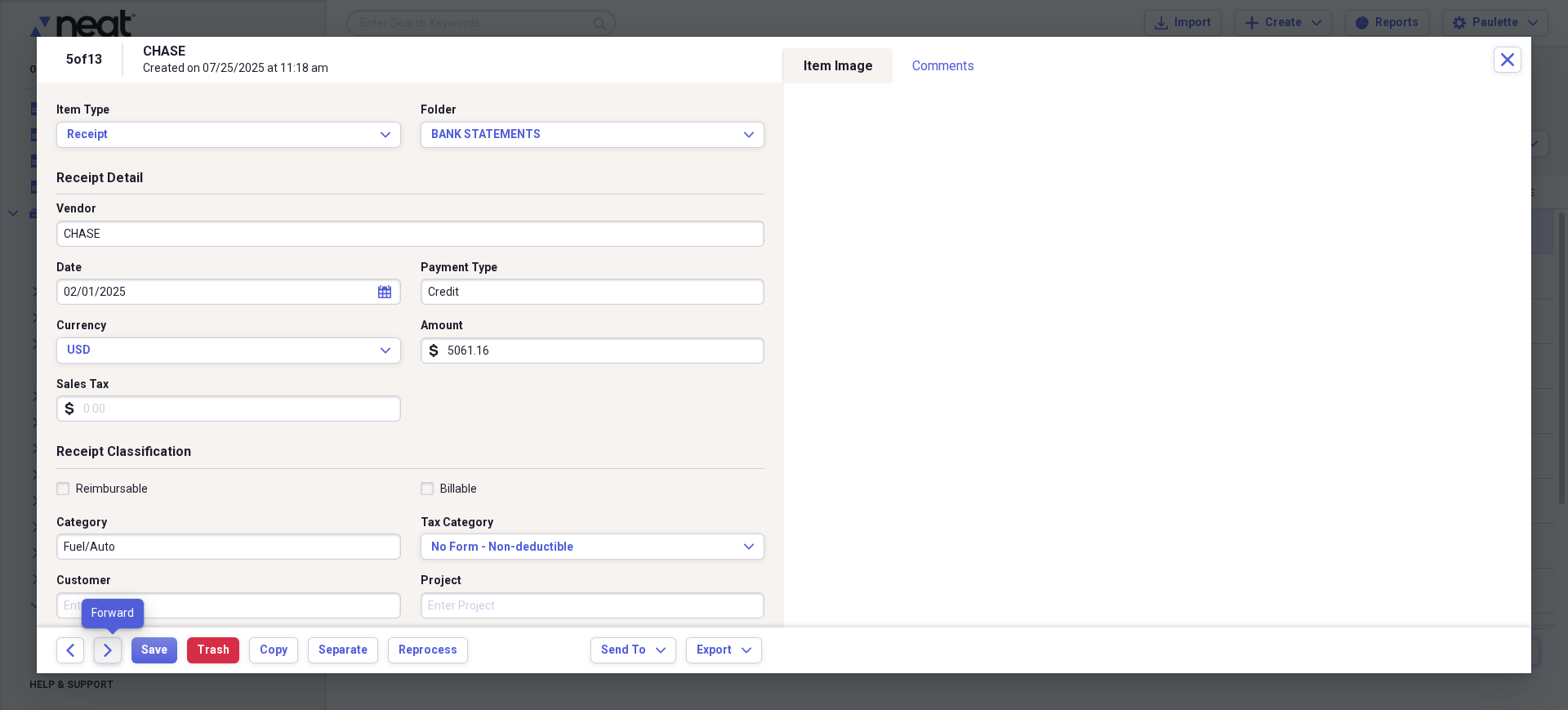 click on "Forward" at bounding box center (108, 650) 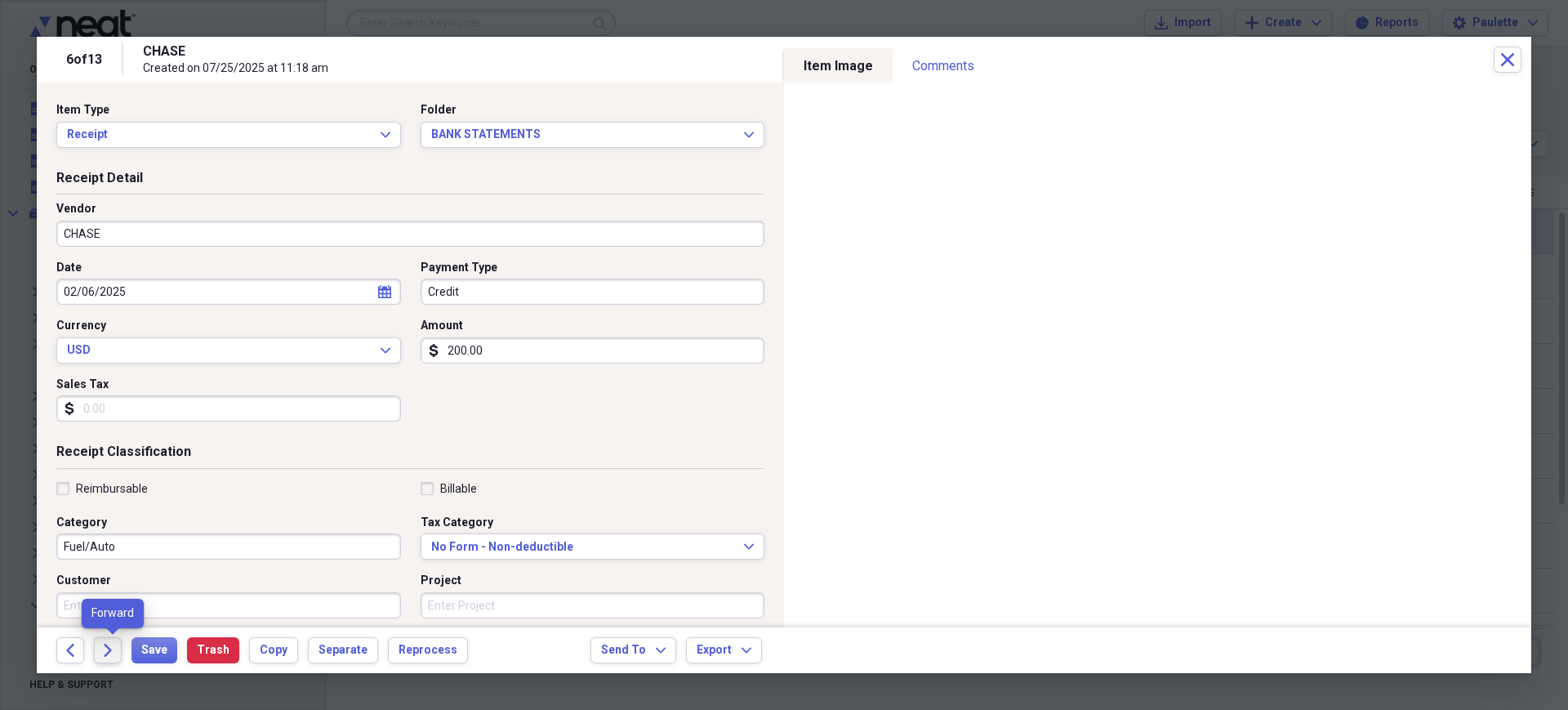 click on "Forward" 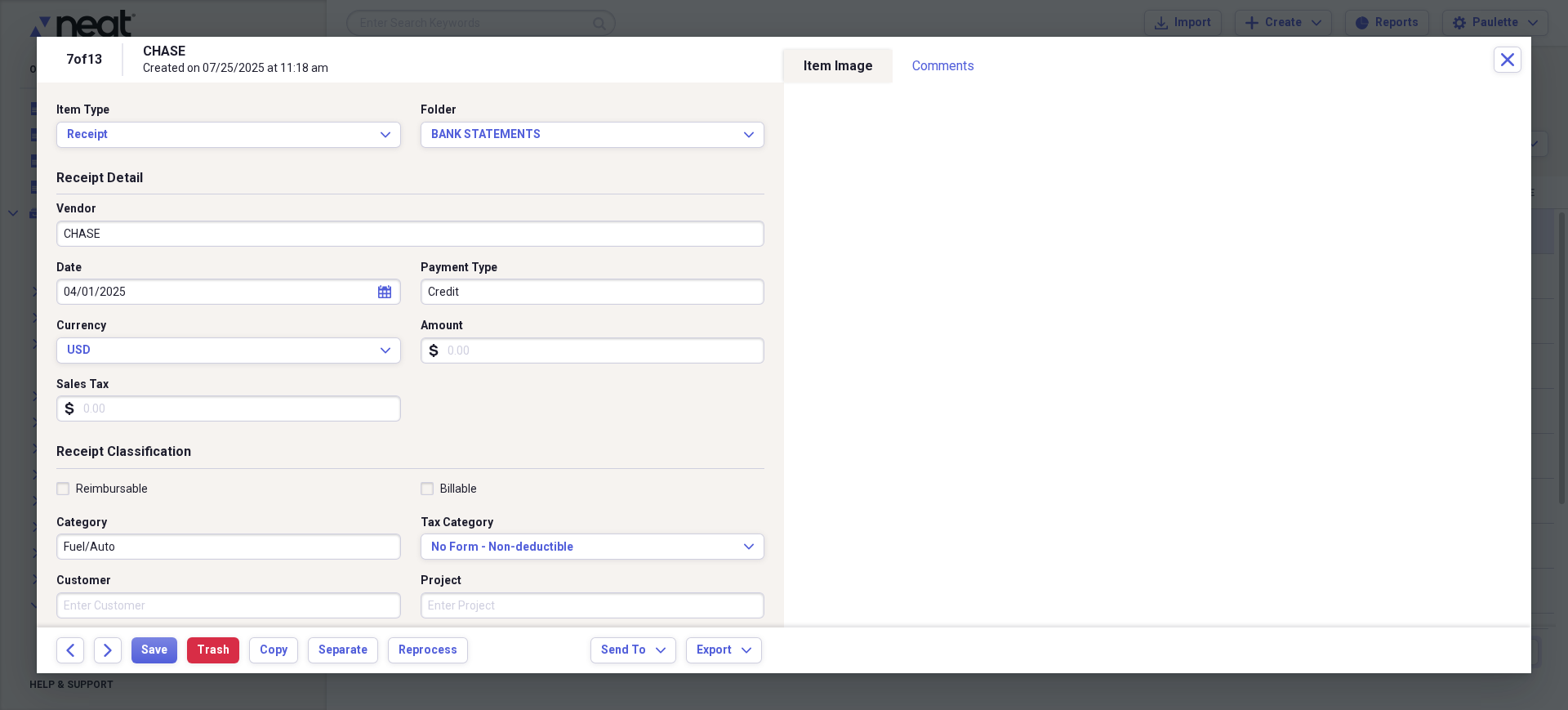 scroll, scrollTop: 289, scrollLeft: 0, axis: vertical 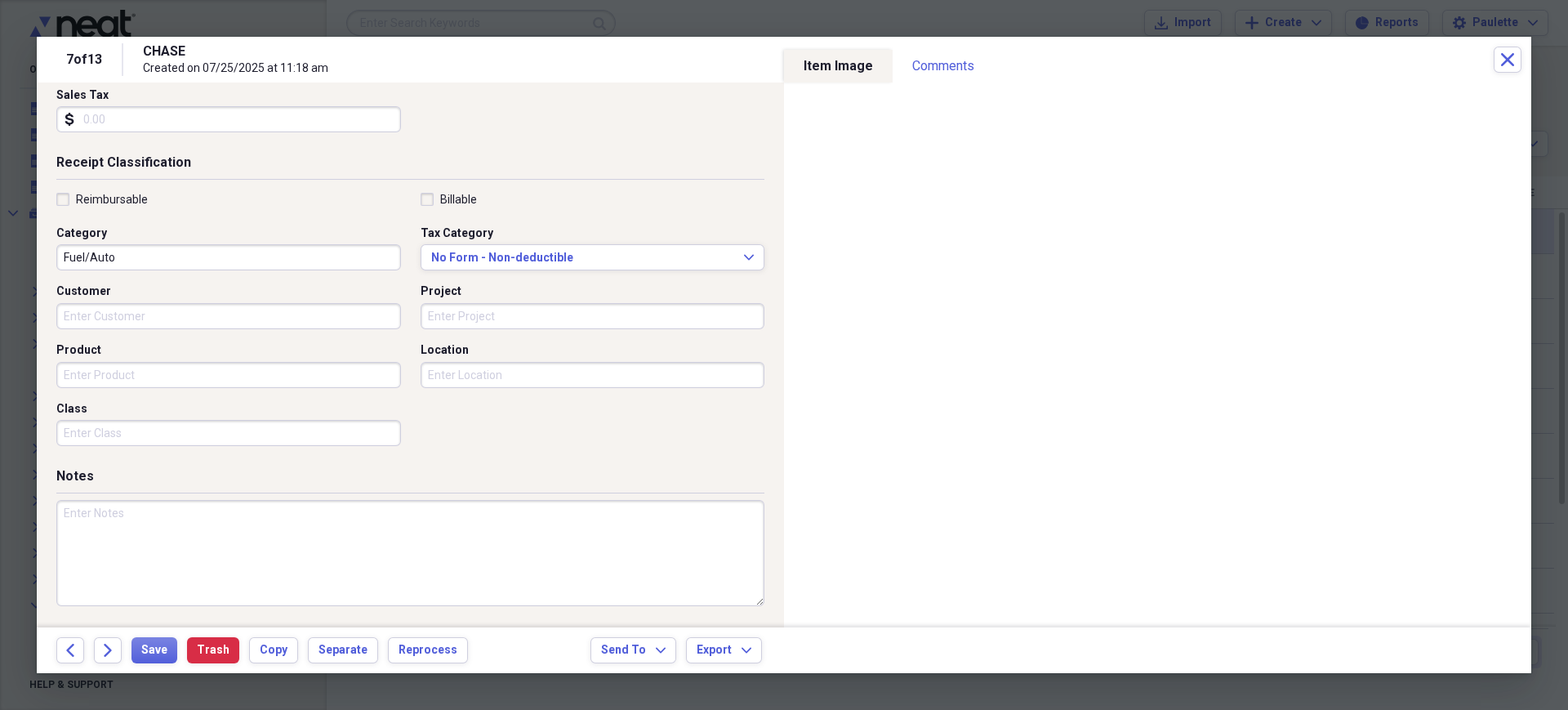 click at bounding box center [410, 553] 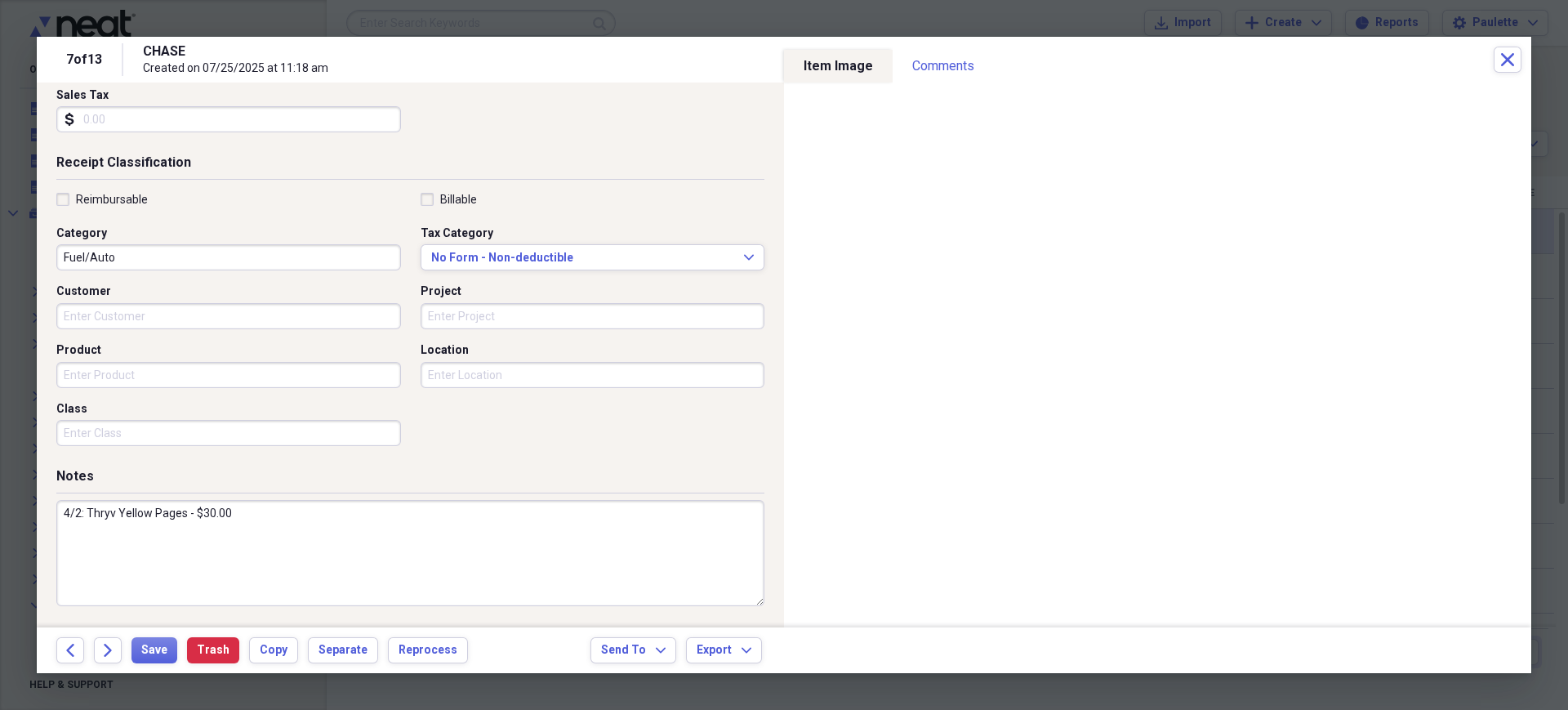 type on "4/2: Thryv Yellow Pages - $30.00" 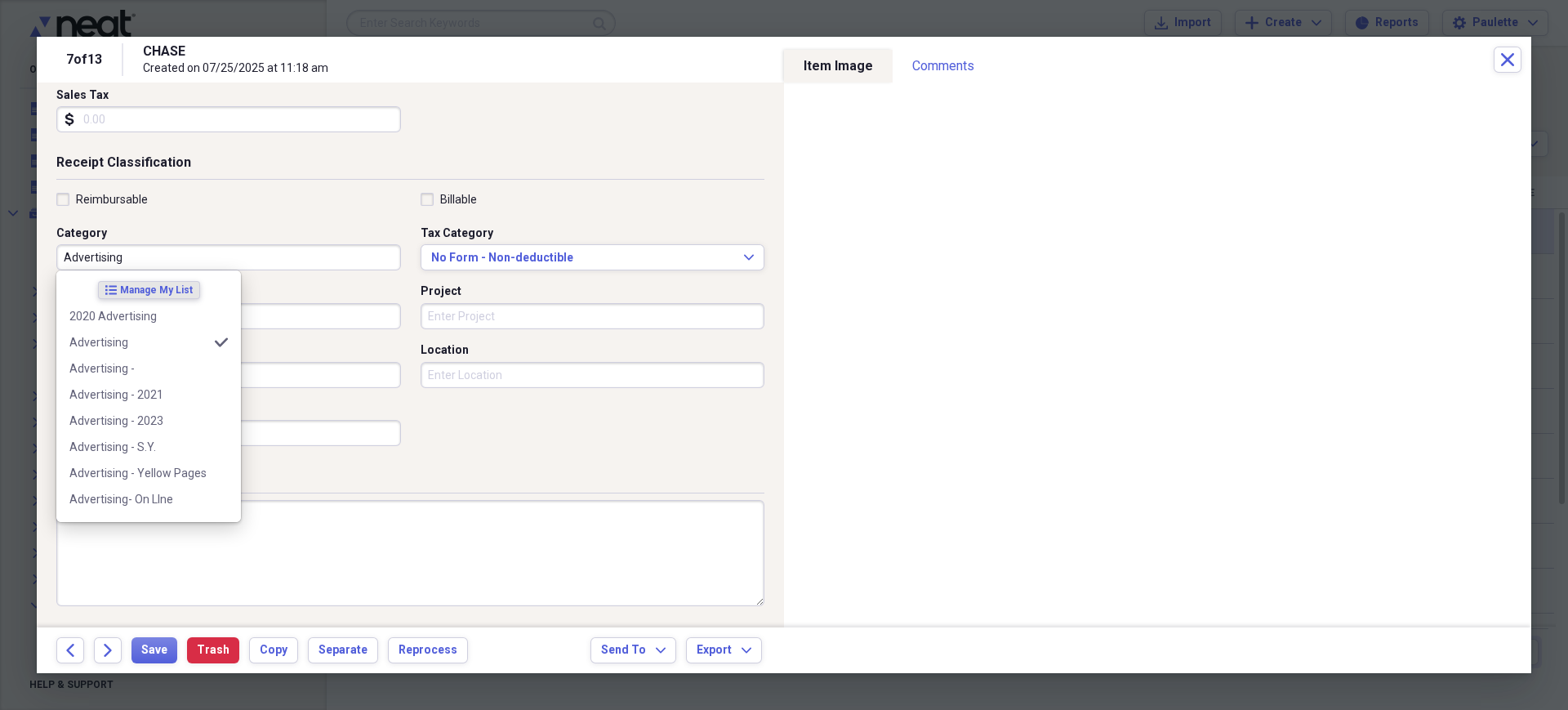 type on "Advertising" 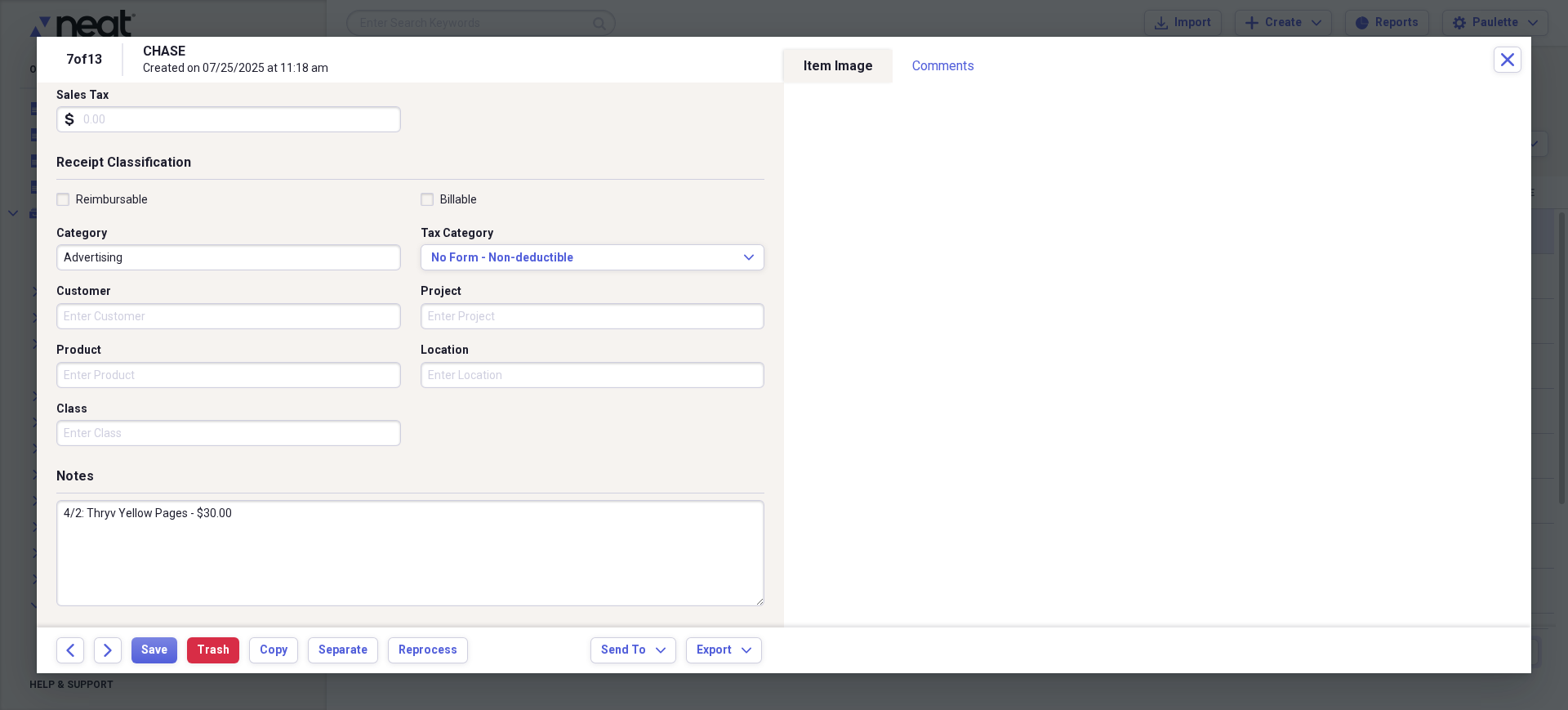 click on "Customer" at bounding box center (234, 306) 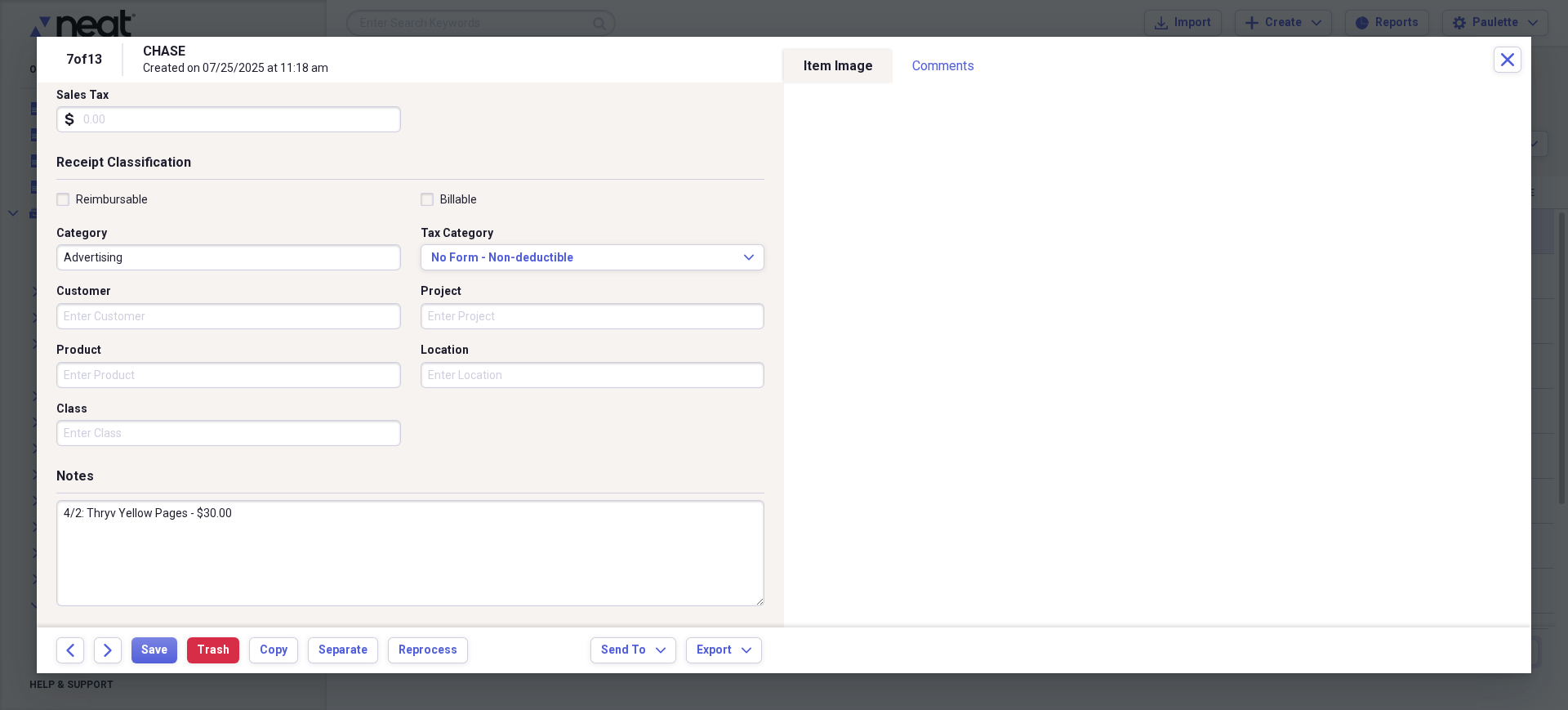 click on "Project" at bounding box center [593, 316] 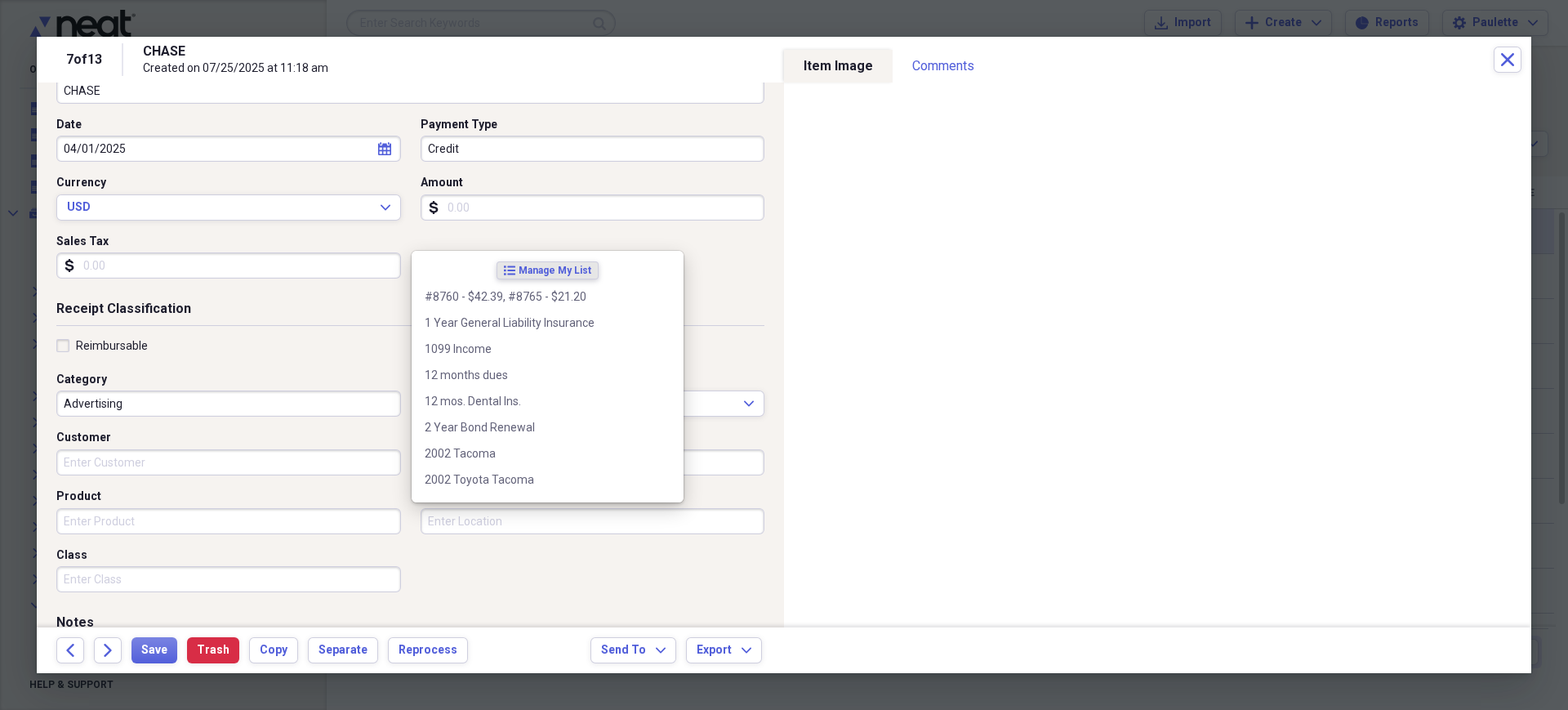scroll, scrollTop: 85, scrollLeft: 0, axis: vertical 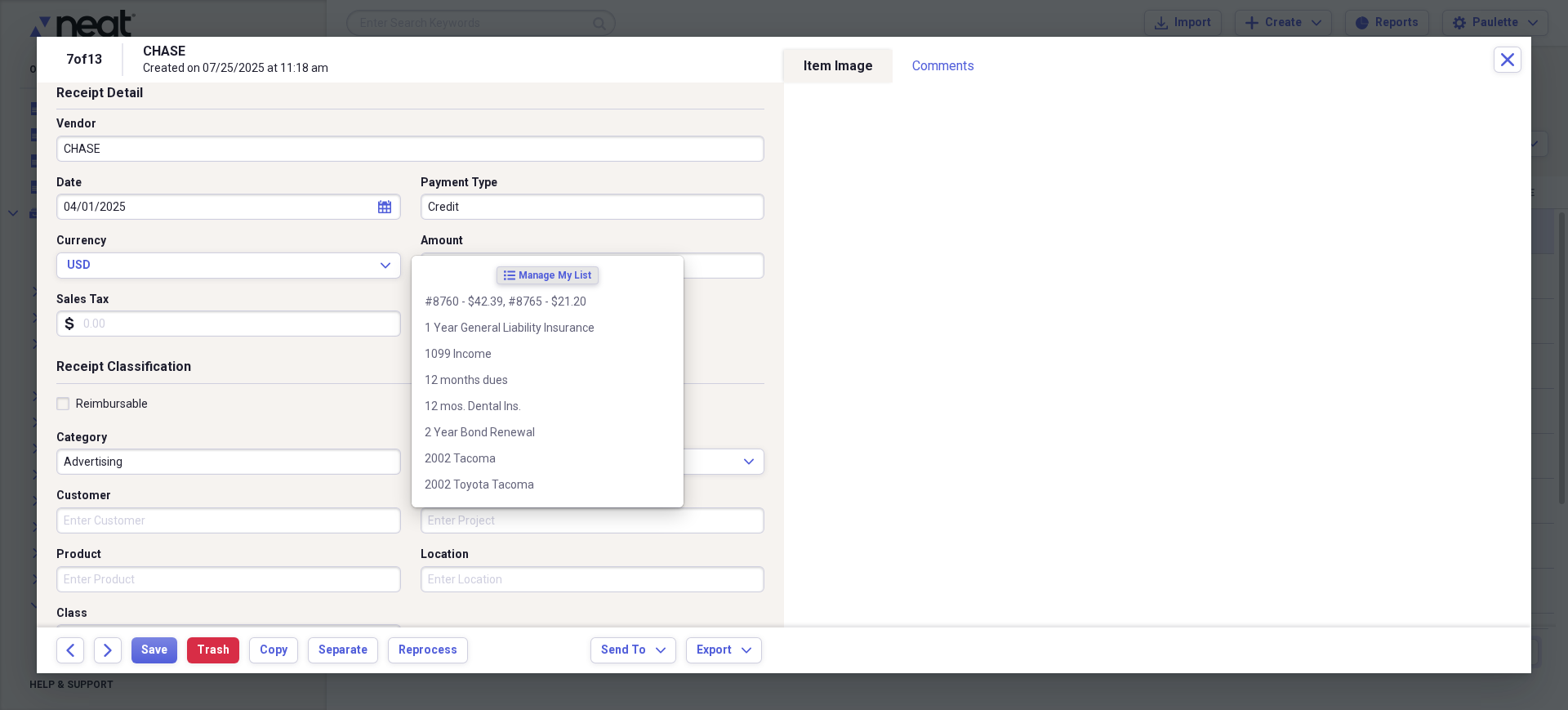 click on "Credit" at bounding box center (593, 207) 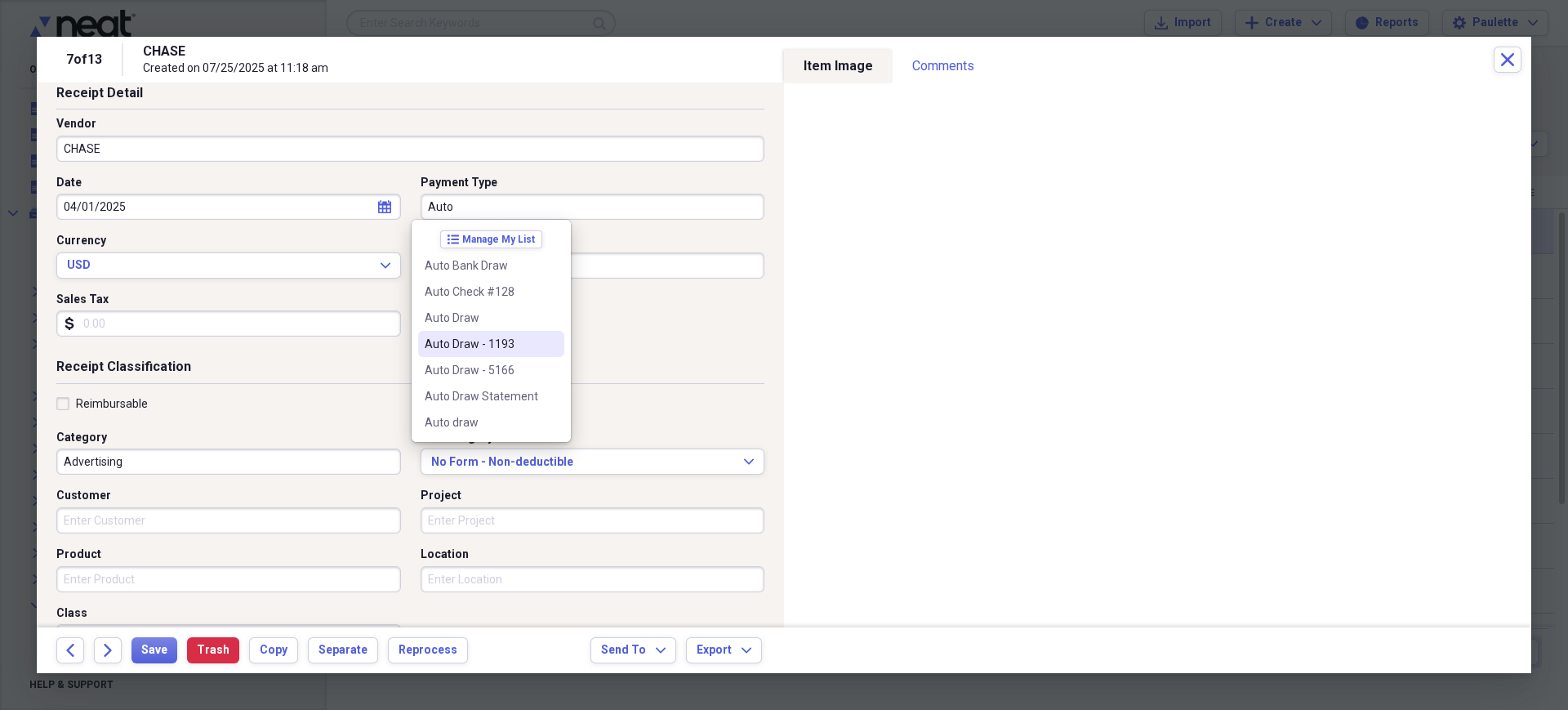 click on "Auto Draw - 1193" at bounding box center (481, 344) 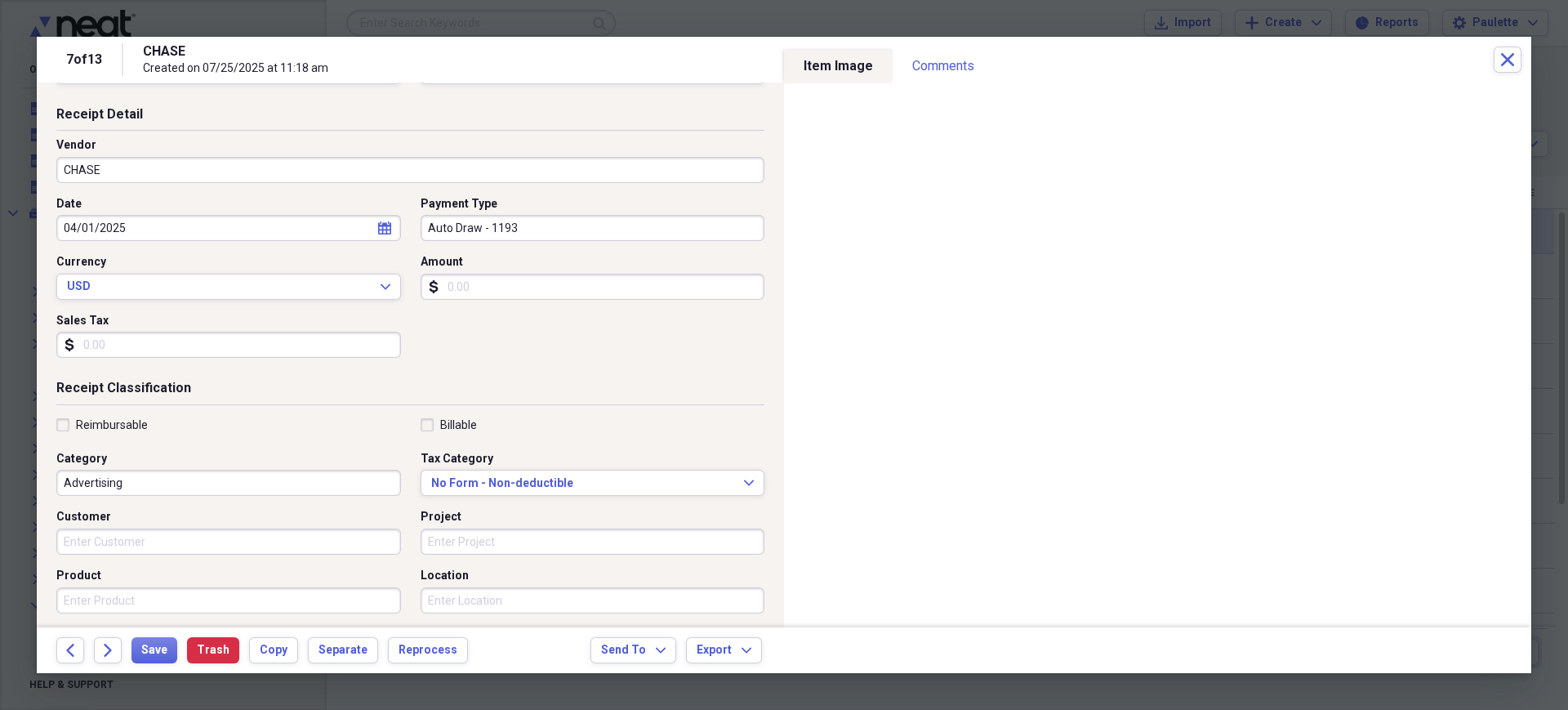 scroll, scrollTop: 0, scrollLeft: 0, axis: both 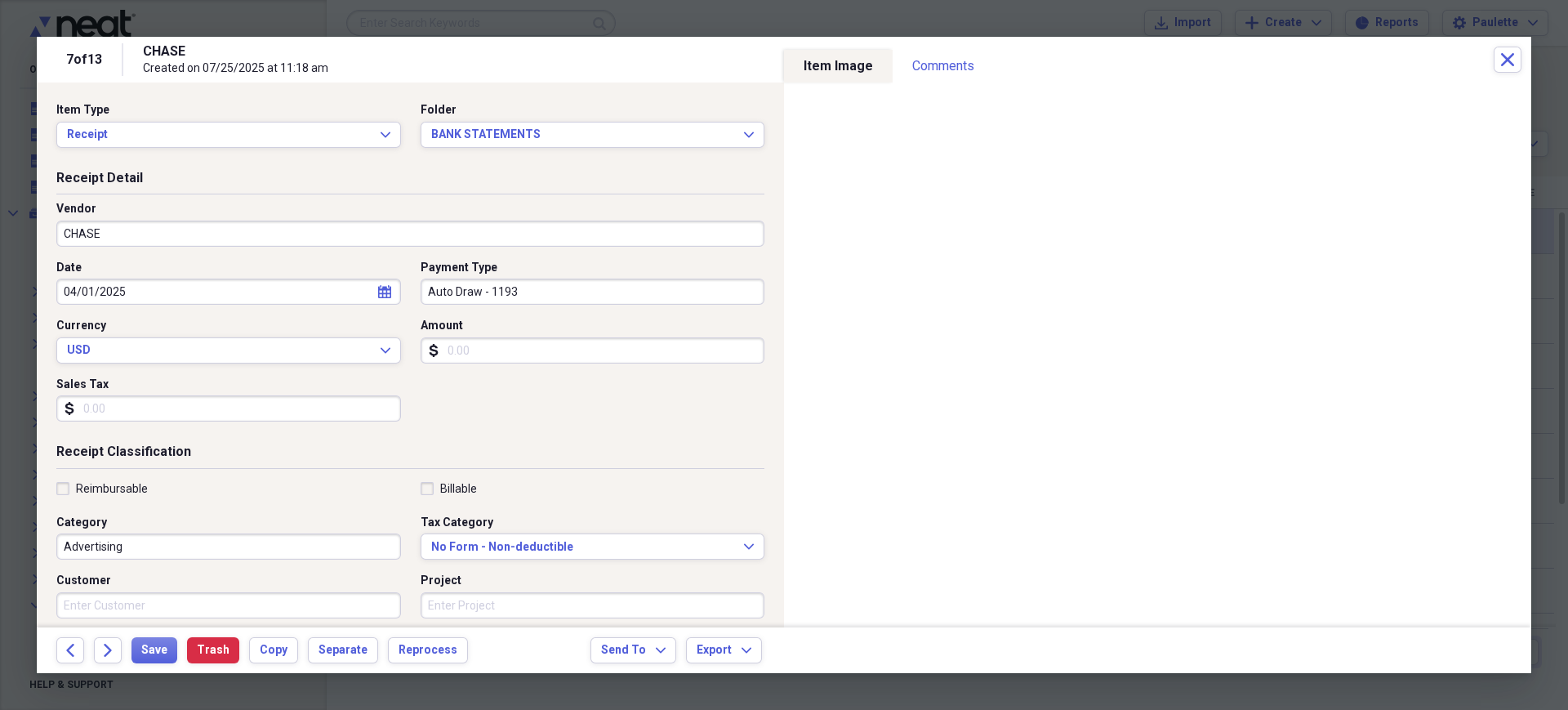 click on "CHASE" at bounding box center (410, 234) 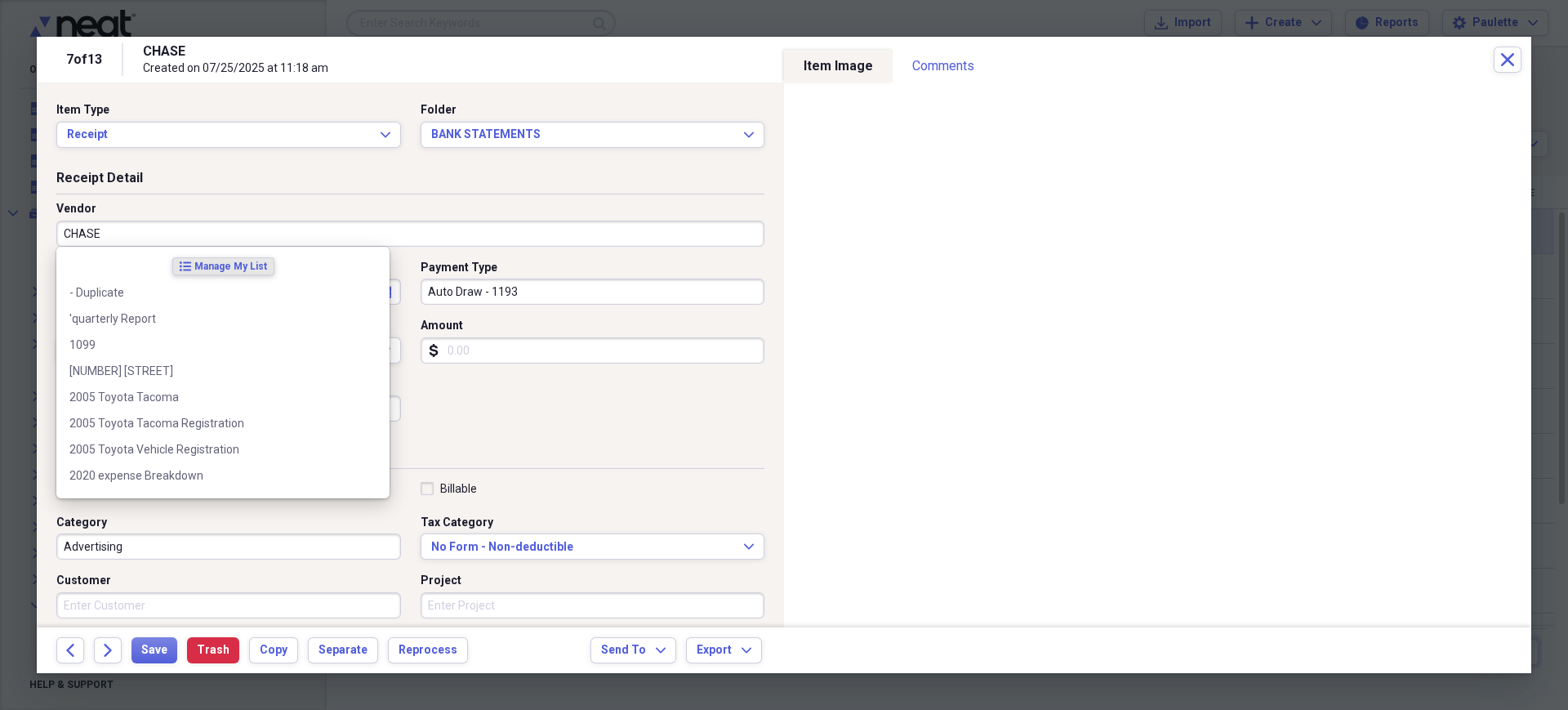 click on "CHASE" at bounding box center (410, 234) 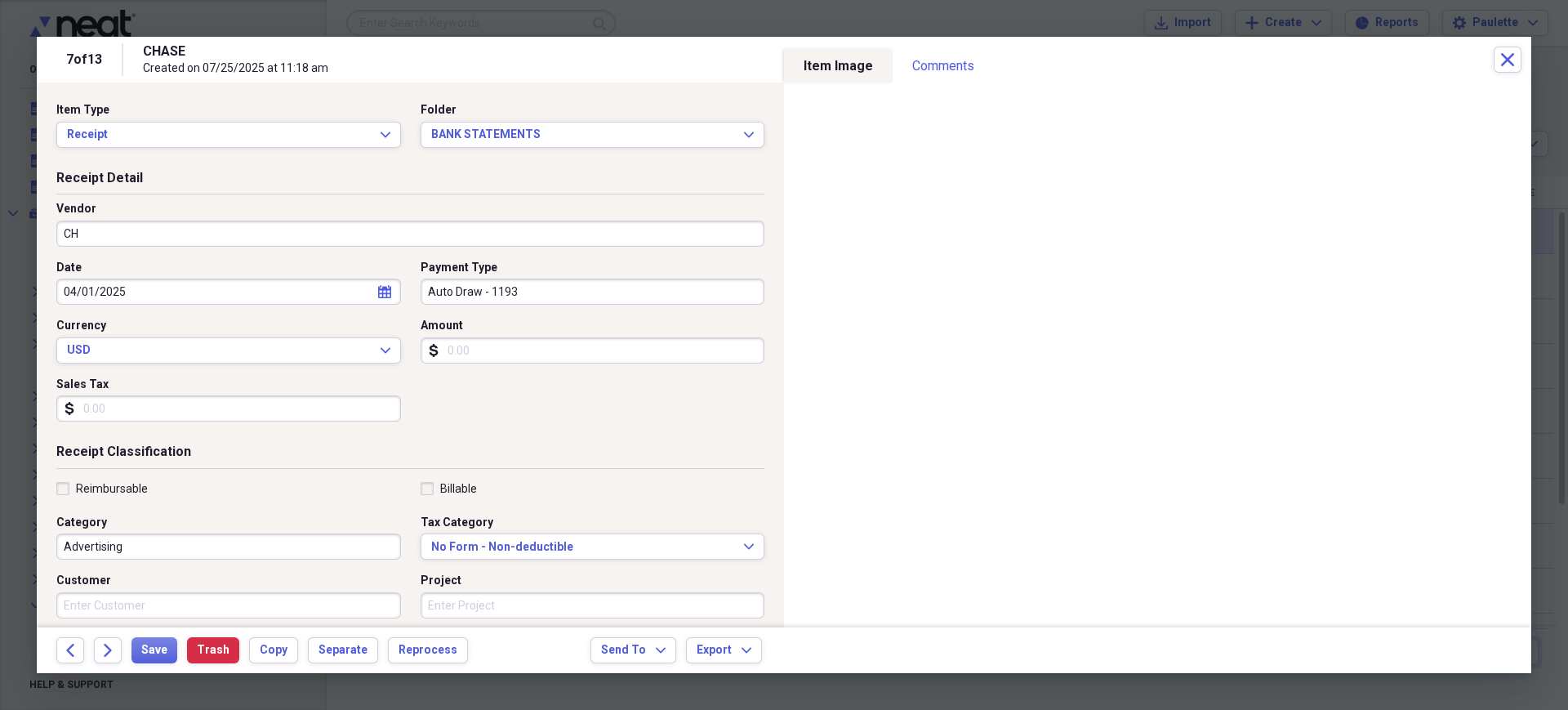type on "C" 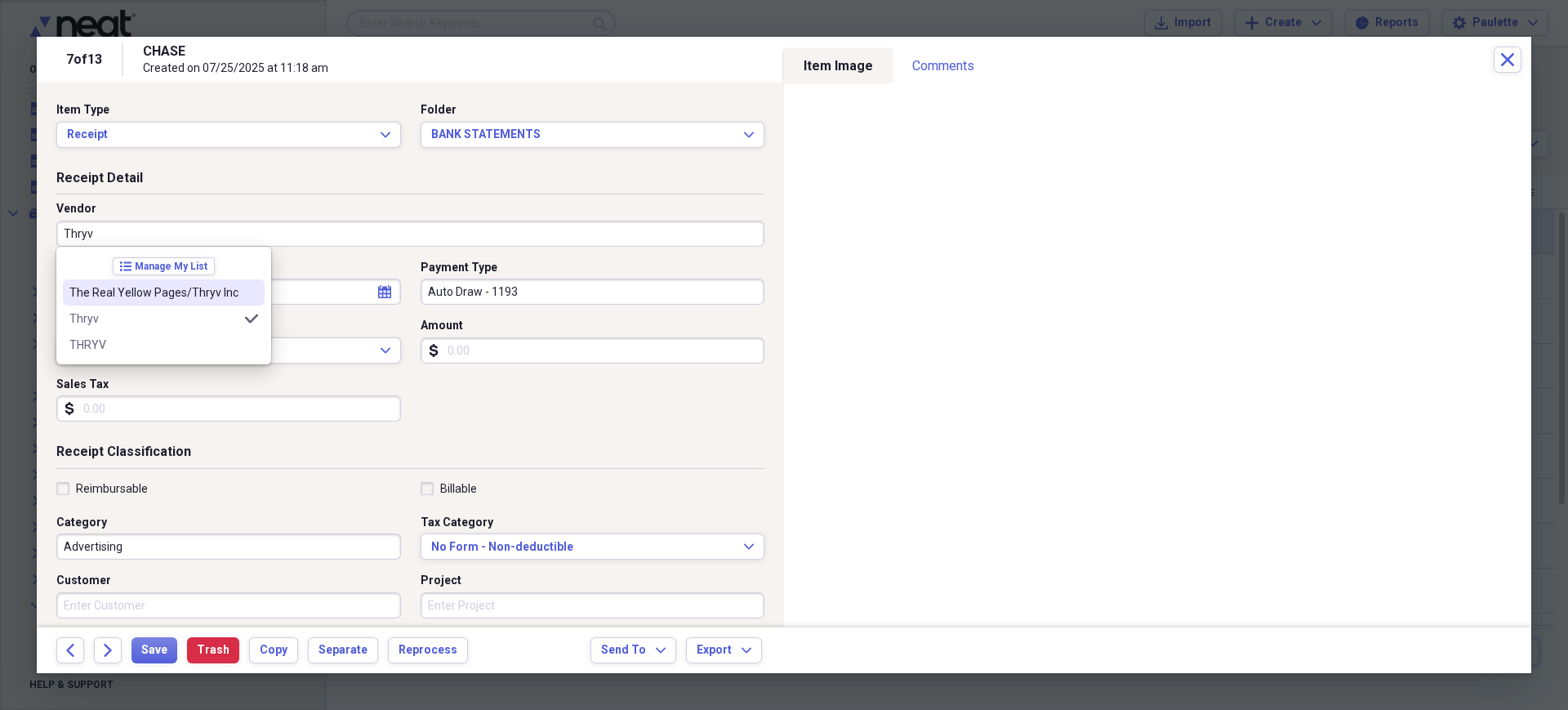 click on "The Real Yellow Pages/Thryv Inc" at bounding box center [154, 292] 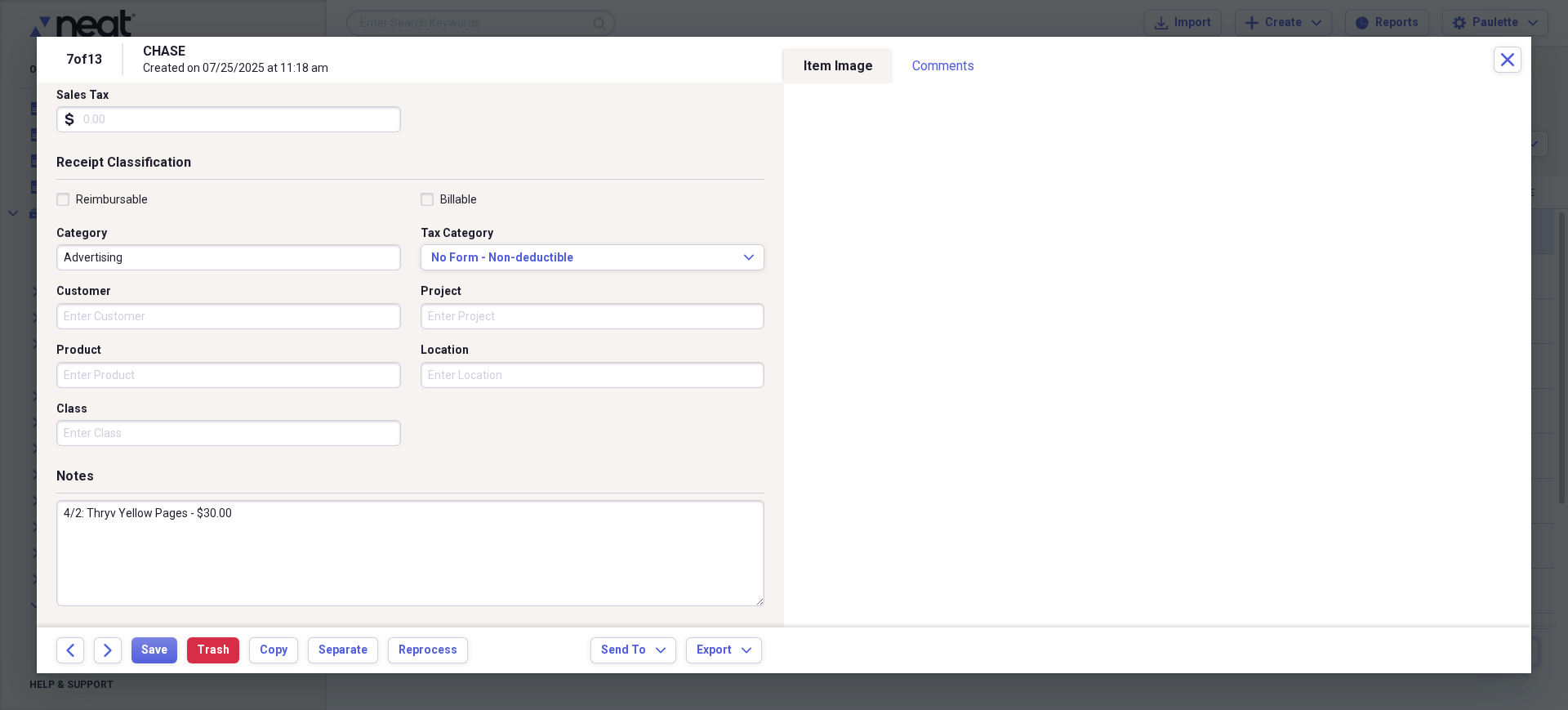 scroll, scrollTop: 85, scrollLeft: 0, axis: vertical 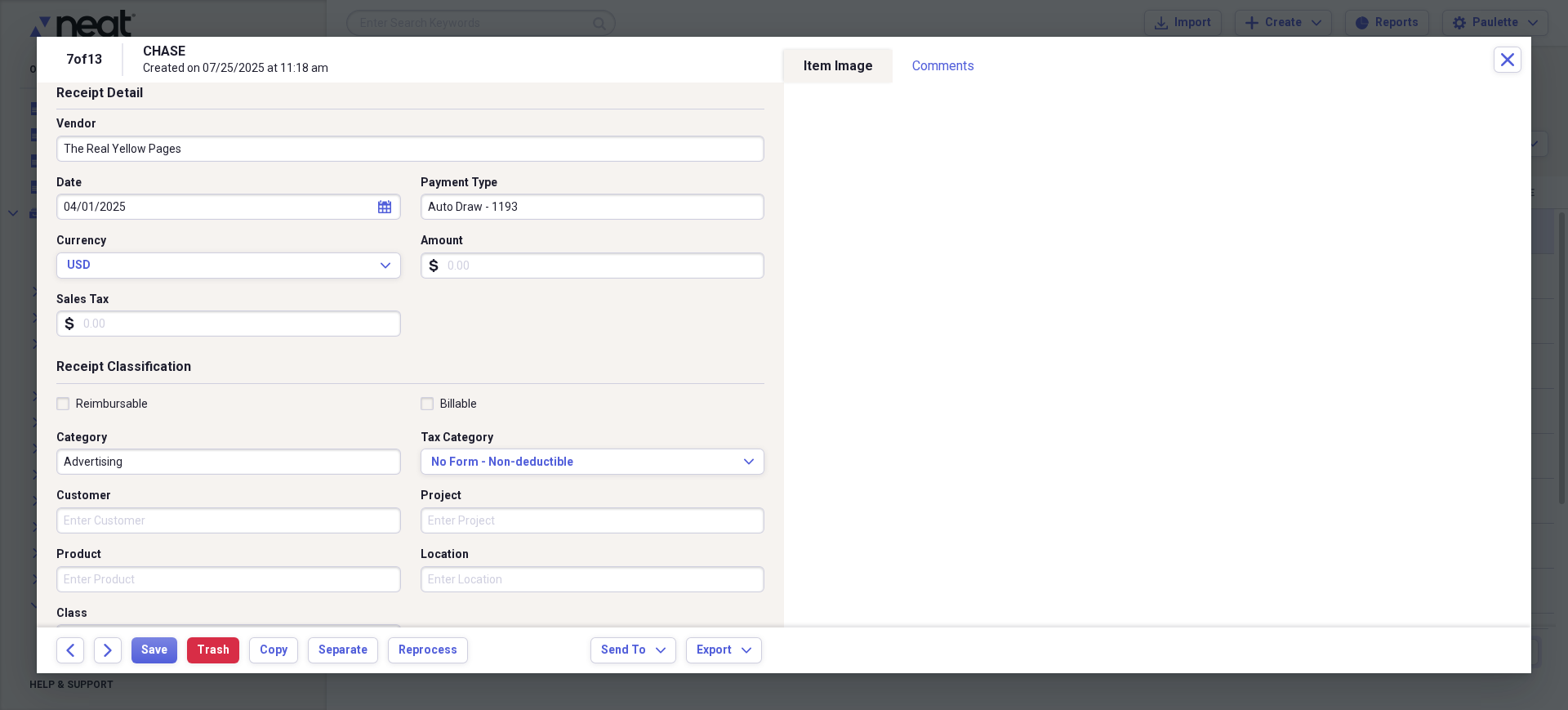 type on "The Real Yellow Pages" 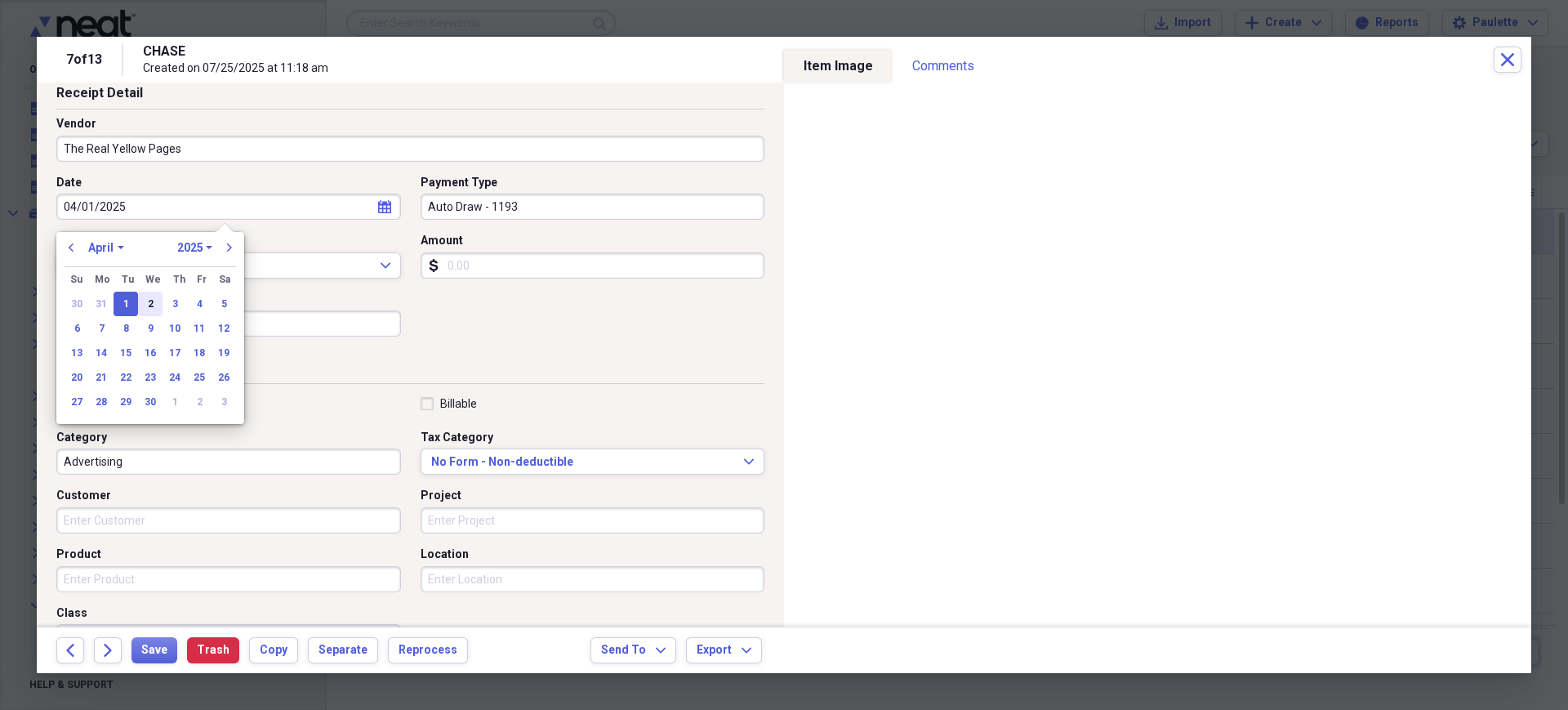 click on "2" at bounding box center (150, 304) 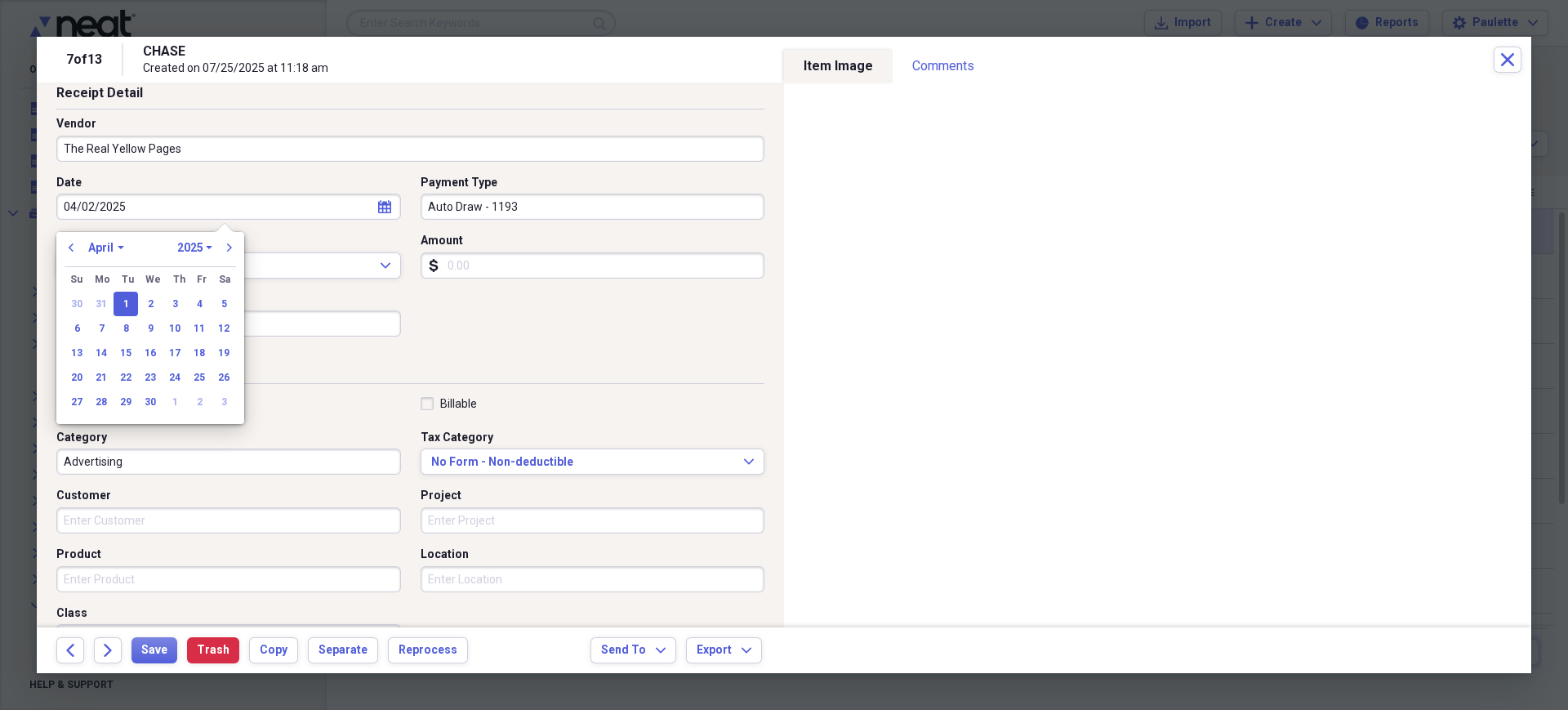 type on "04/02/2025" 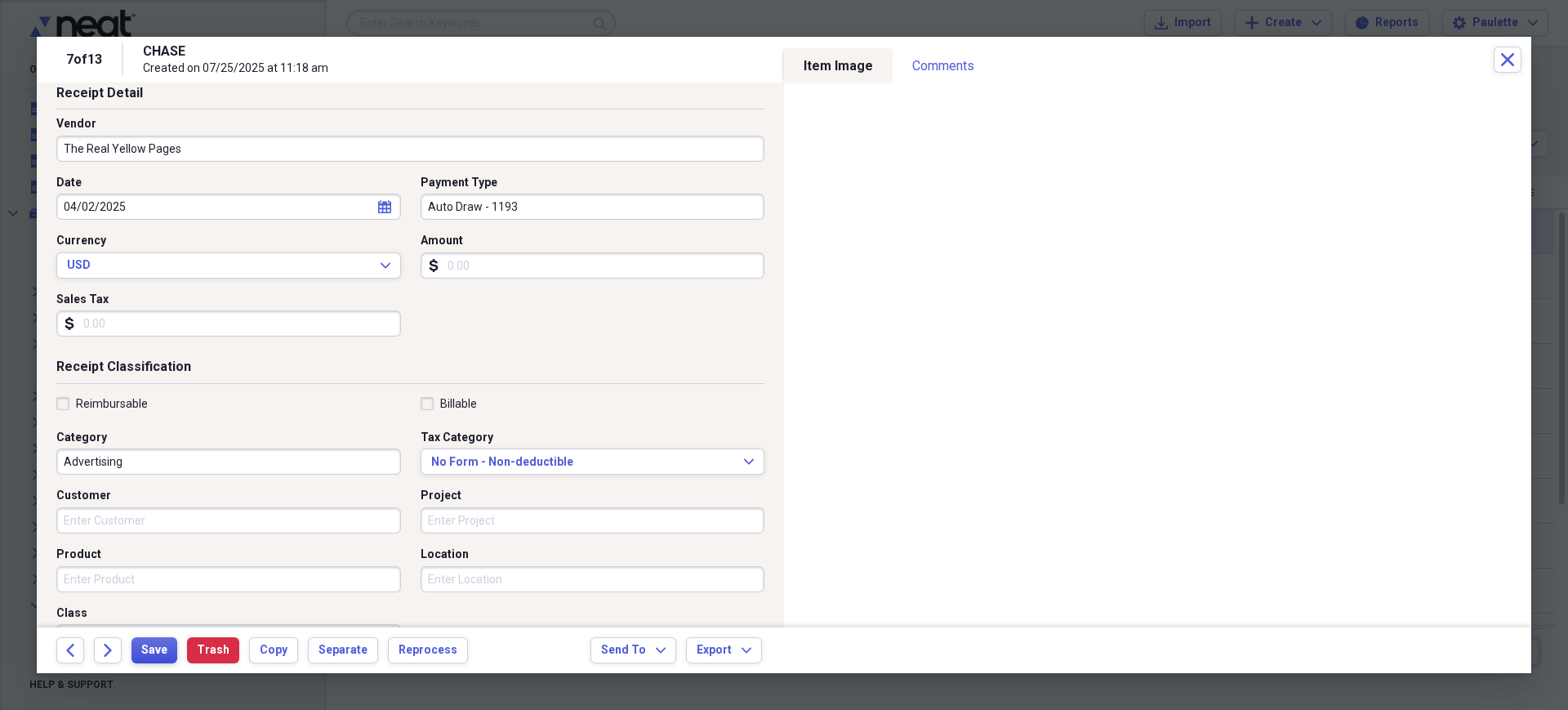 click on "Save" at bounding box center (154, 650) 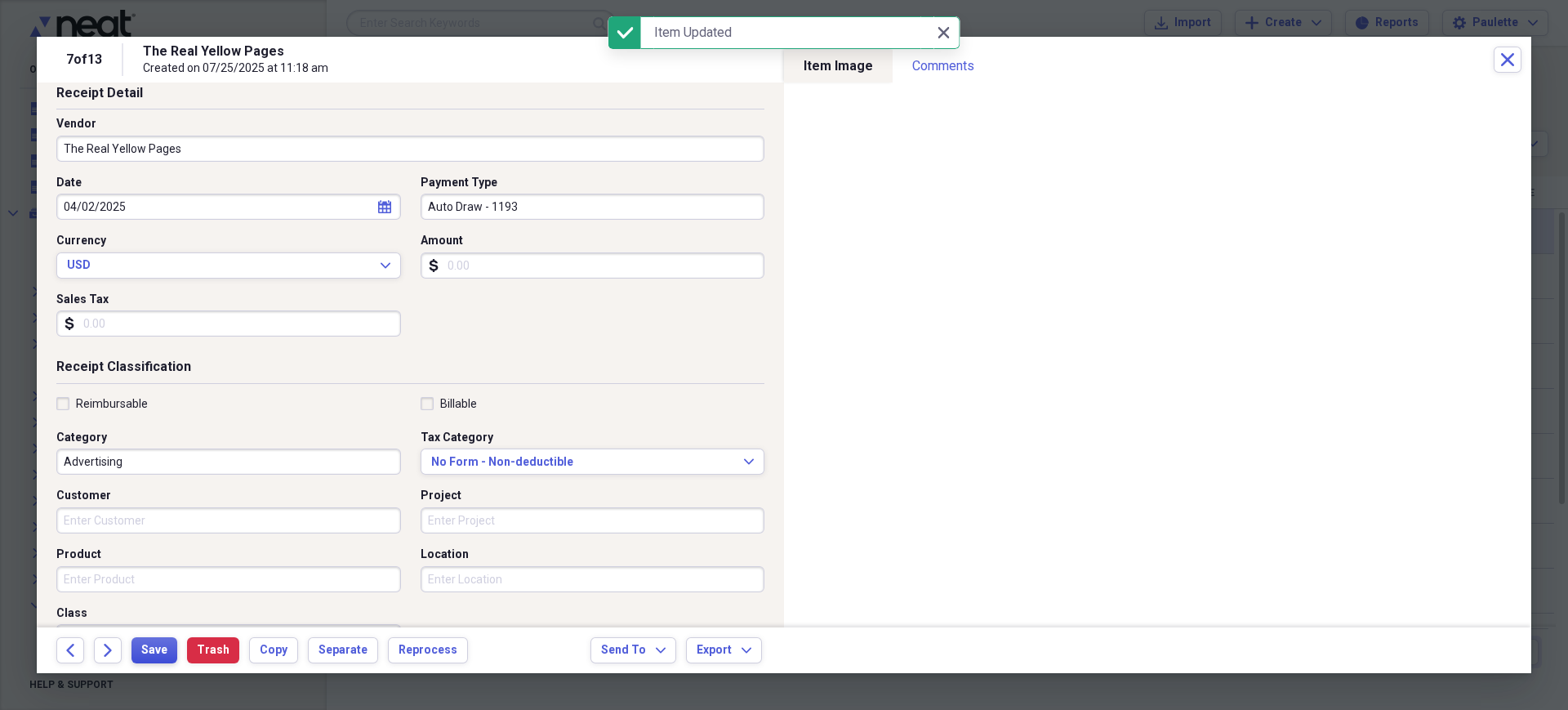 type on "4/2: Thryv Yellow Pages - $30.00" 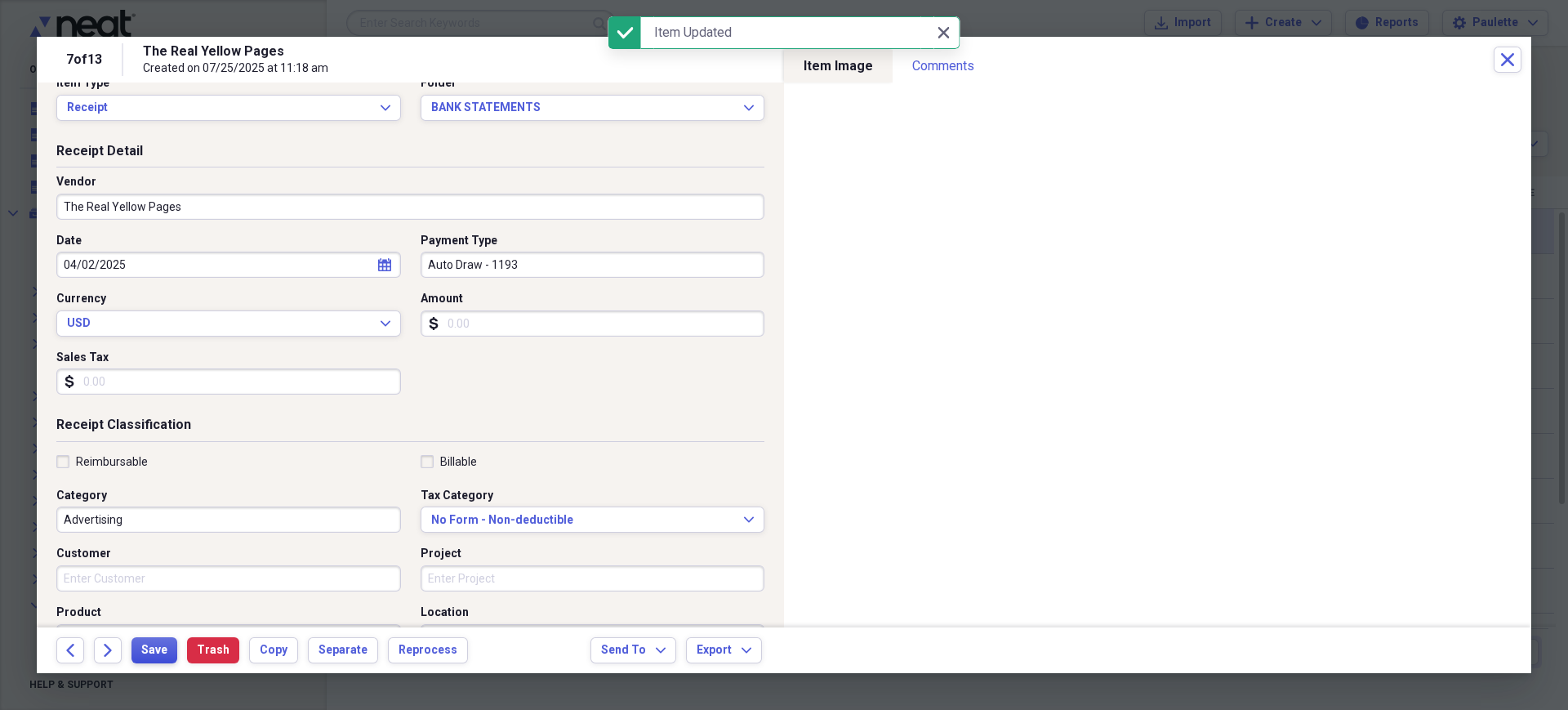 scroll, scrollTop: 0, scrollLeft: 0, axis: both 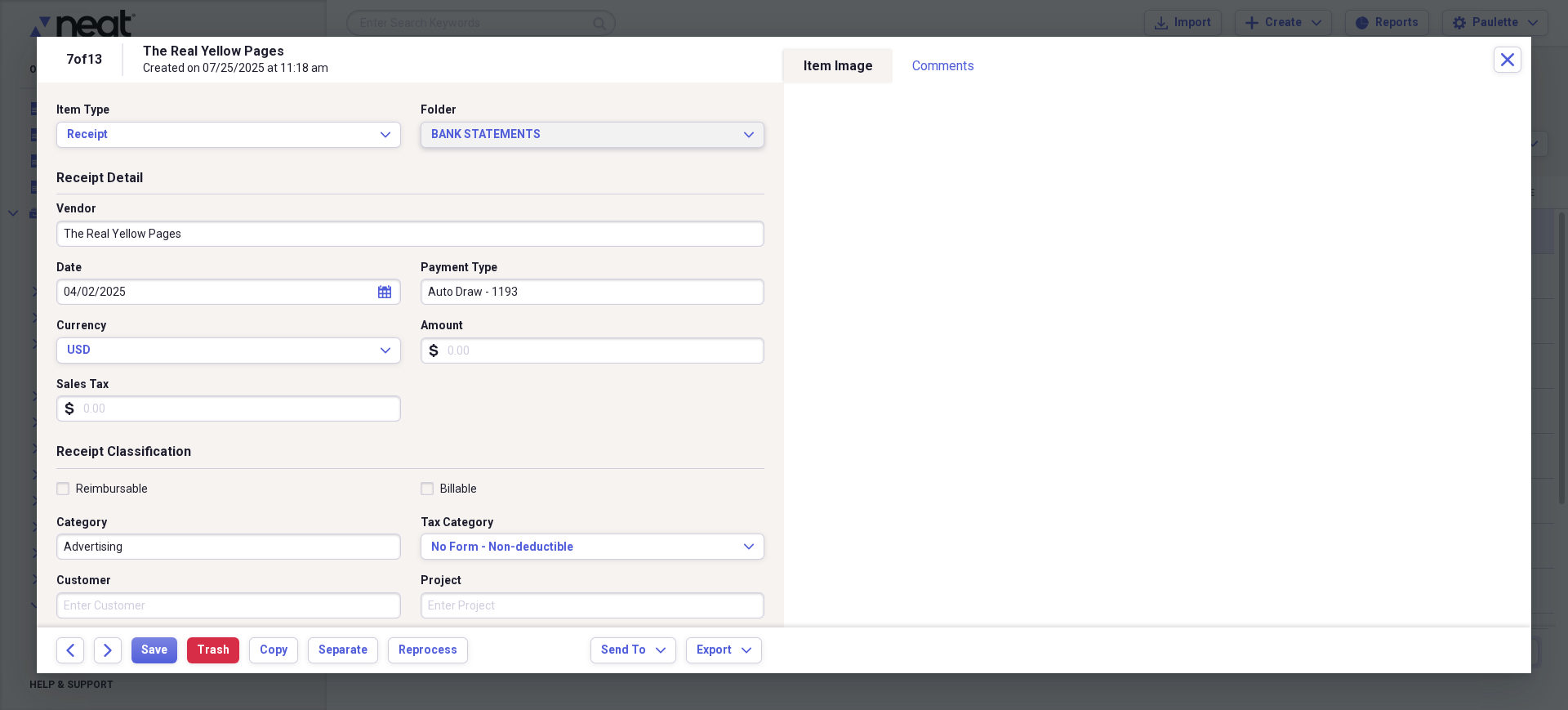 click on "BANK STATEMENTS Expand" at bounding box center (593, 135) 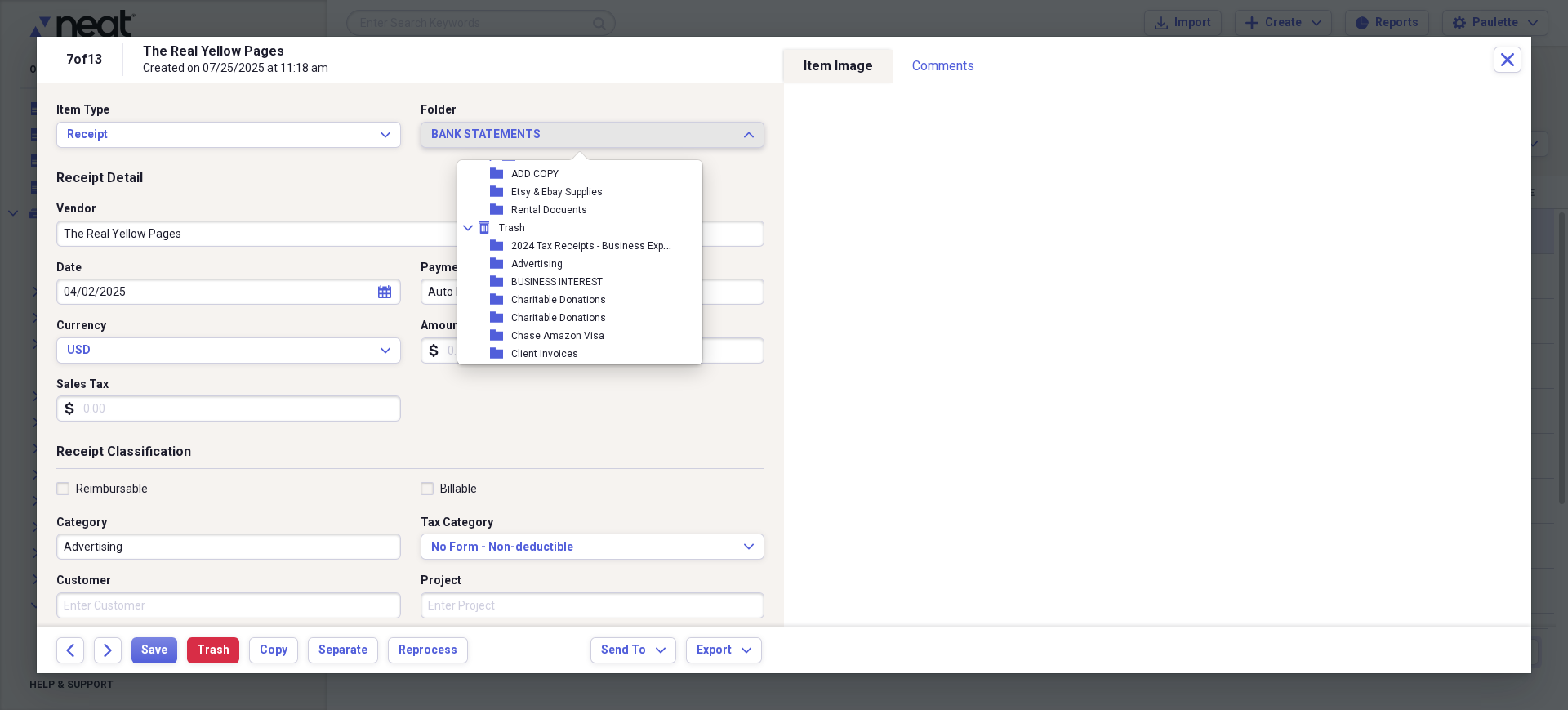 scroll, scrollTop: 1522, scrollLeft: 0, axis: vertical 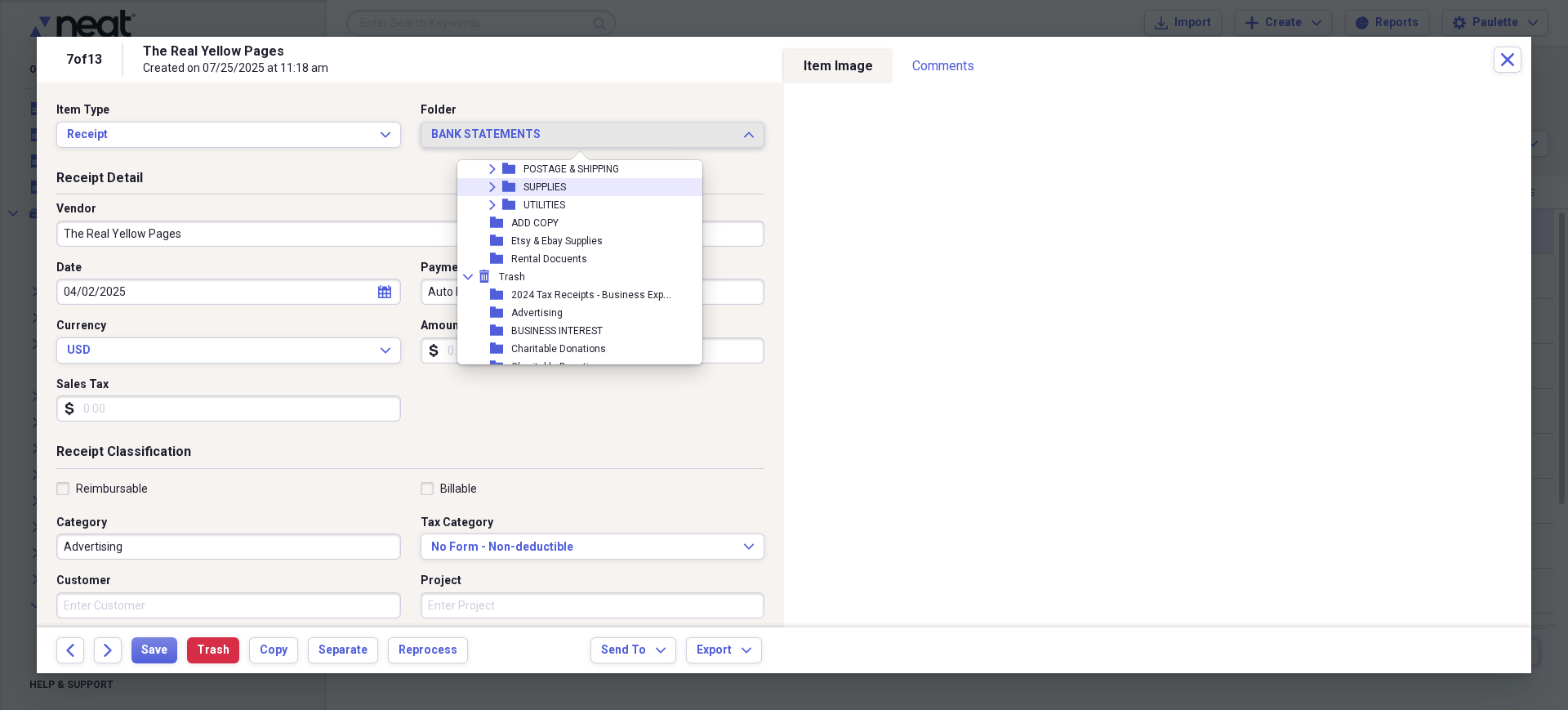 click 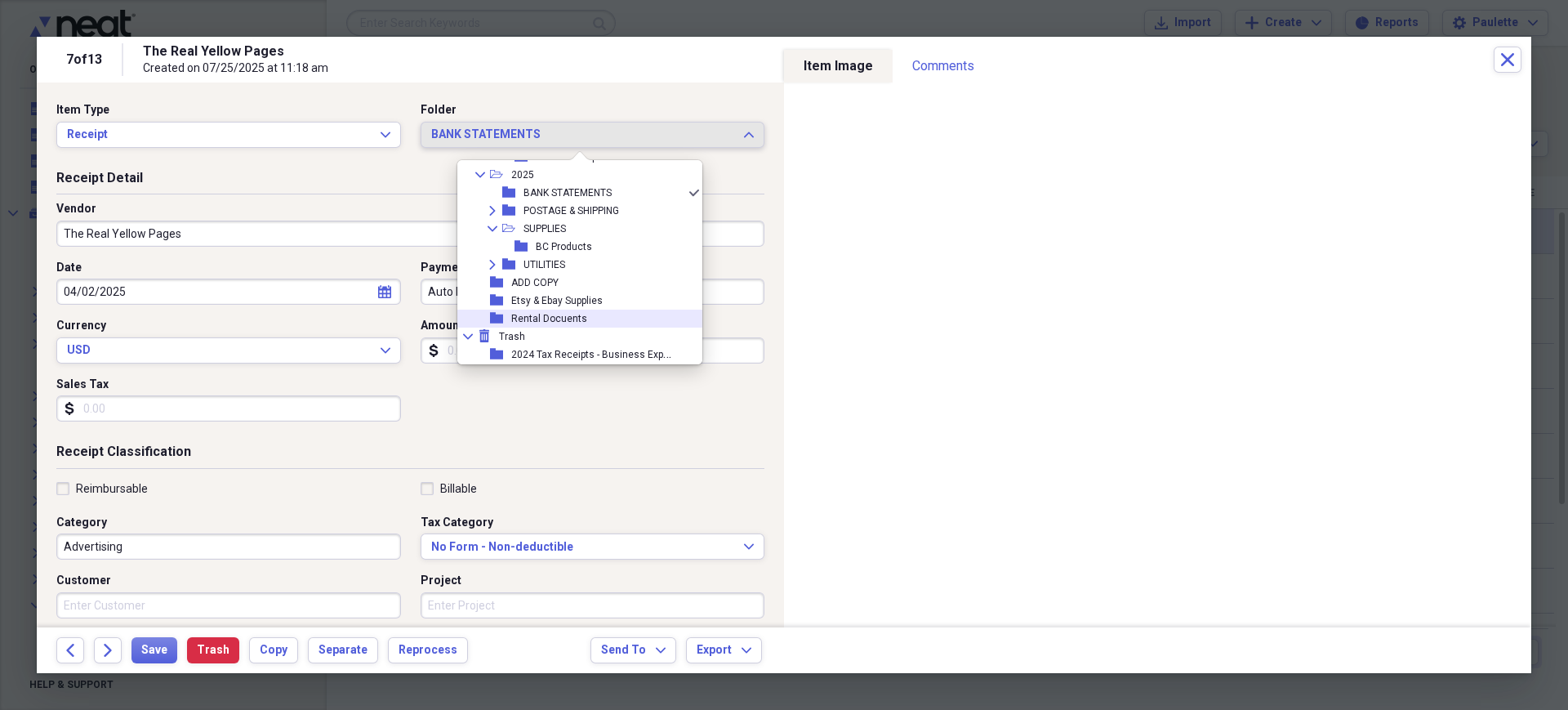 scroll, scrollTop: 1420, scrollLeft: 0, axis: vertical 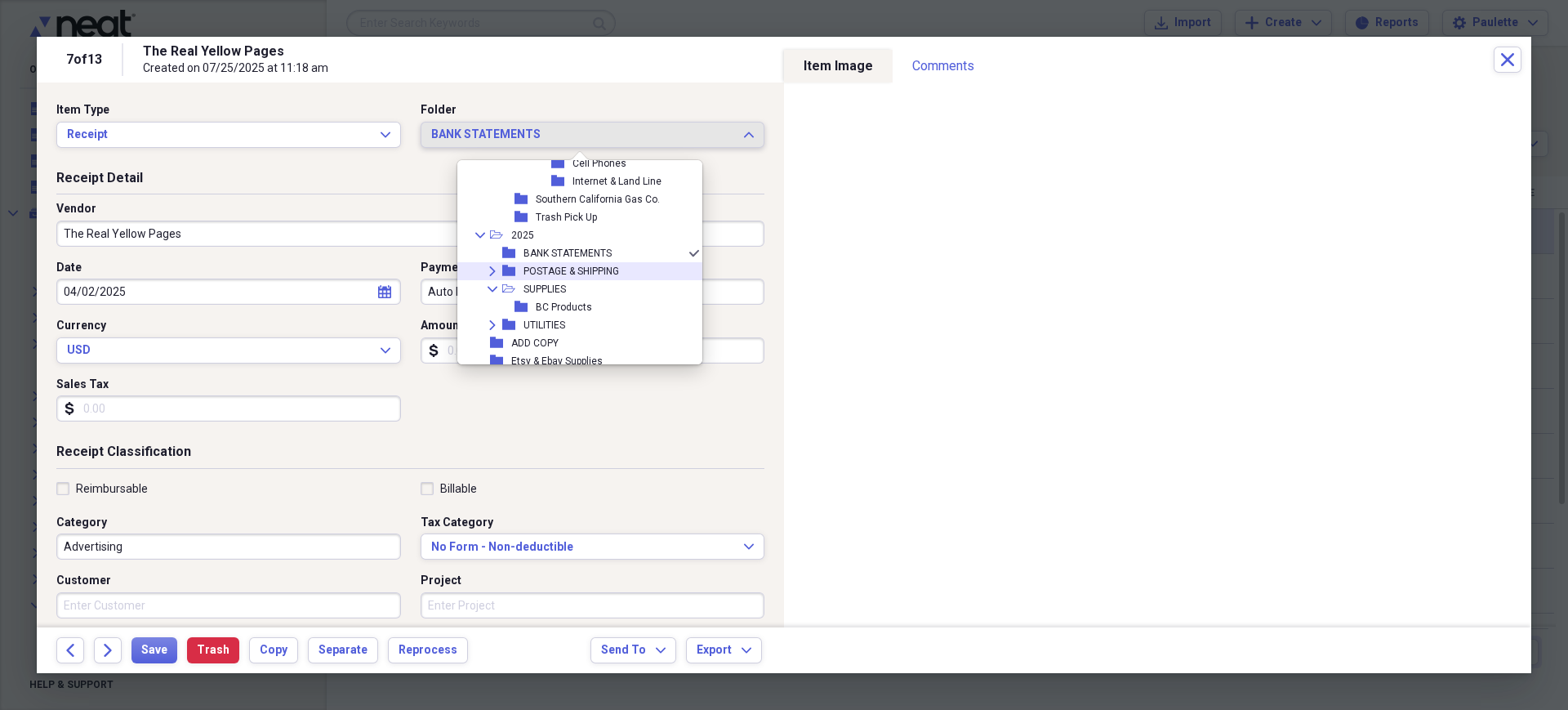 click on "Expand" 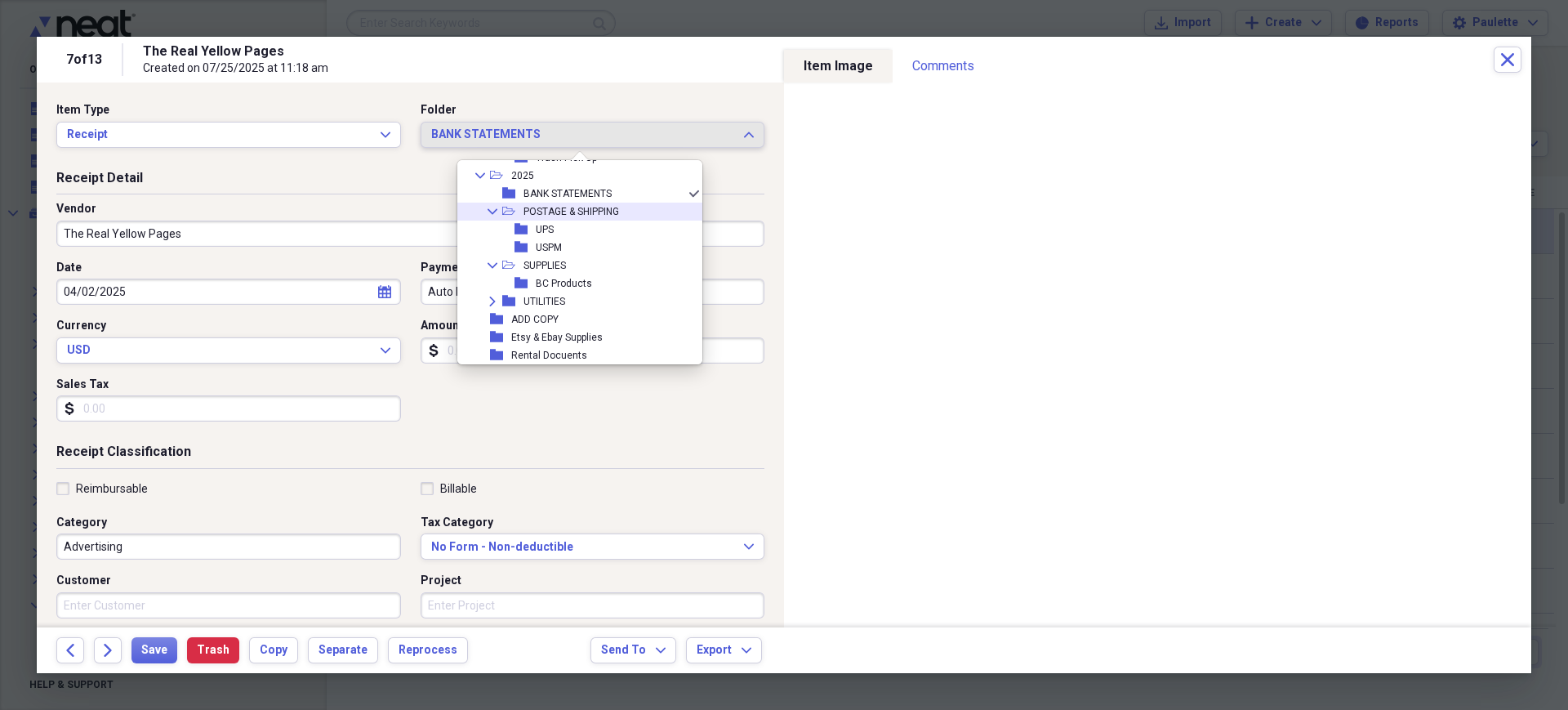 scroll, scrollTop: 1522, scrollLeft: 0, axis: vertical 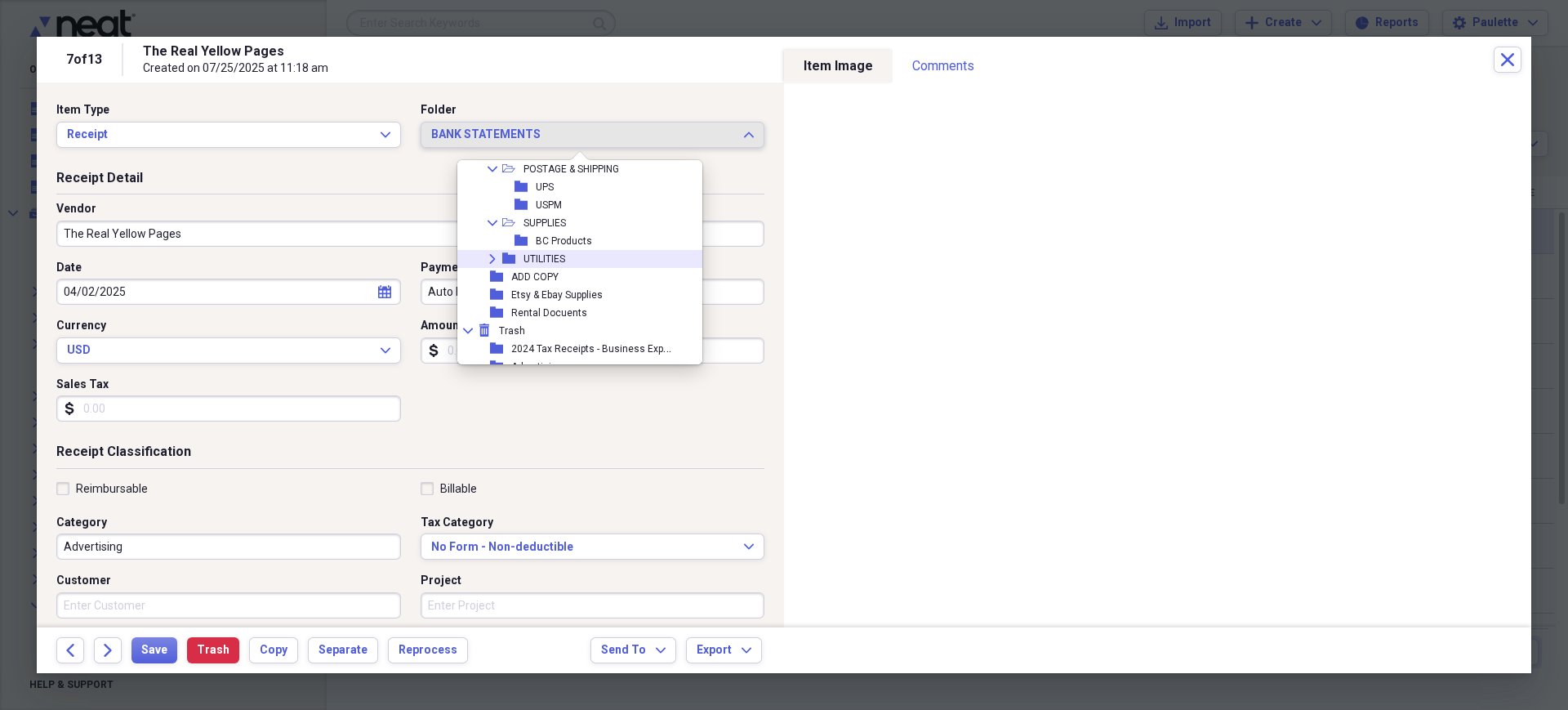 click on "Expand" 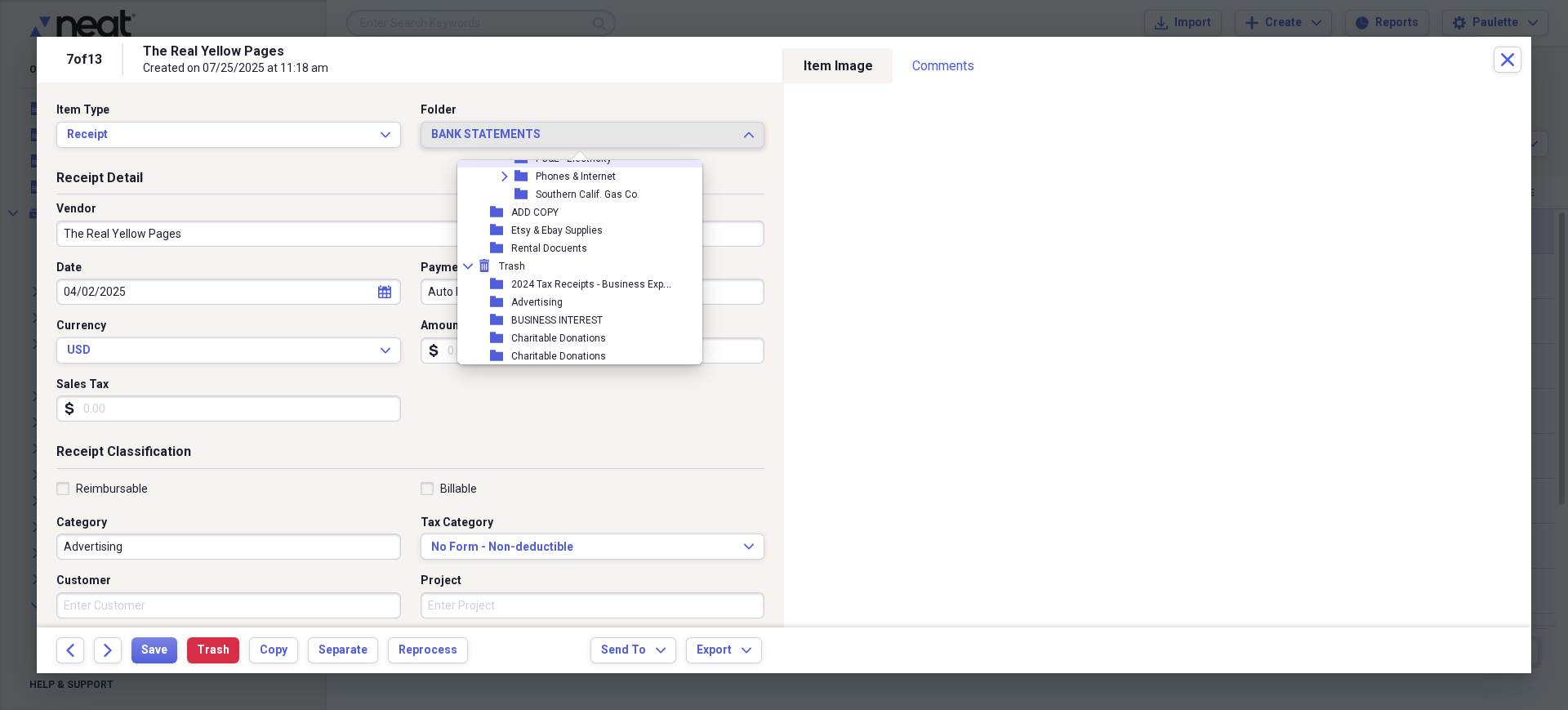 scroll, scrollTop: 1624, scrollLeft: 0, axis: vertical 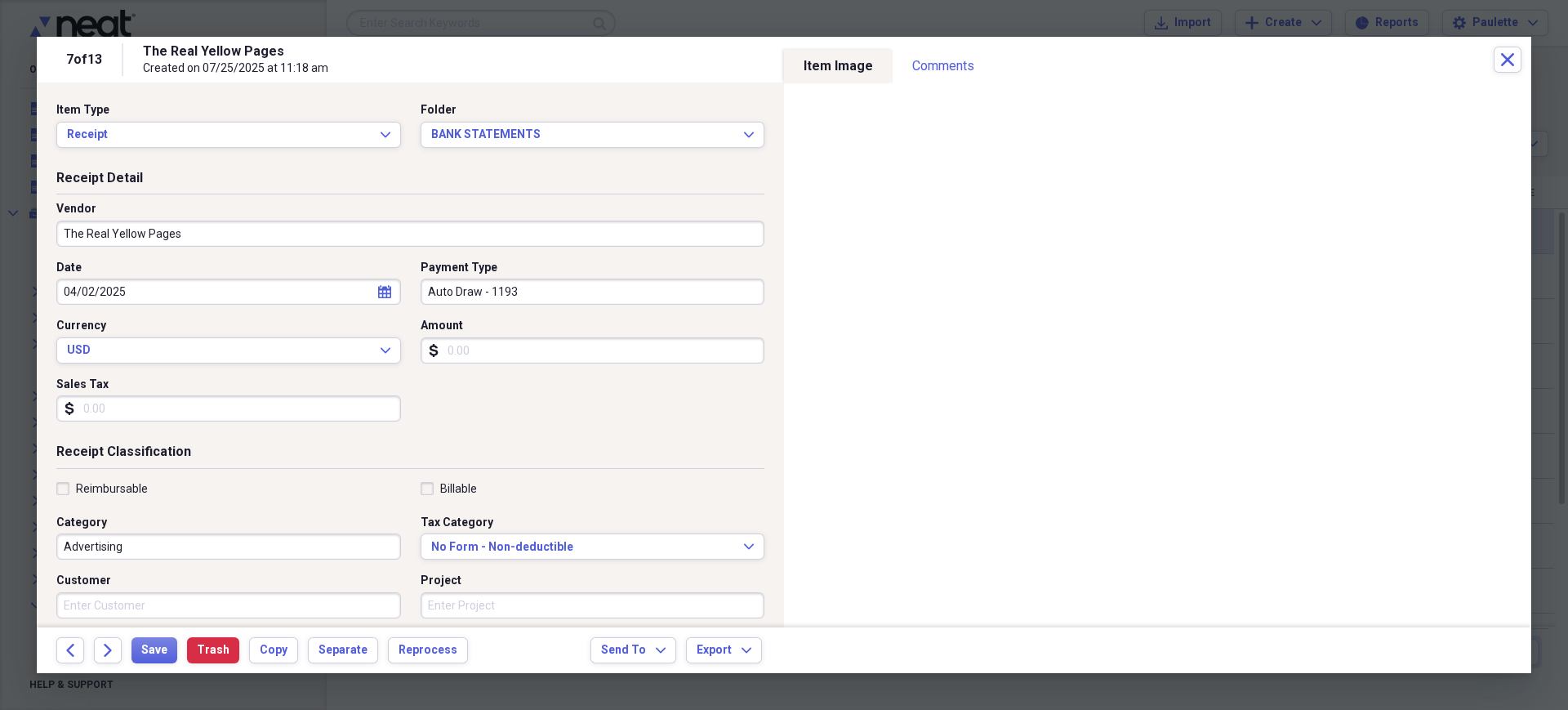 click on "Receipt Classification" at bounding box center [410, 455] 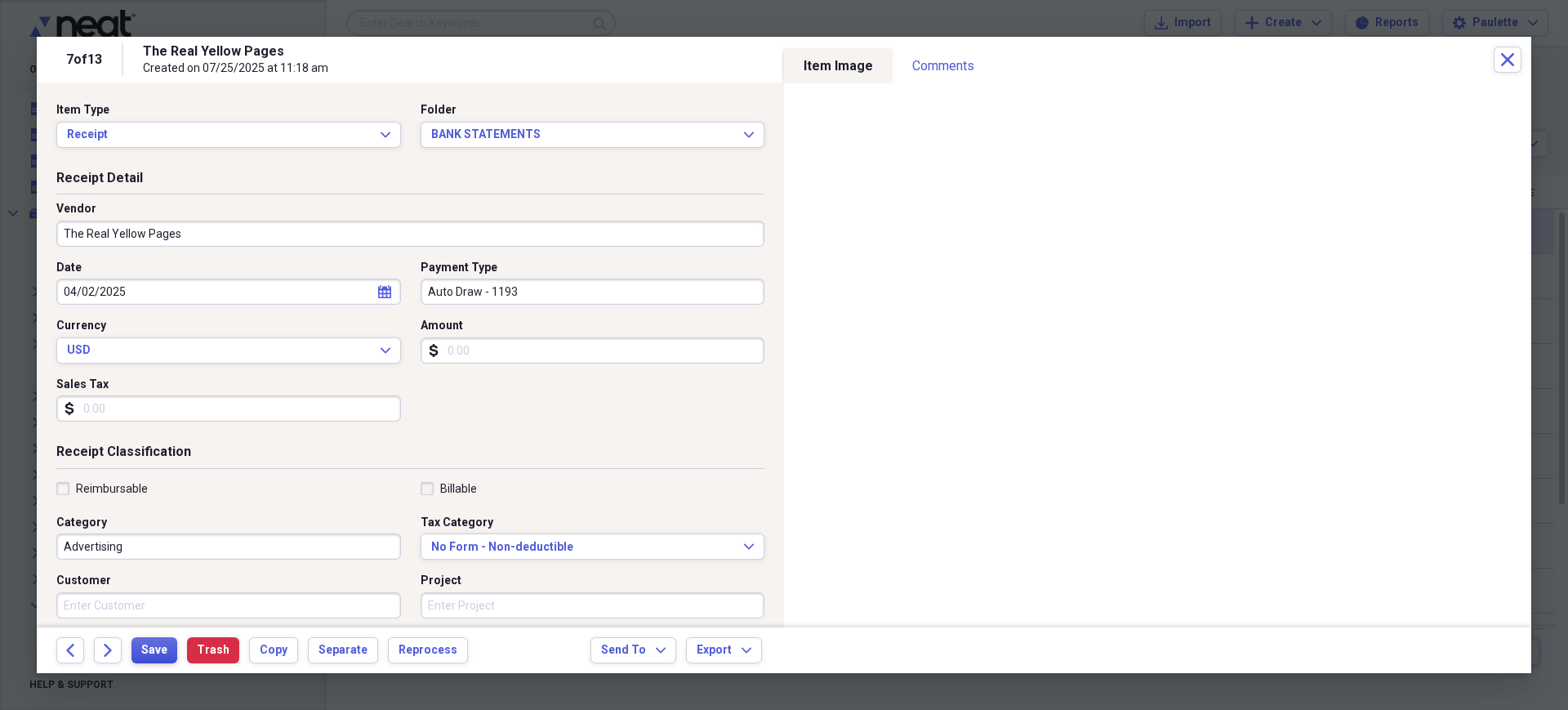 click on "Save" at bounding box center (154, 650) 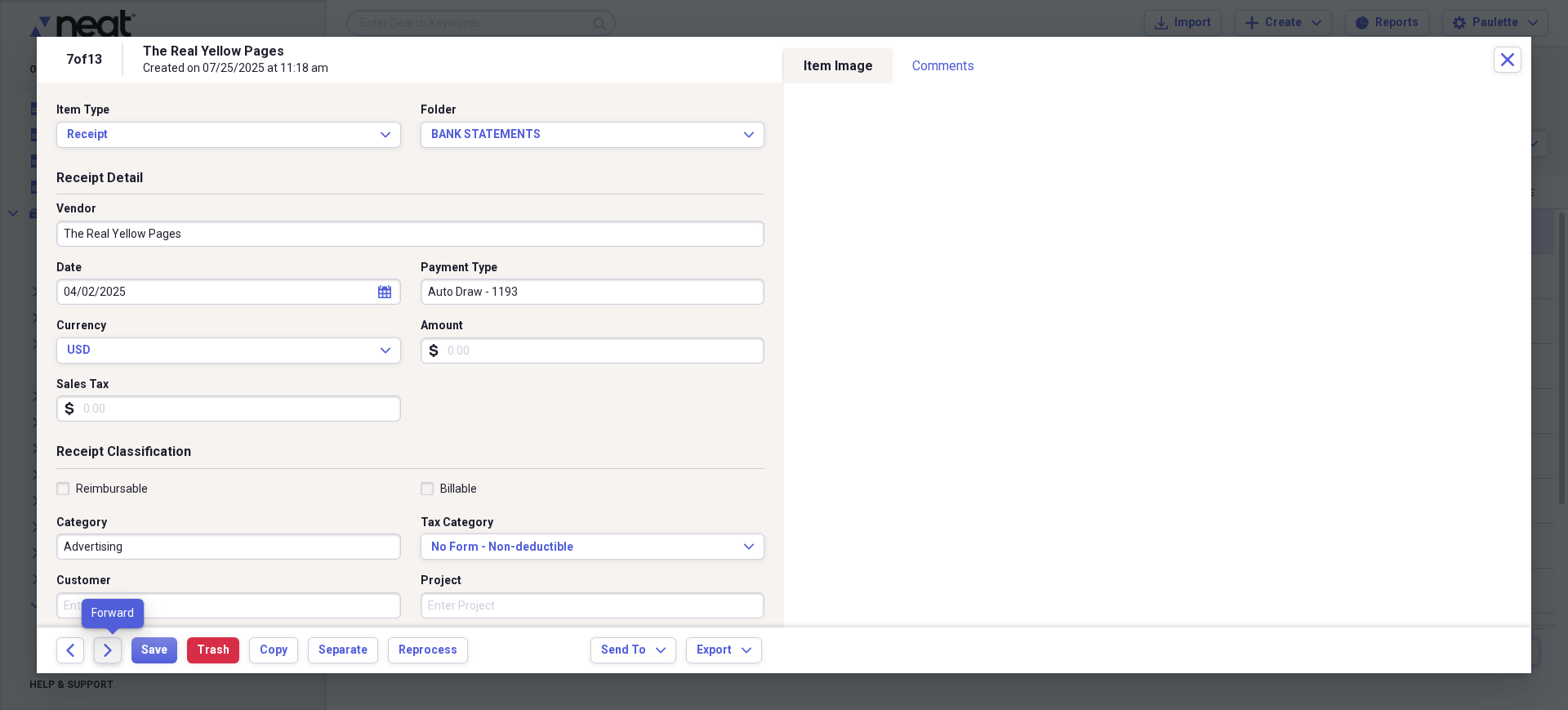 click on "Forward" 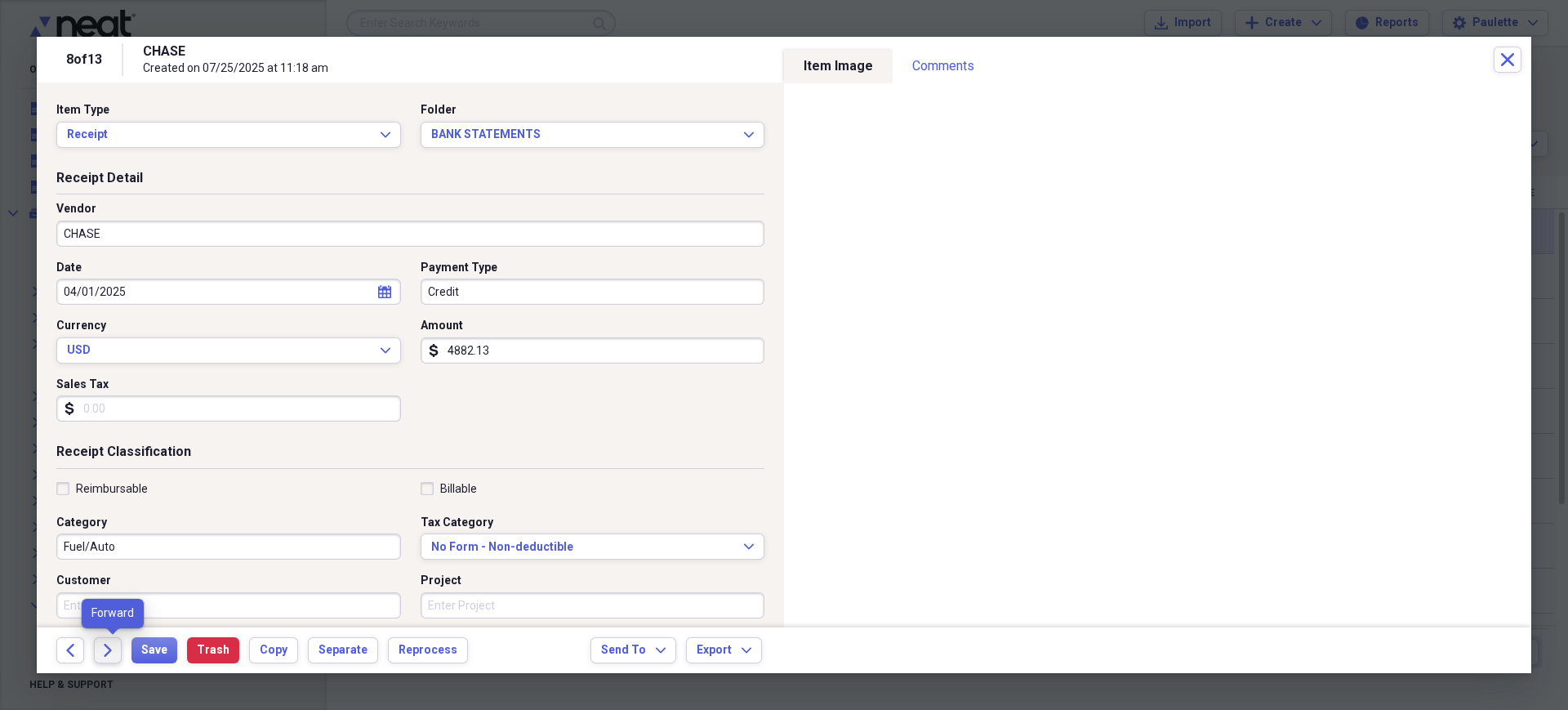 click 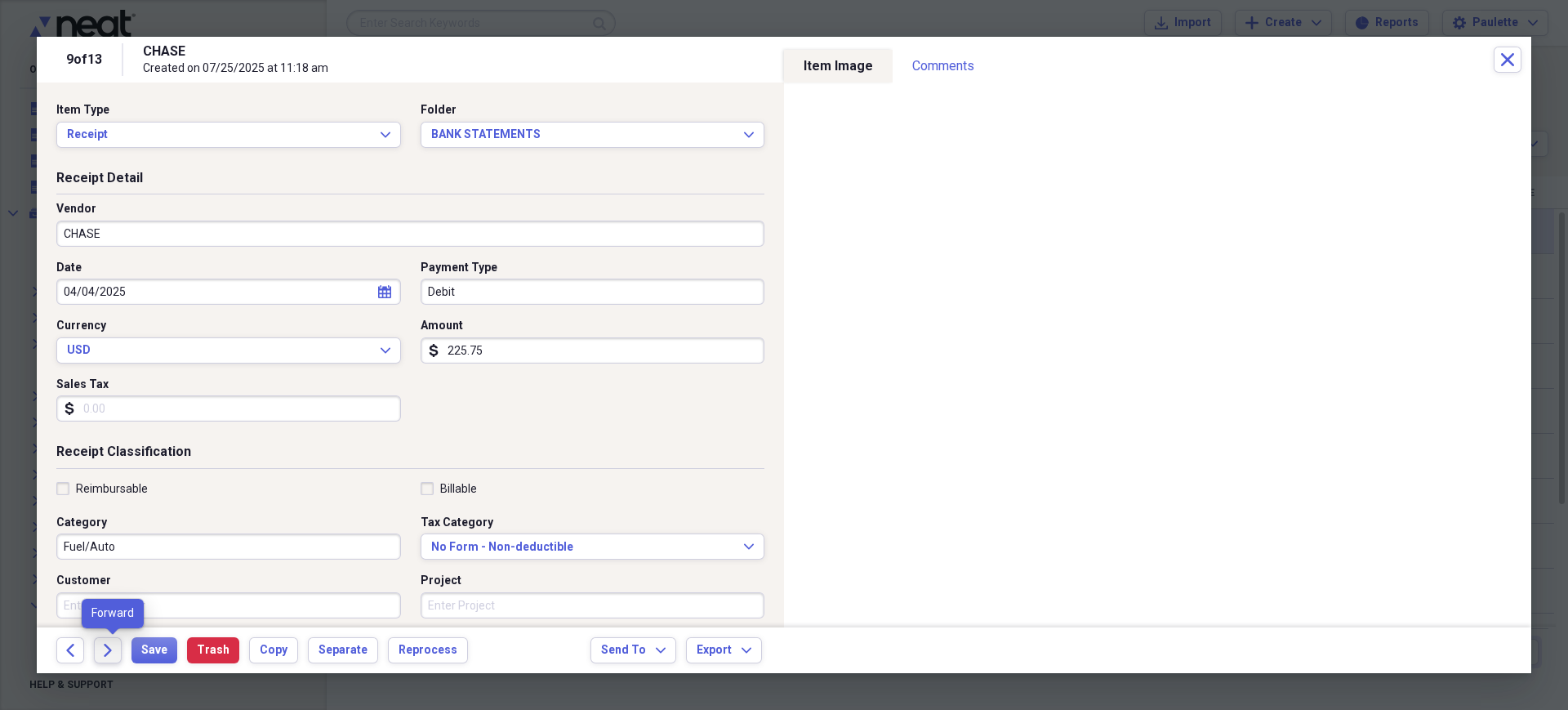 click 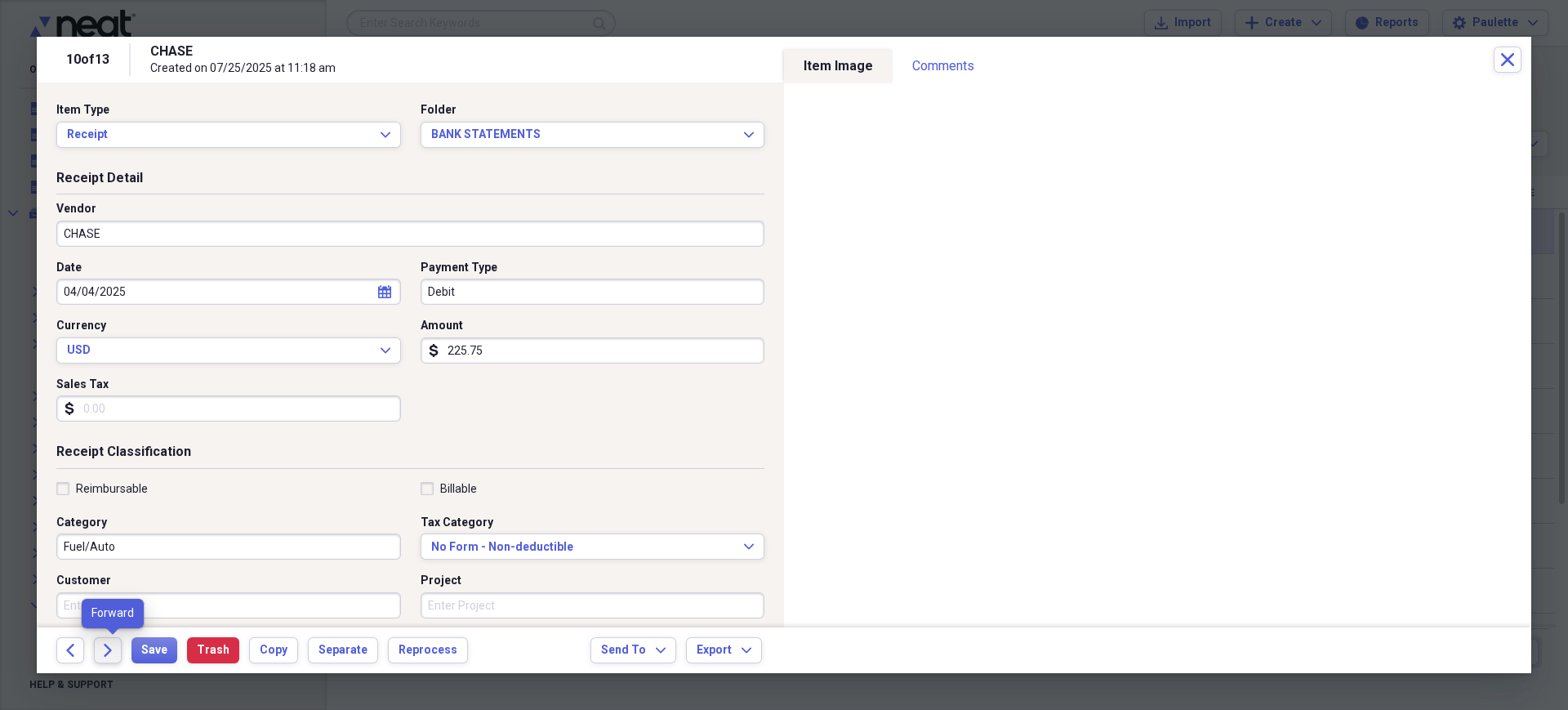 click 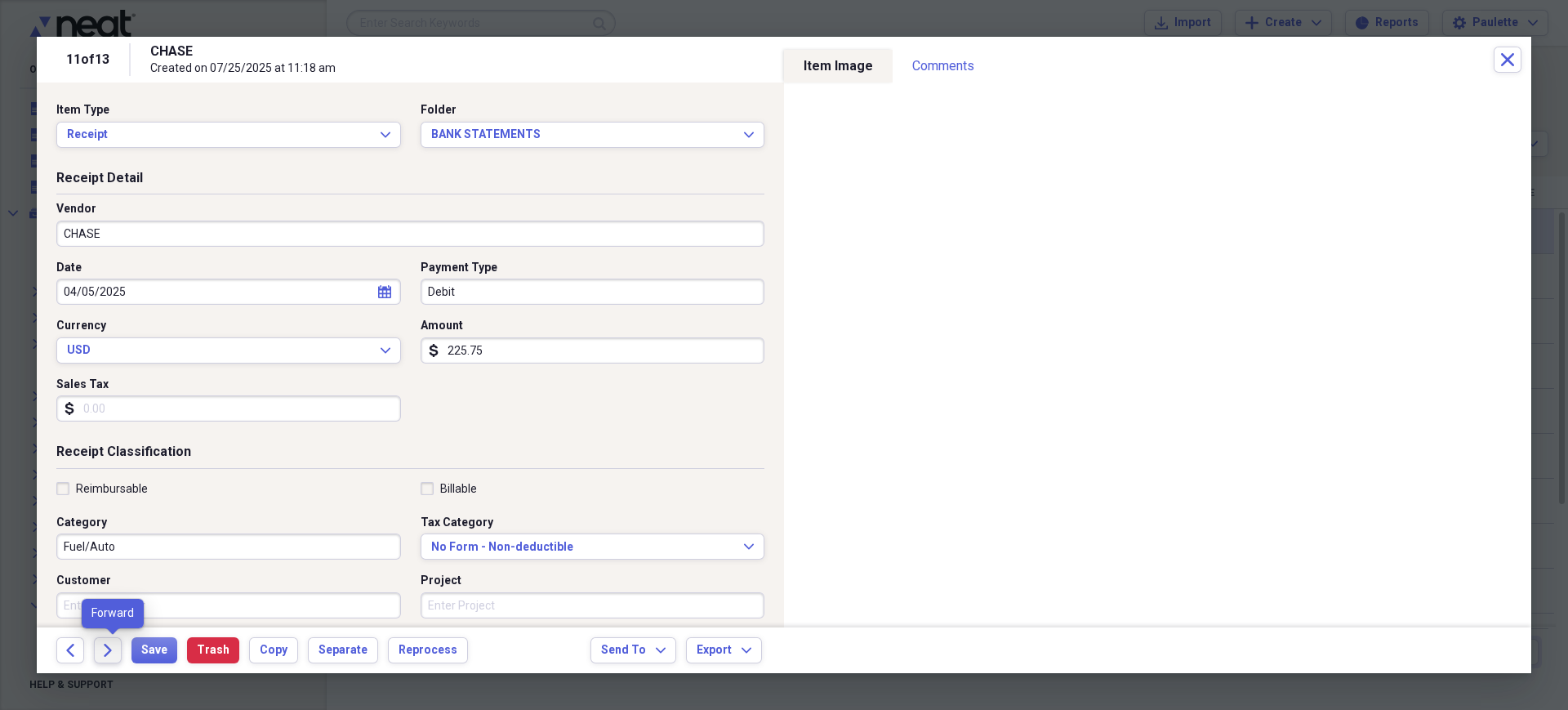 click 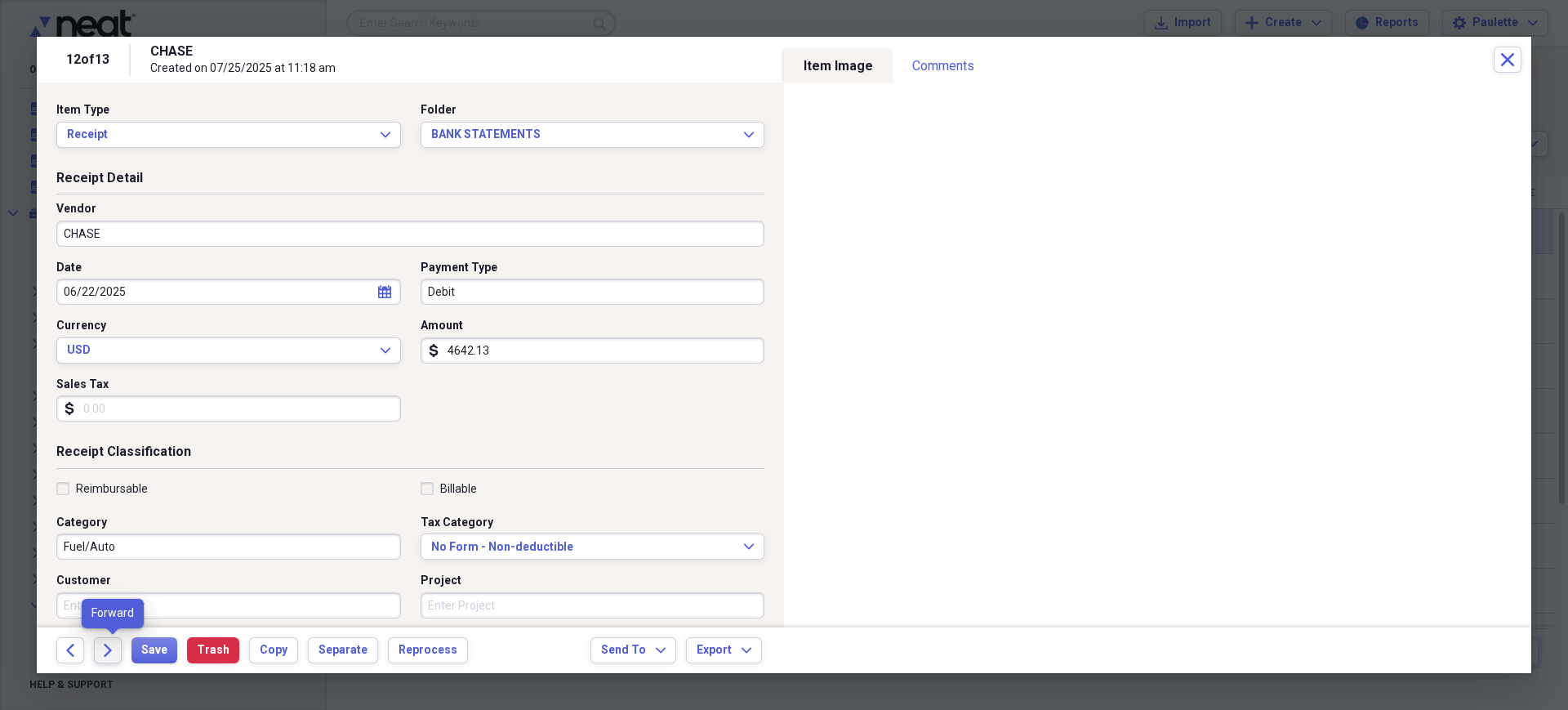 click 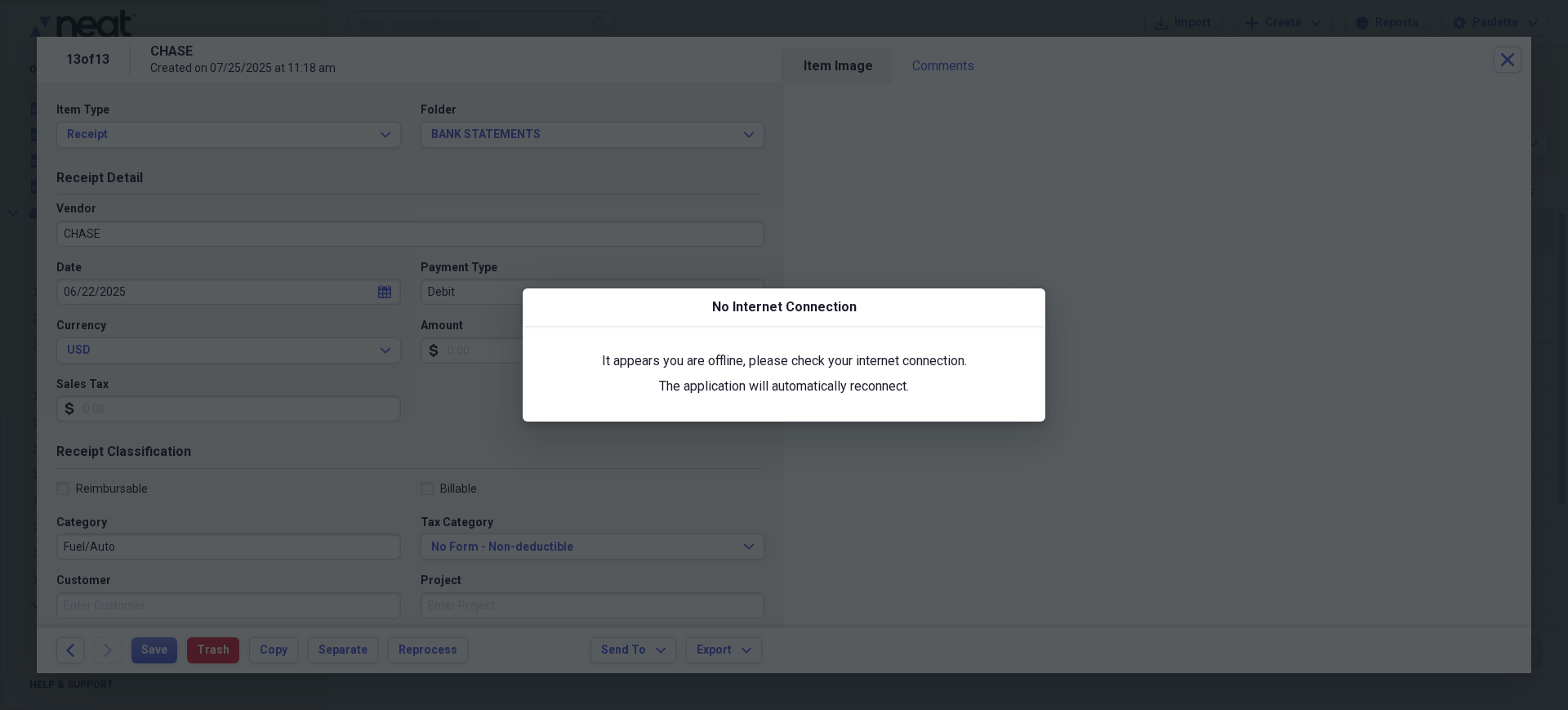 click on "It appears you are offline, please check your internet connection. The application will automatically reconnect." at bounding box center [784, 373] 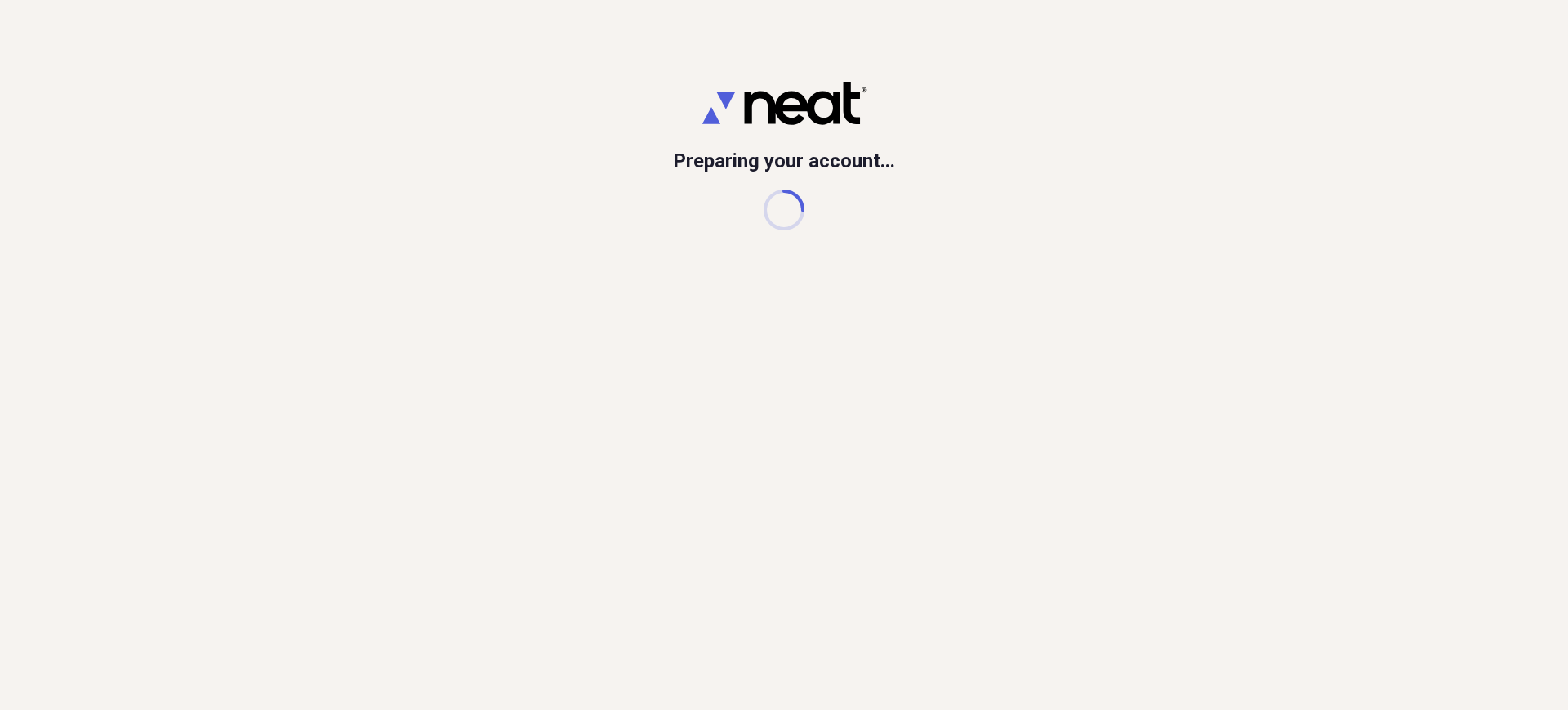 scroll, scrollTop: 0, scrollLeft: 0, axis: both 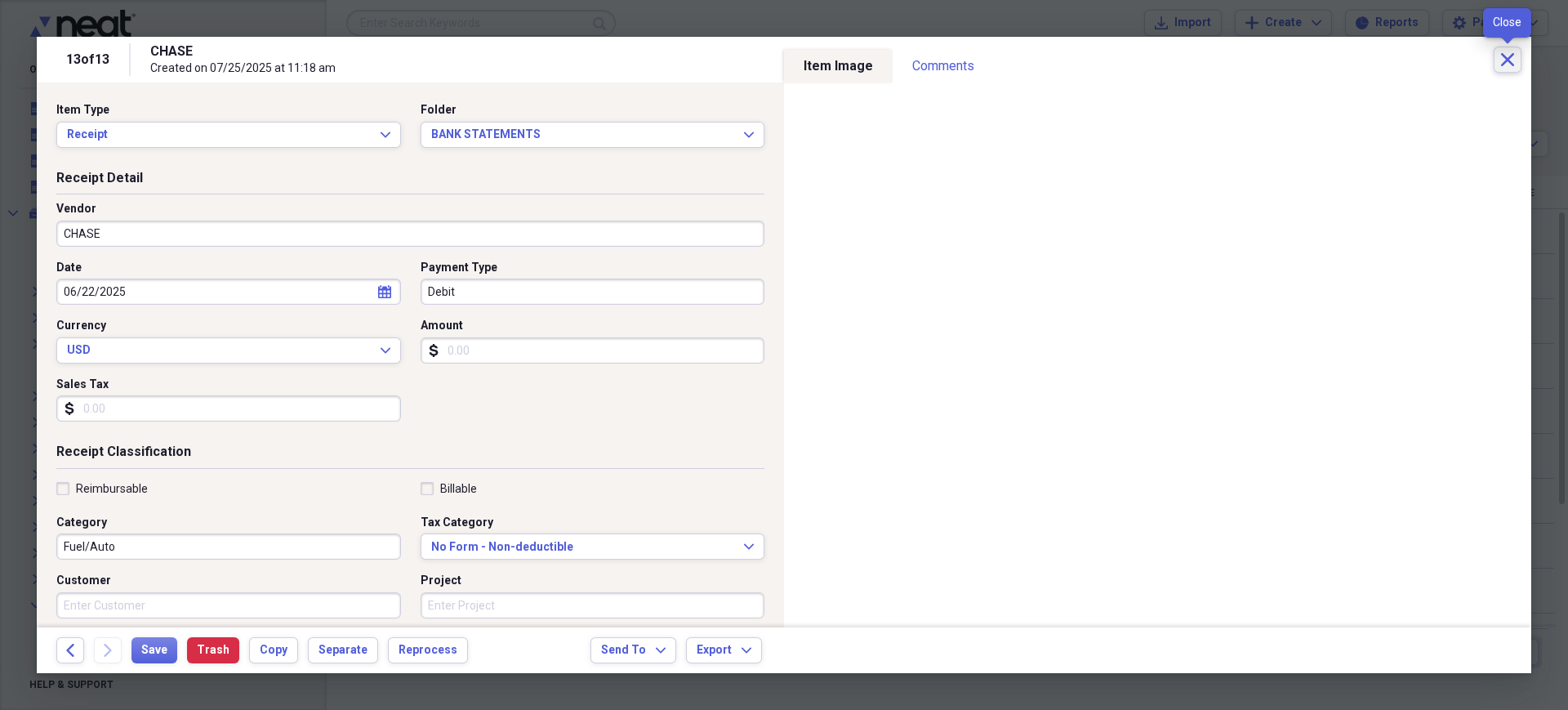 click on "Close" 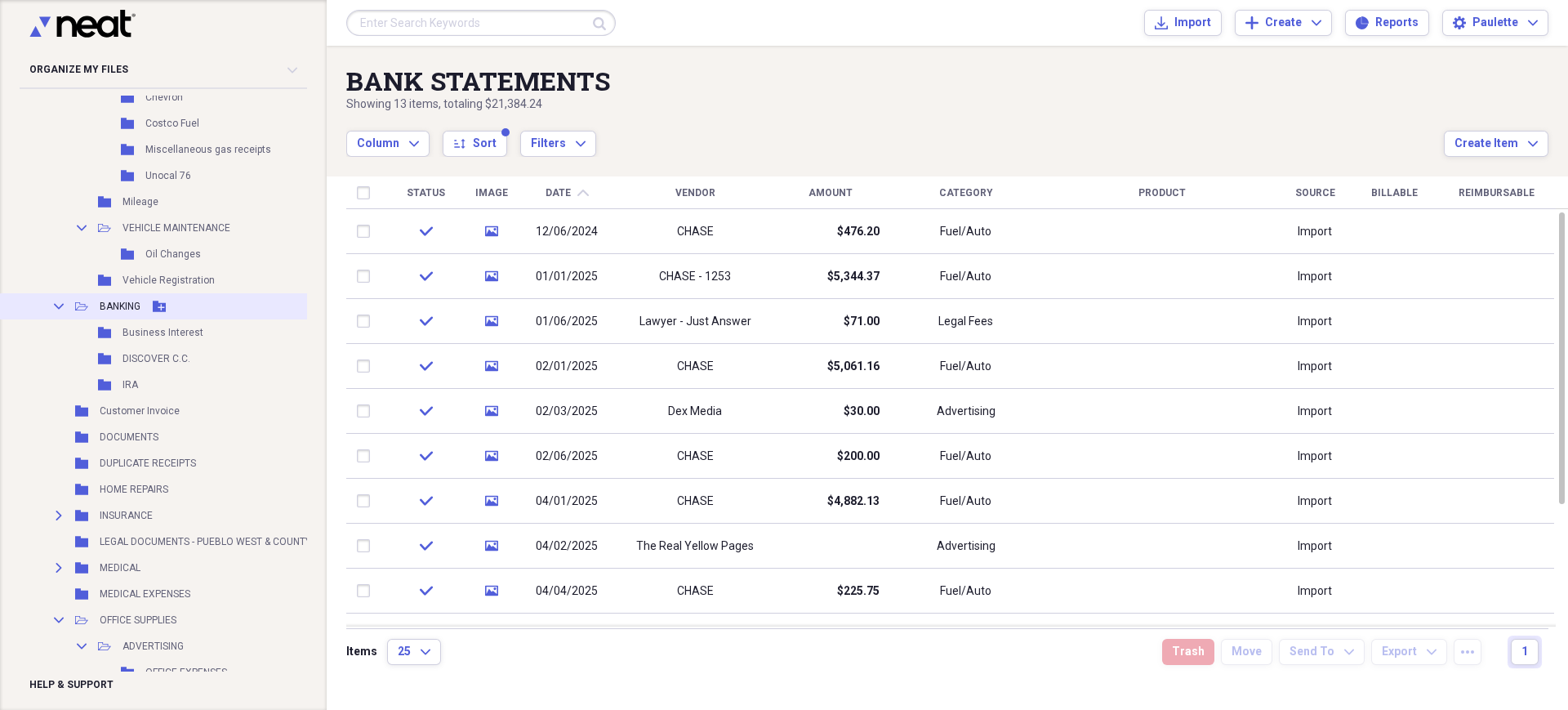 scroll, scrollTop: 409, scrollLeft: 0, axis: vertical 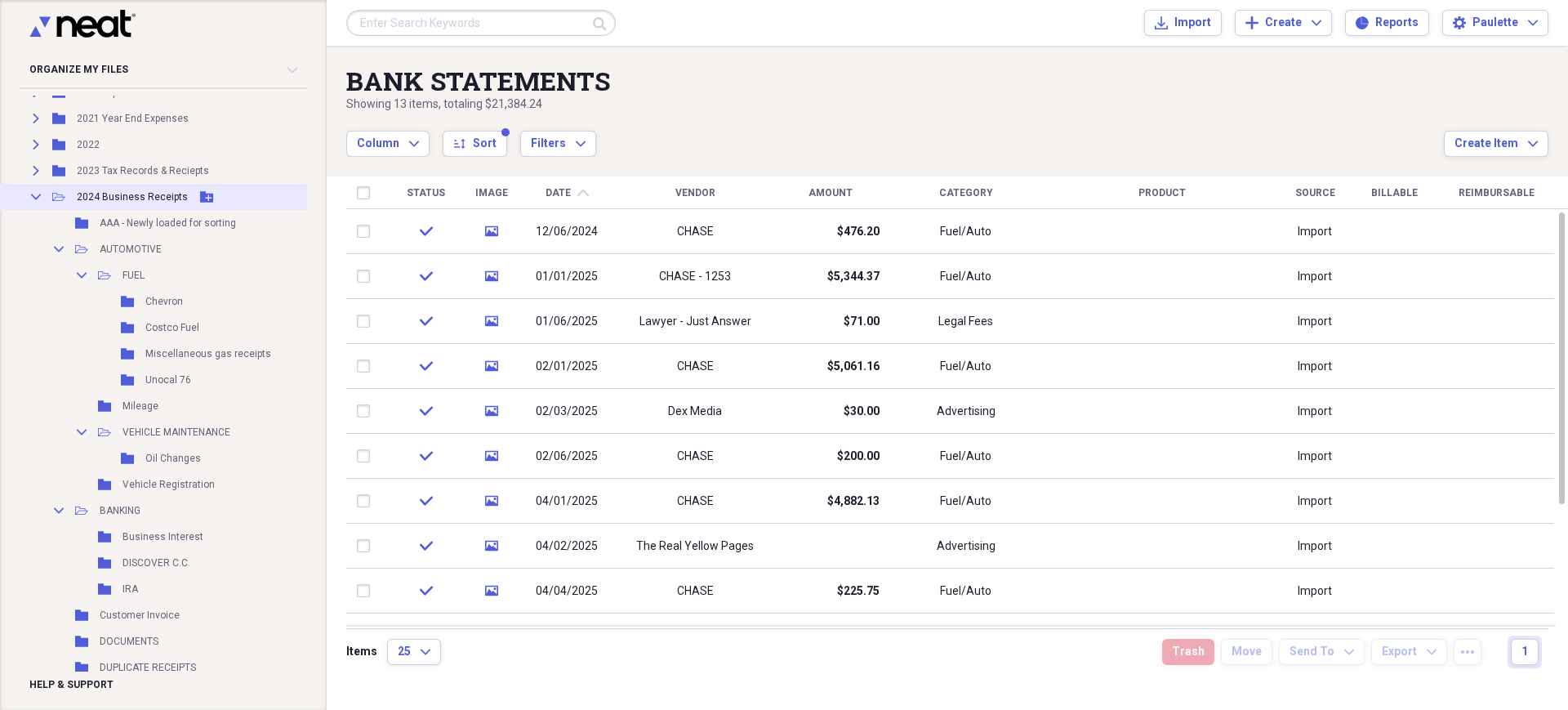 click on "Collapse" 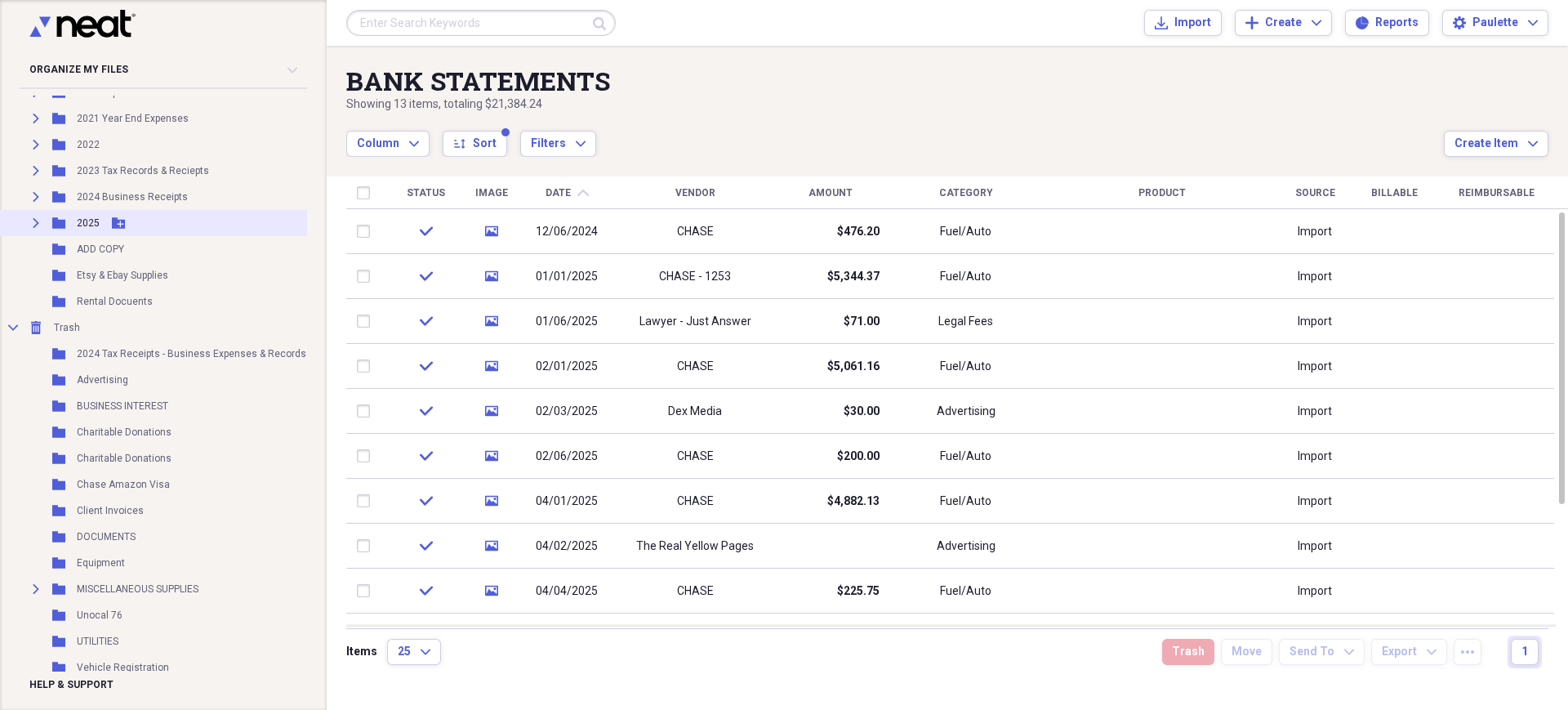 click on "2025" at bounding box center (88, 223) 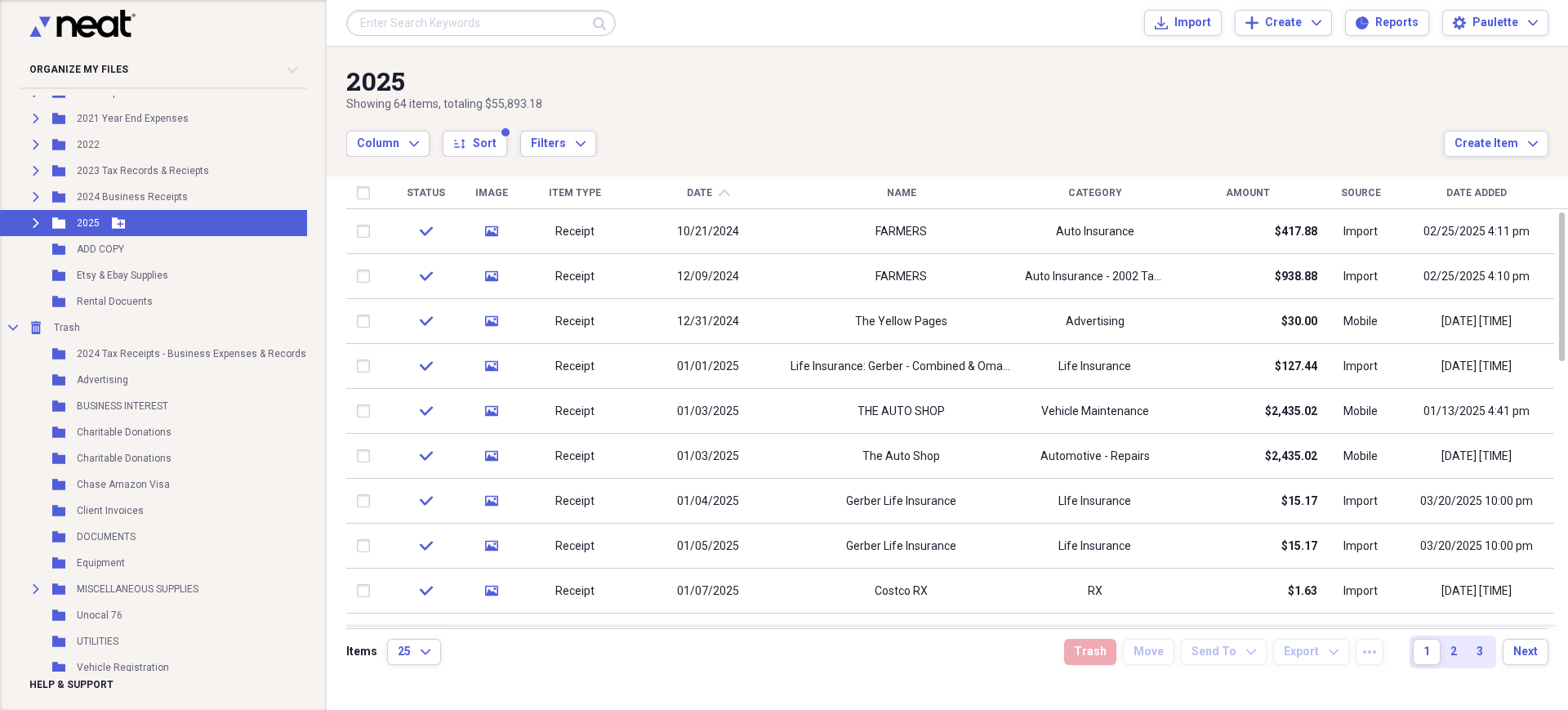 click on "Expand" 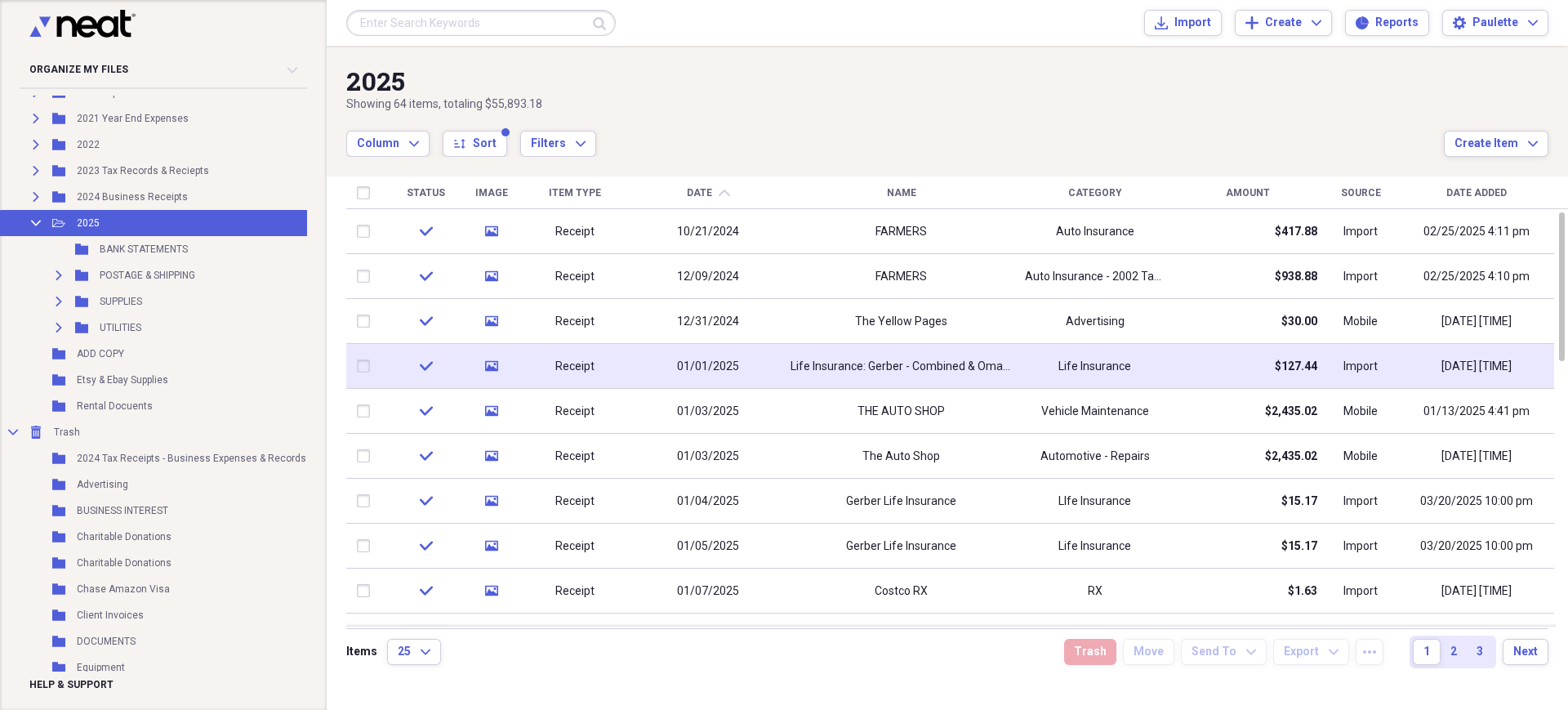 click on "Life Insurance: Gerber - Combined & Omaha Woodmen" at bounding box center (901, 367) 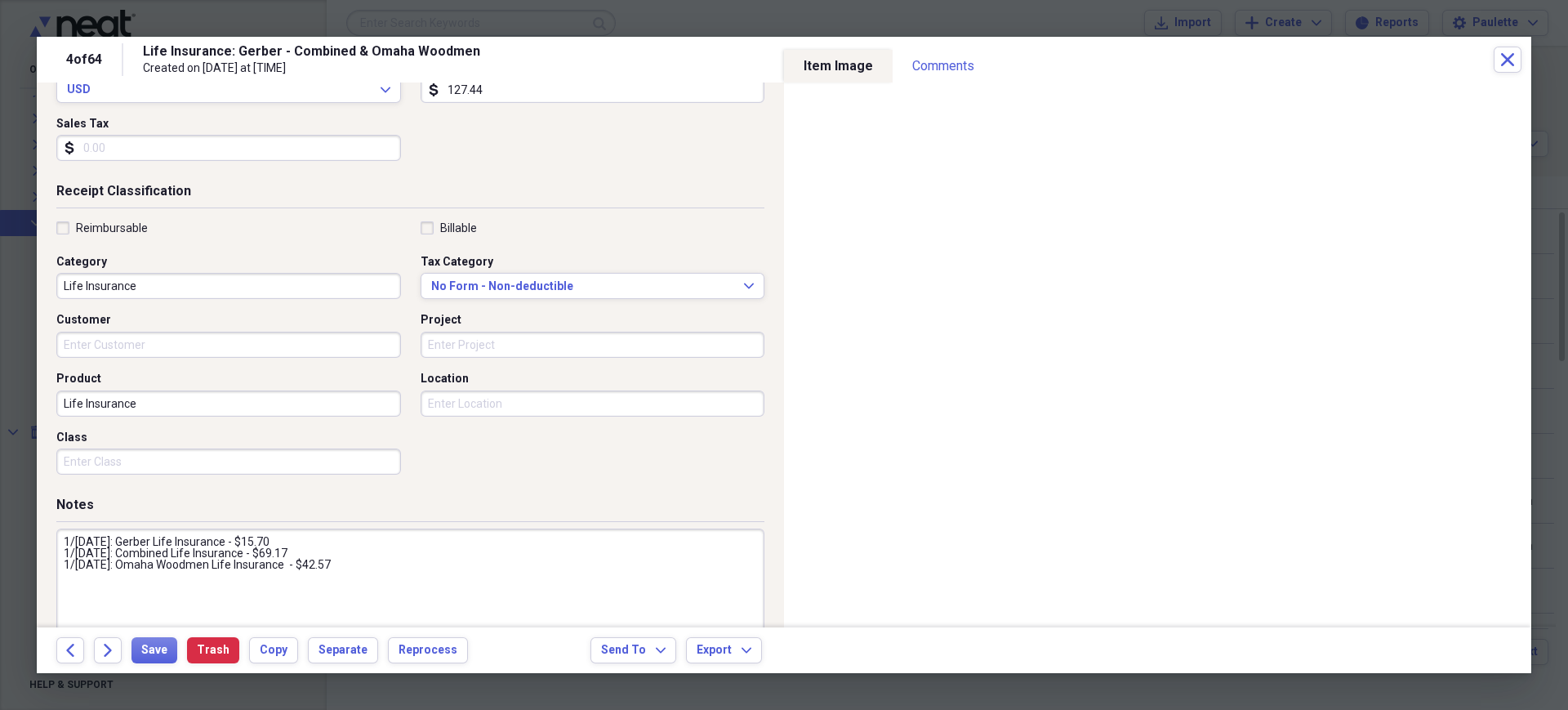 scroll, scrollTop: 289, scrollLeft: 0, axis: vertical 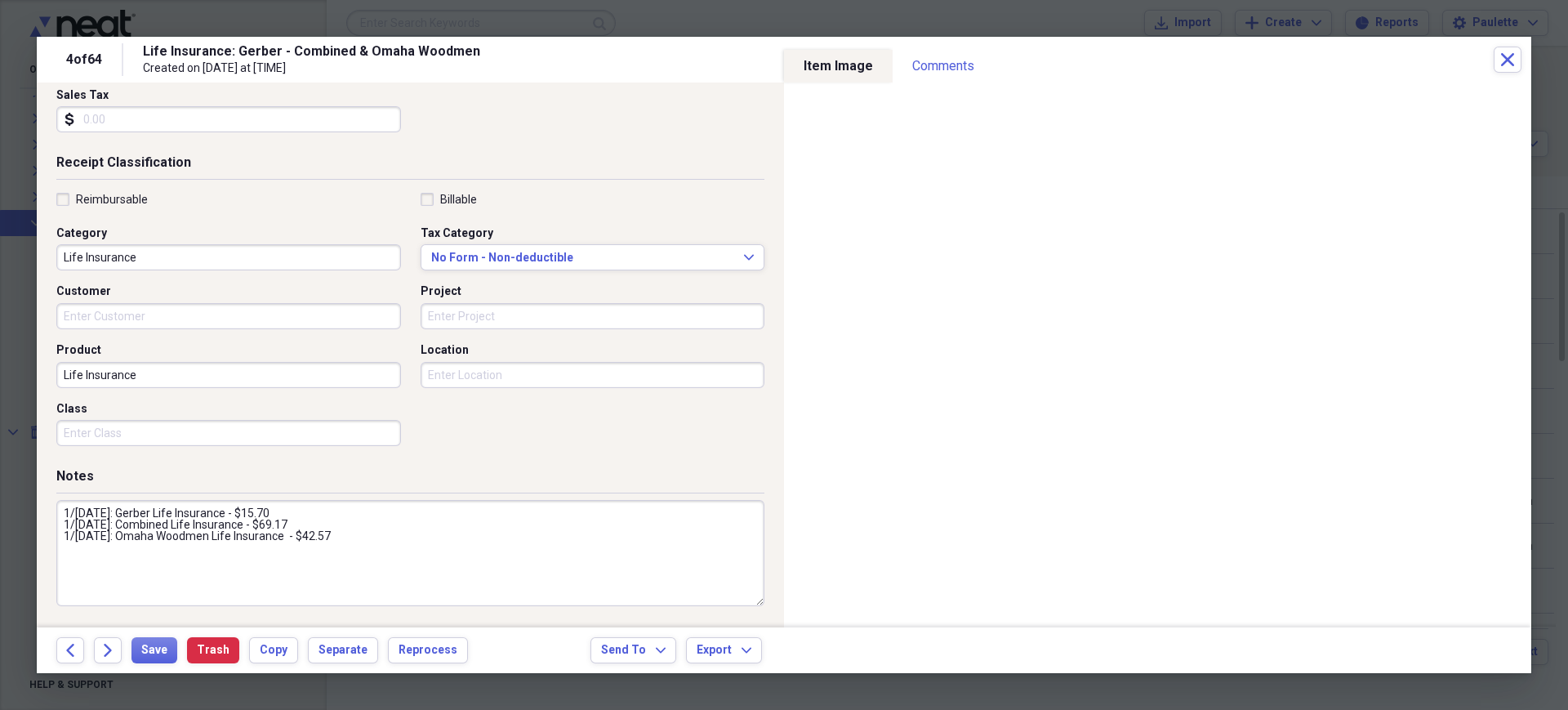 click on "1/[DATE]: Gerber Life Insurance - $15.70
1/[DATE]: Combined Life Insurance - $69.17
1/[DATE]: Omaha Woodmen Life Insurance  - $42.57" at bounding box center (410, 553) 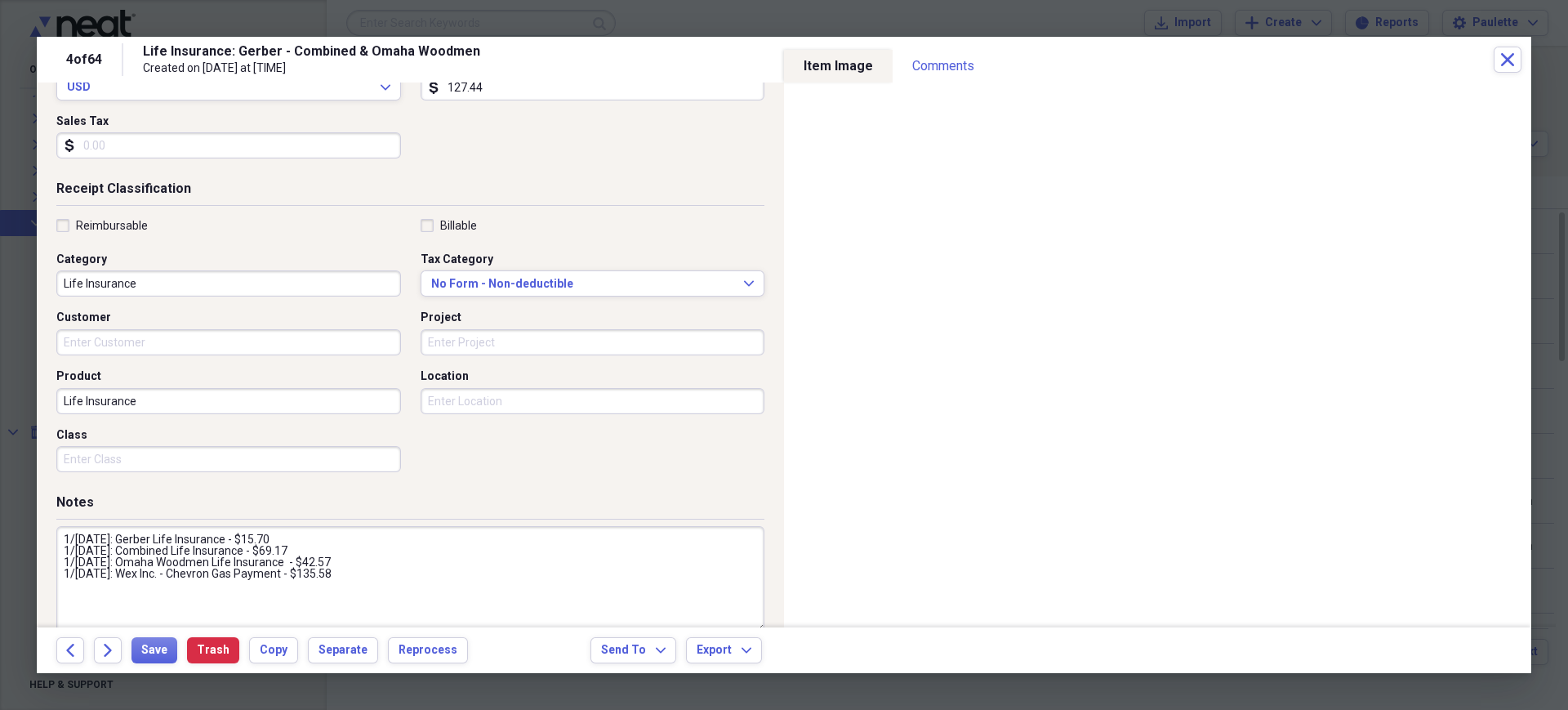 scroll, scrollTop: 289, scrollLeft: 0, axis: vertical 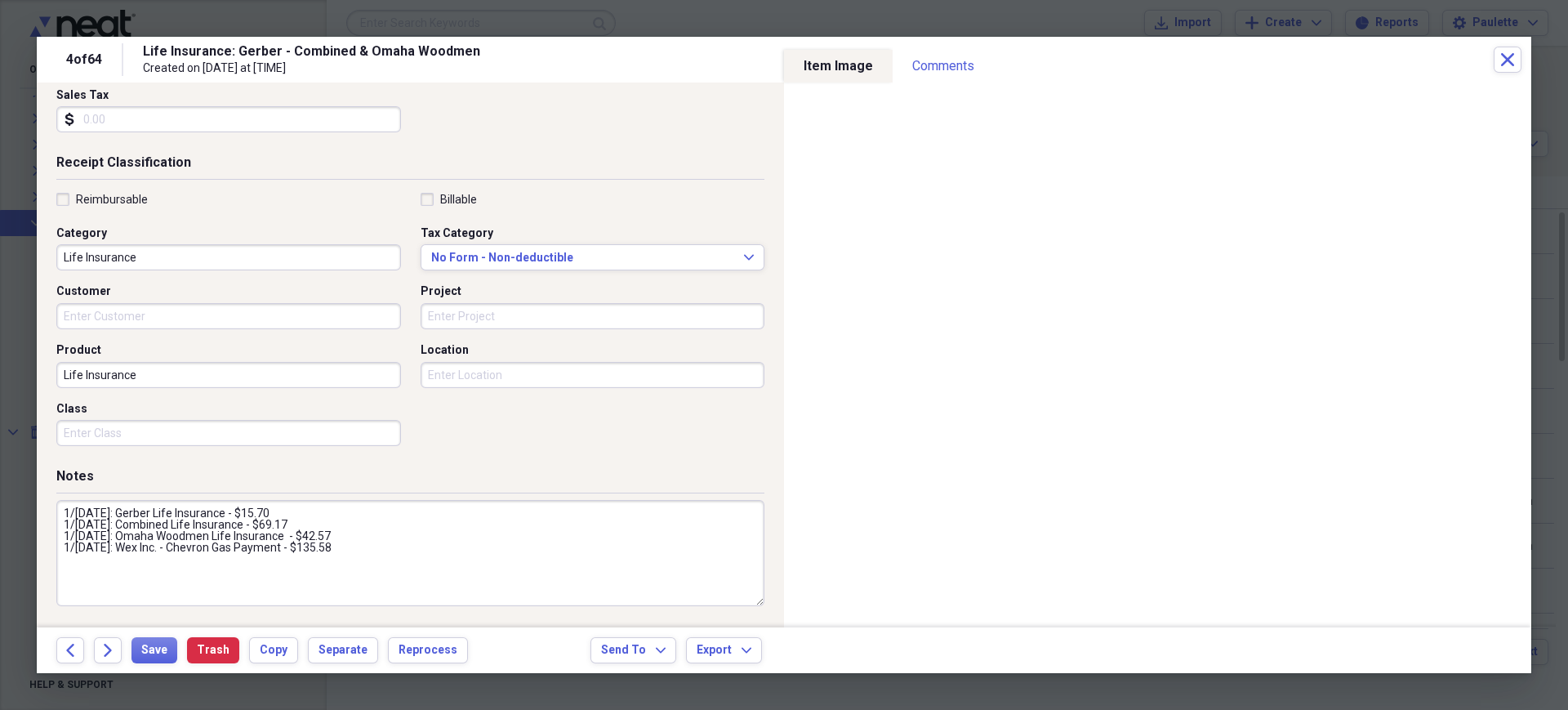 type on "1/[DATE]: Gerber Life Insurance - $15.70
1/[DATE]: Combined Life Insurance - $69.17
1/[DATE]: Omaha Woodmen Life Insurance  - $42.57
1/[DATE]: Wex Inc. - Chevron Gas Payment - $135.58" 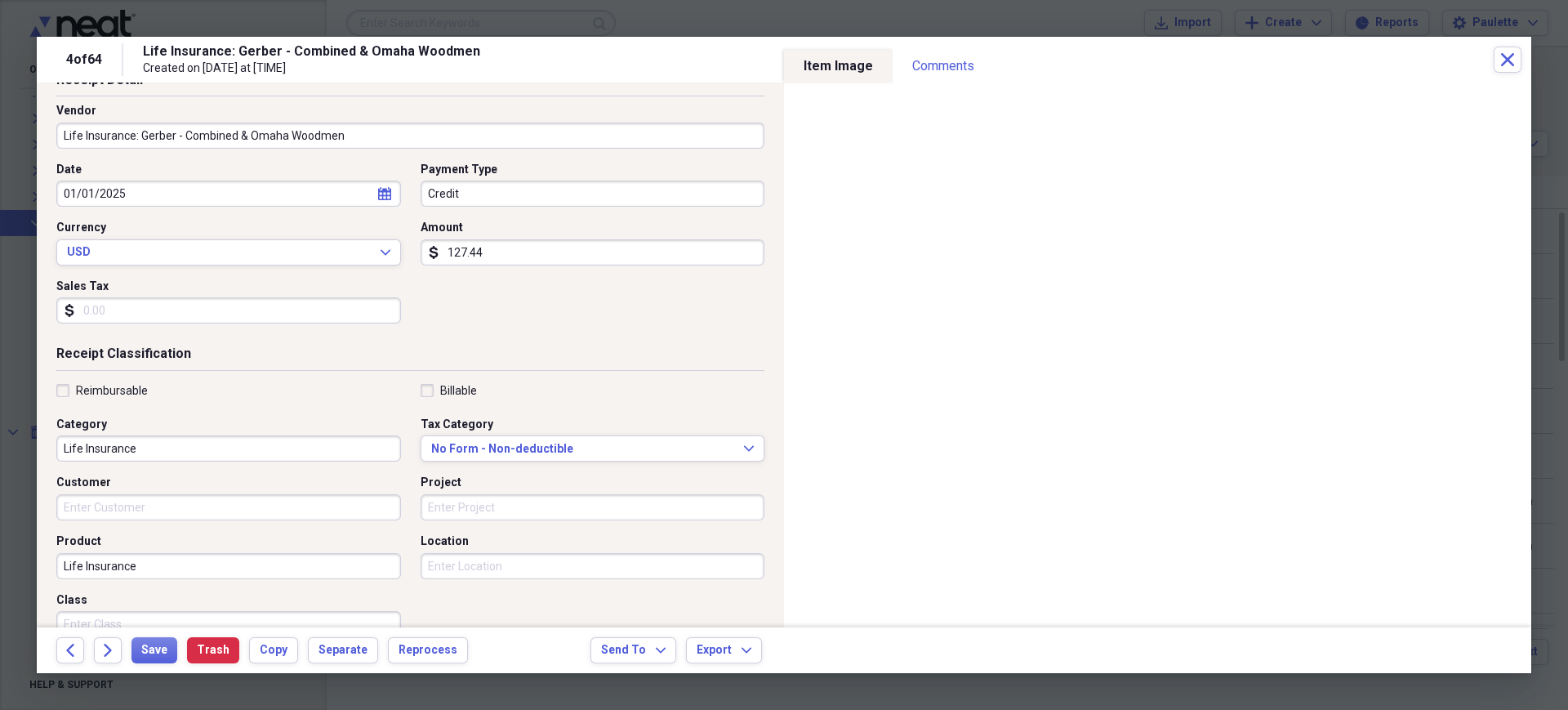 scroll, scrollTop: 0, scrollLeft: 0, axis: both 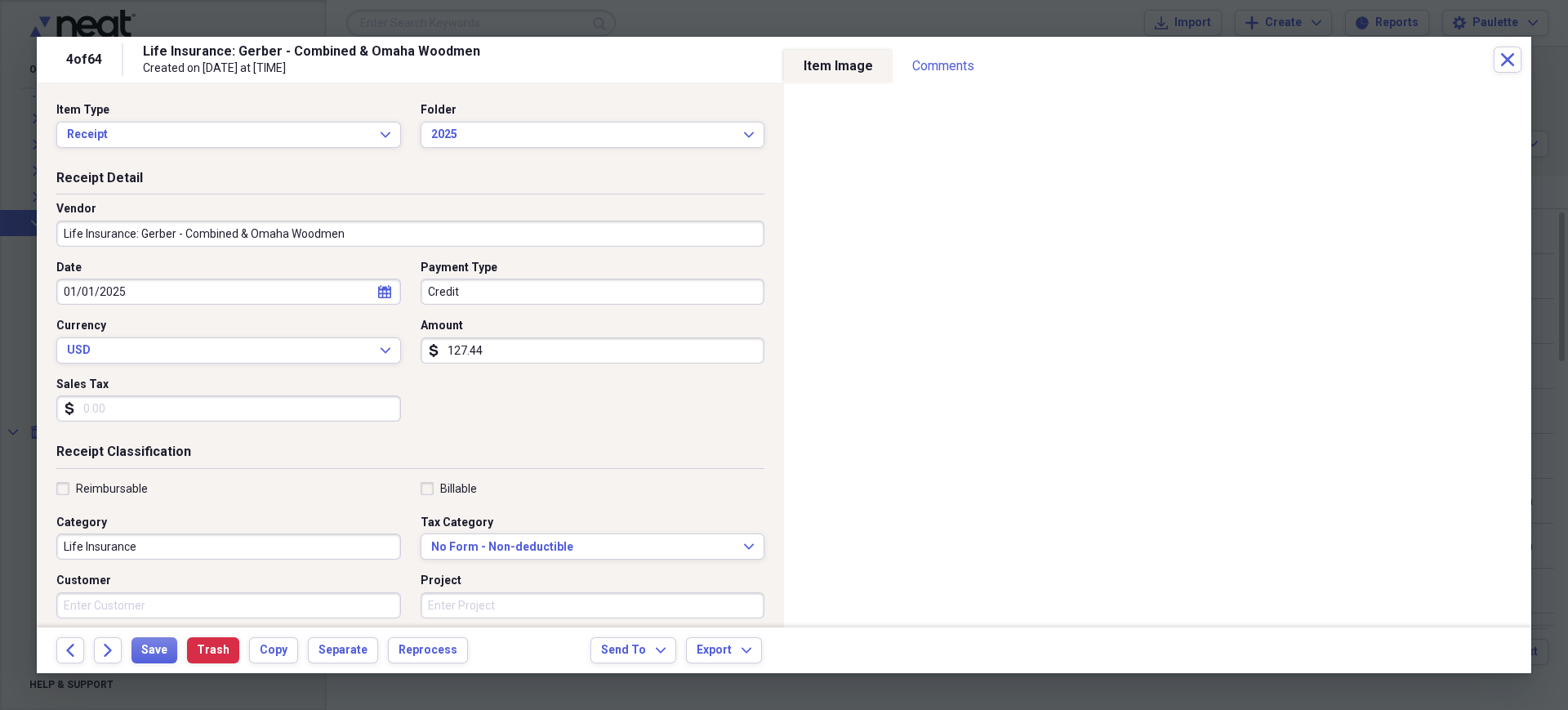 click on "Credit" at bounding box center (593, 292) 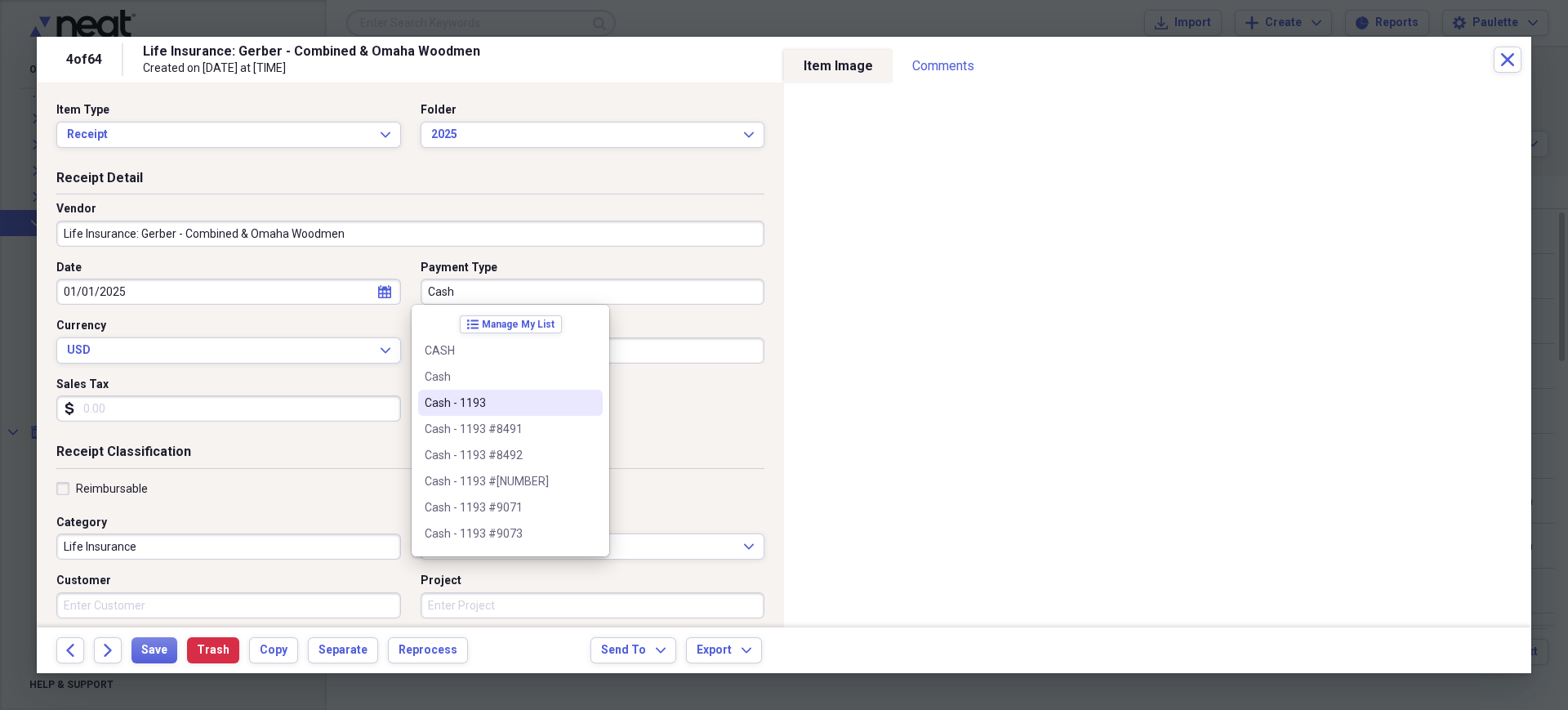 click on "Cash - 1193" at bounding box center (501, 403) 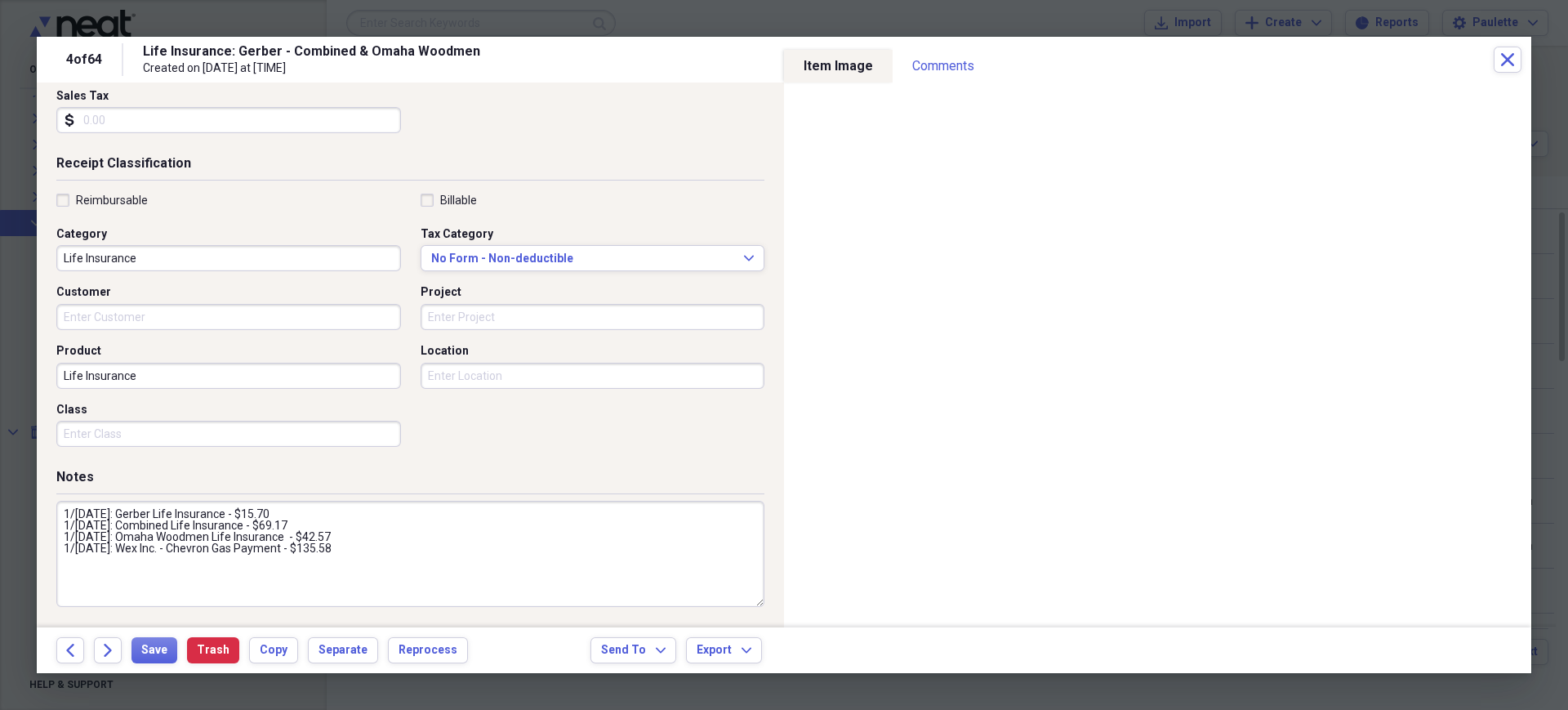 scroll, scrollTop: 289, scrollLeft: 0, axis: vertical 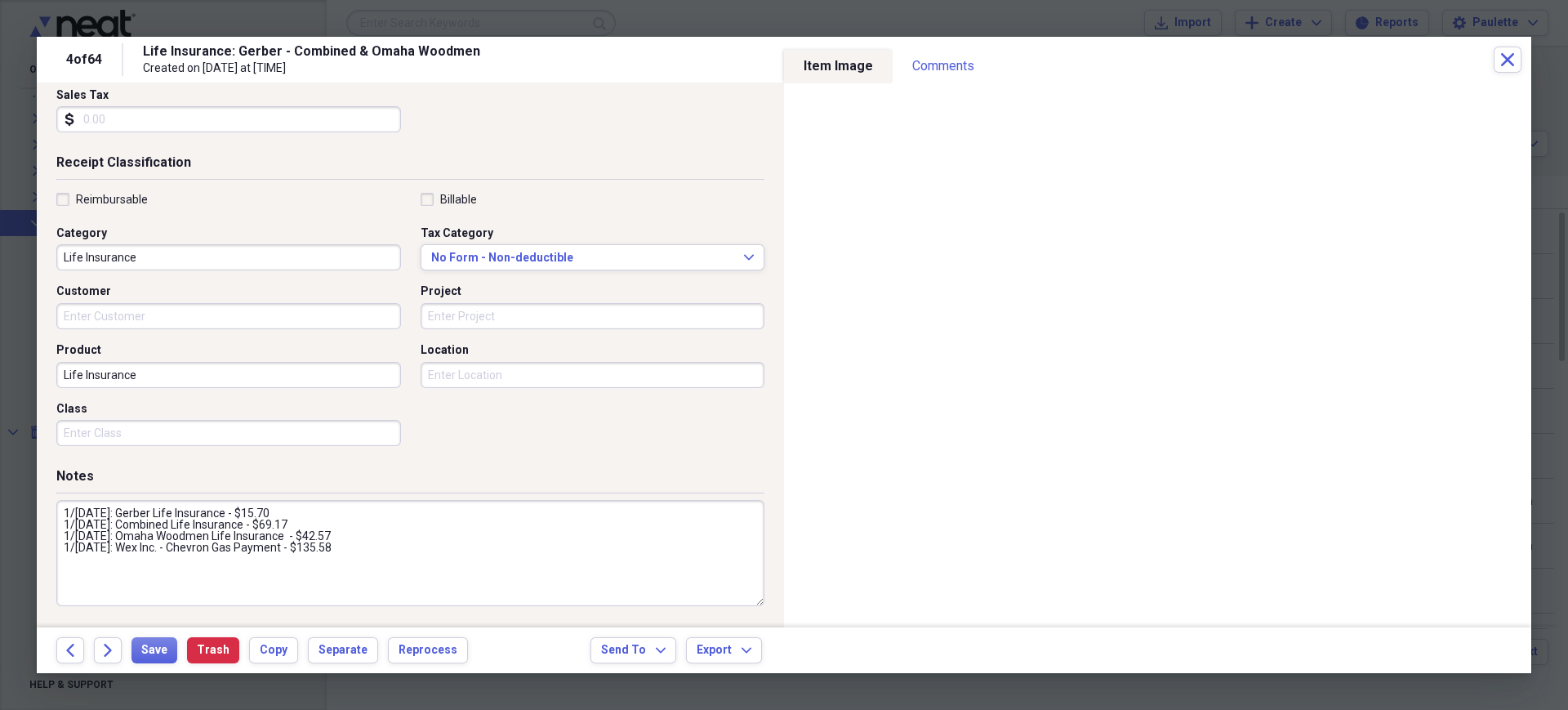 click on "Life Insurance" at bounding box center (229, 375) 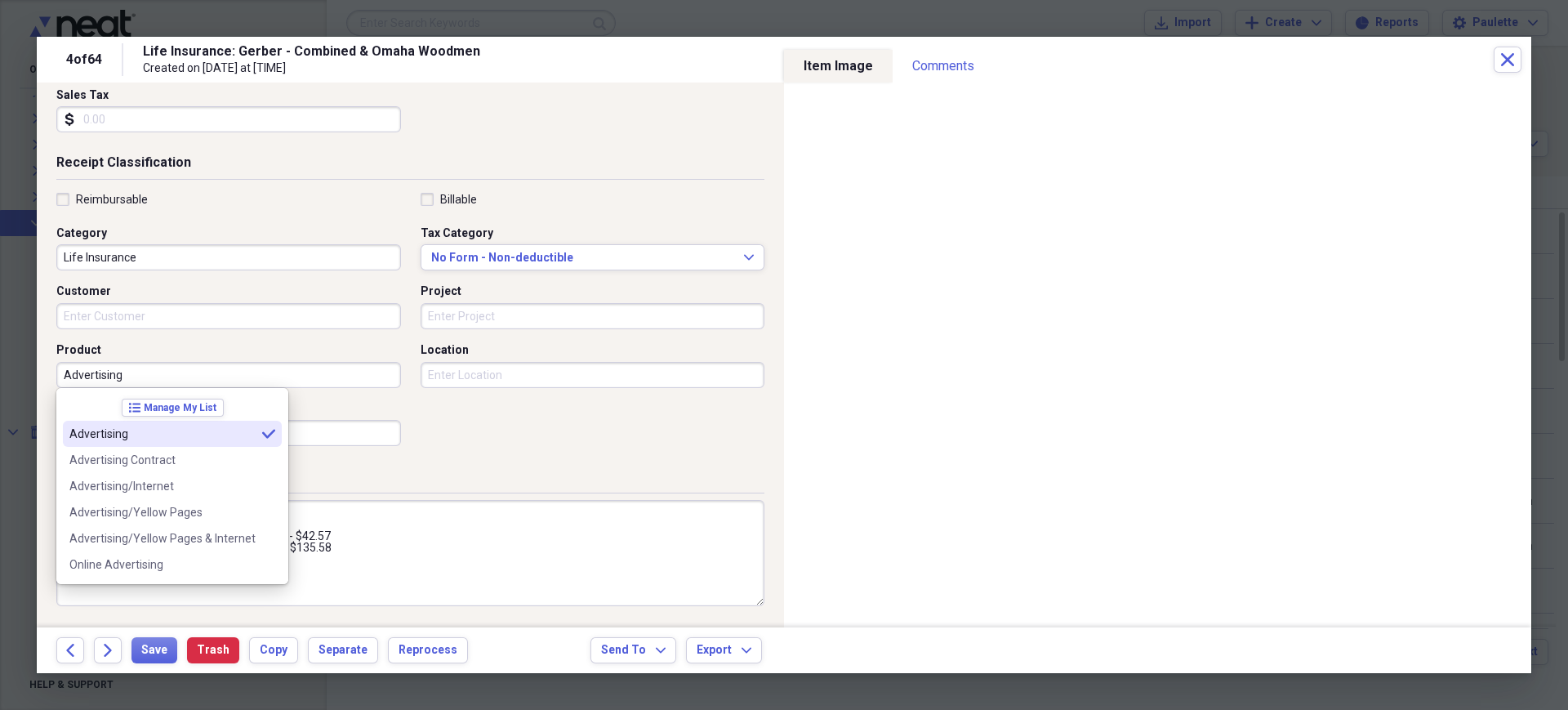 type on "Advertising" 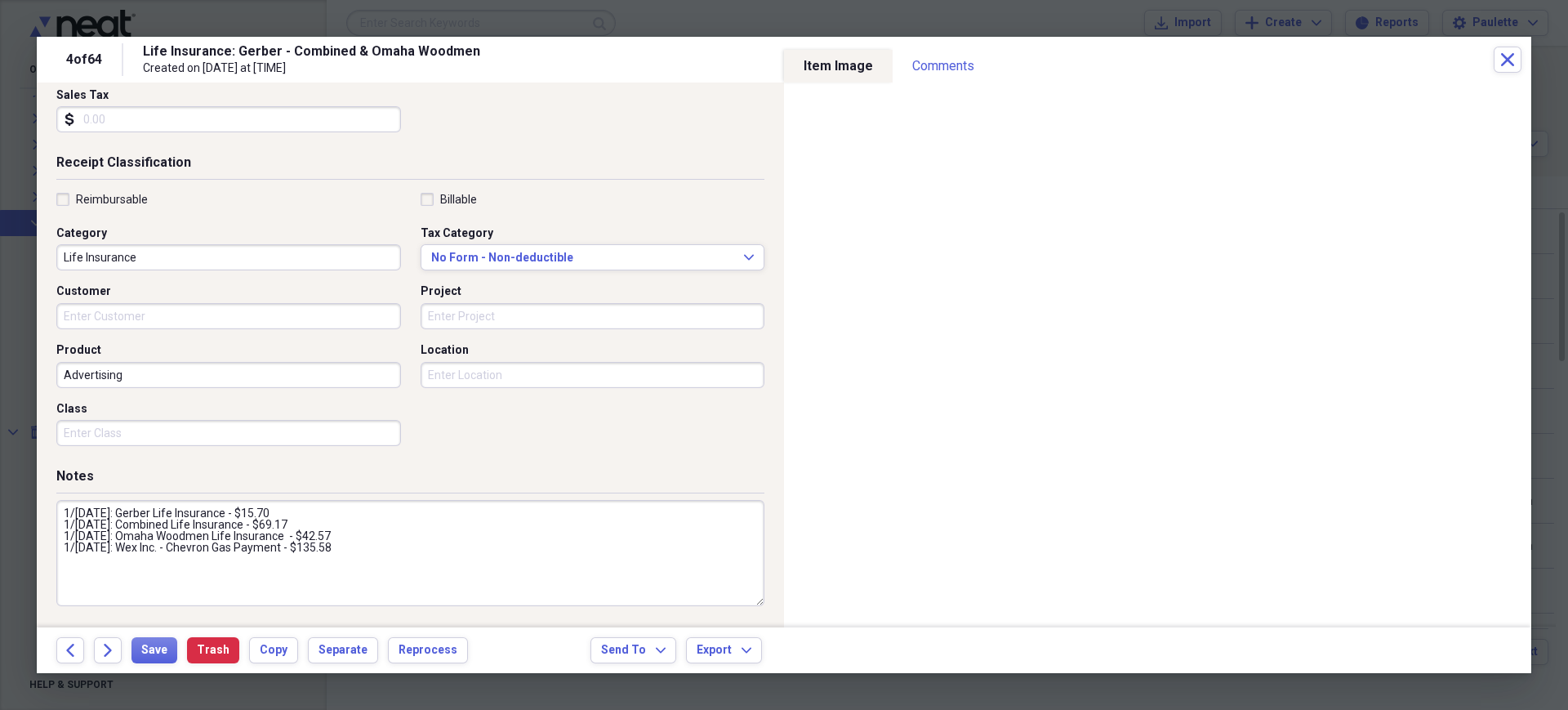 click on "Customer" at bounding box center (229, 316) 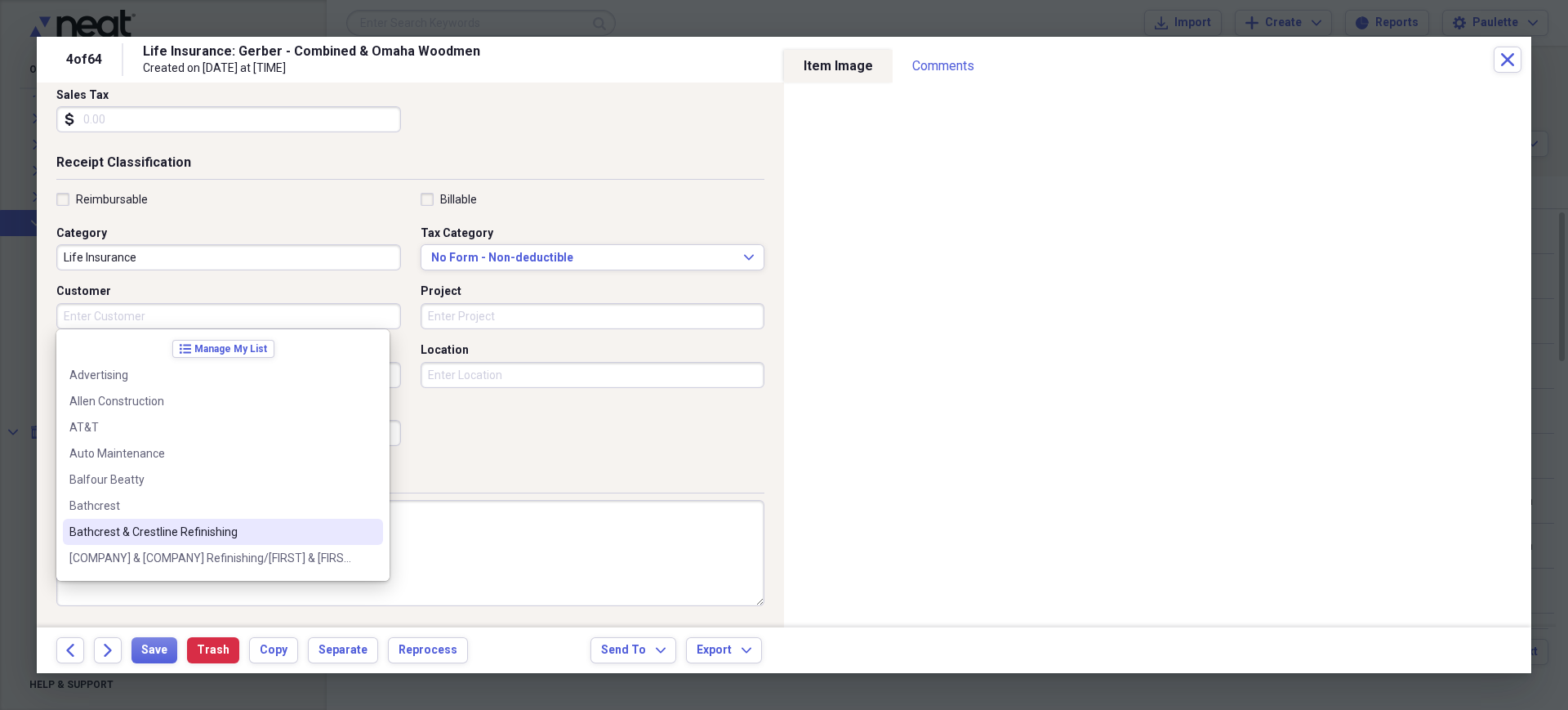 click on "Bathcrest & Crestline Refinishing" at bounding box center [223, 532] 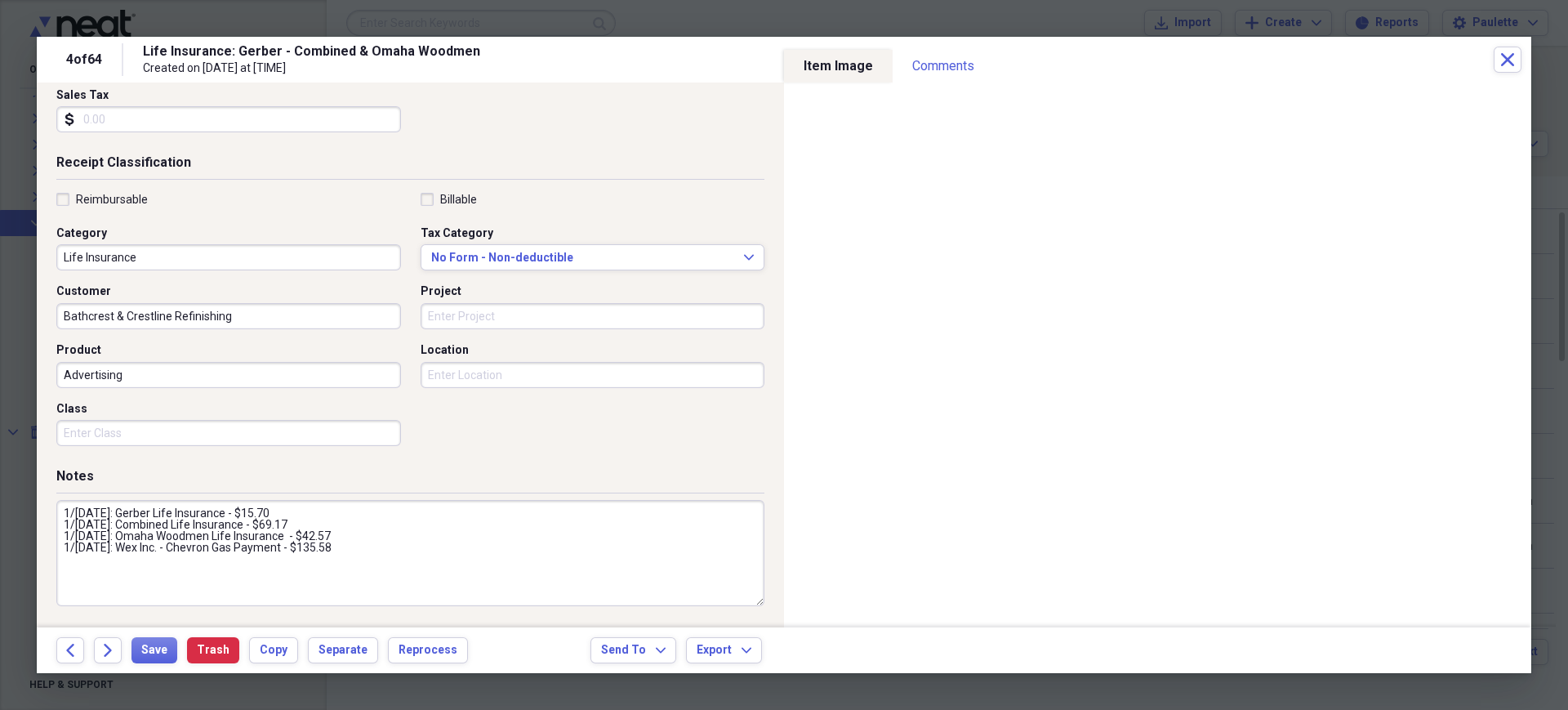 type on "Bathcrest & Crestline Refinishing" 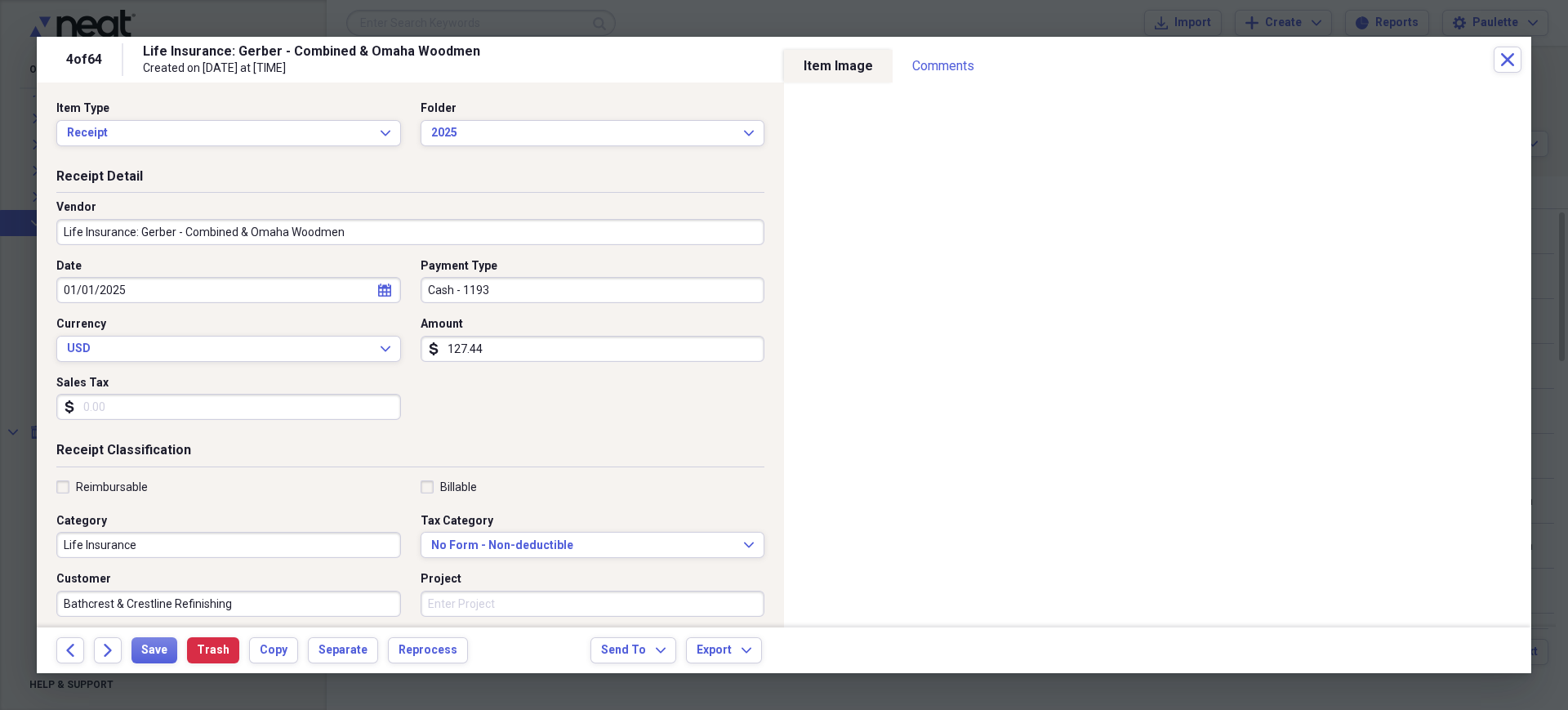 scroll, scrollTop: 0, scrollLeft: 0, axis: both 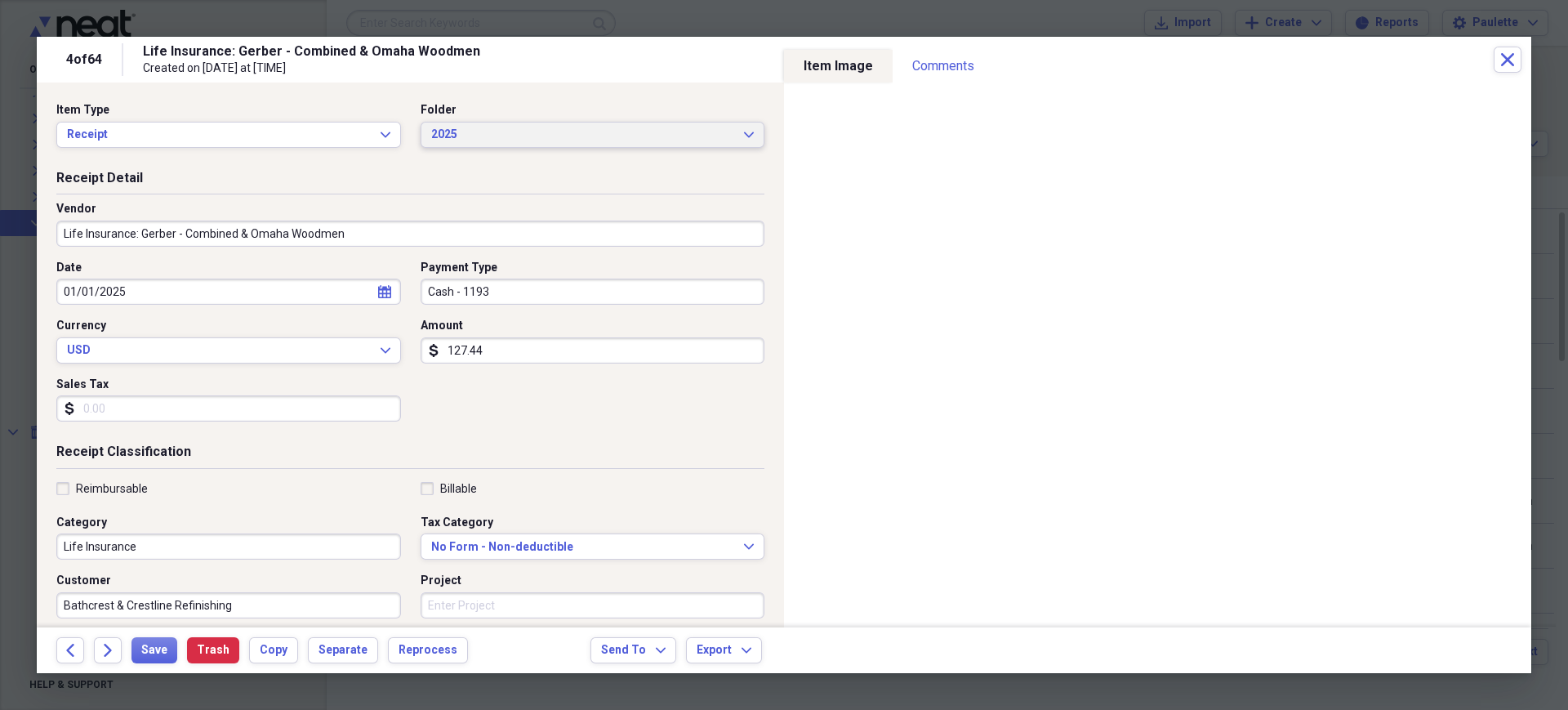 click on "2025 Expand" at bounding box center (593, 135) 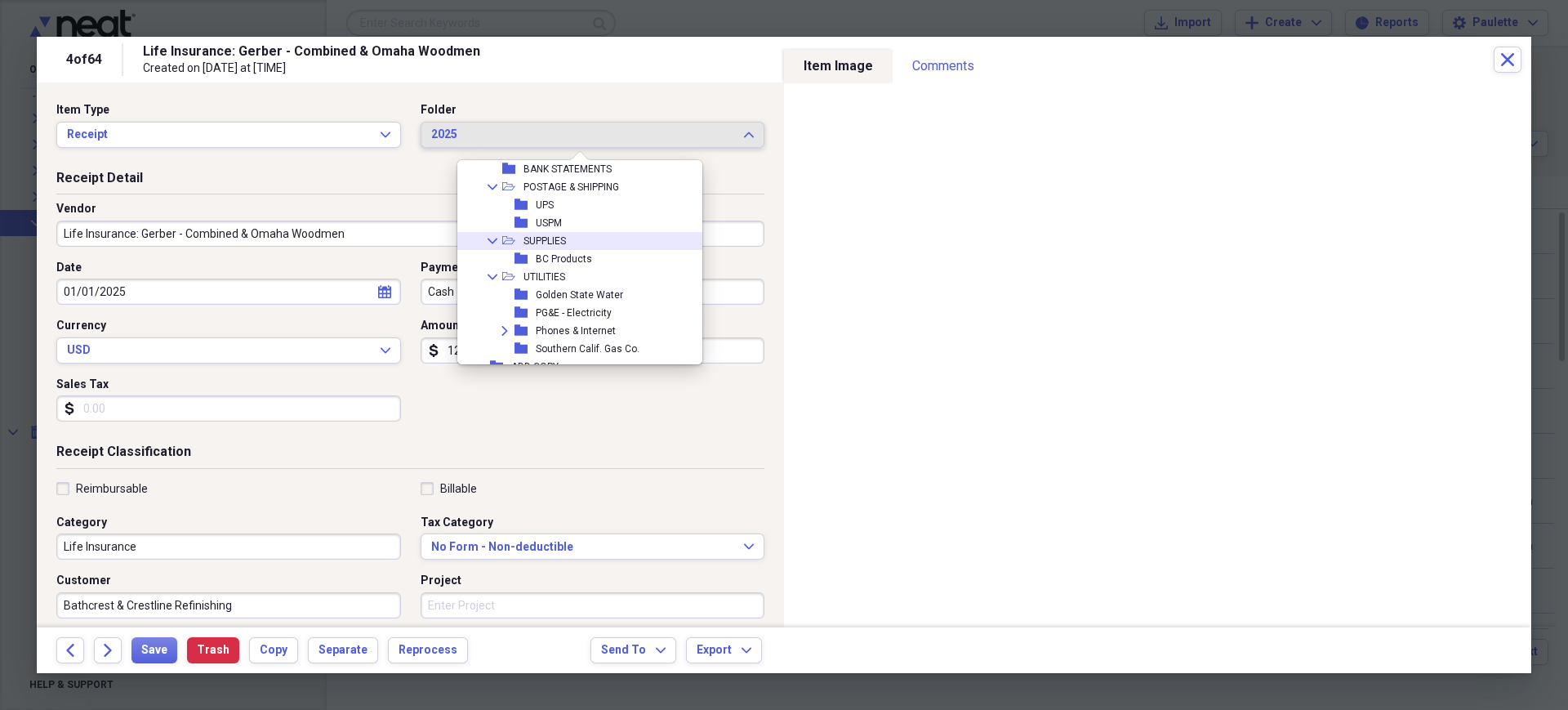 scroll, scrollTop: 1606, scrollLeft: 0, axis: vertical 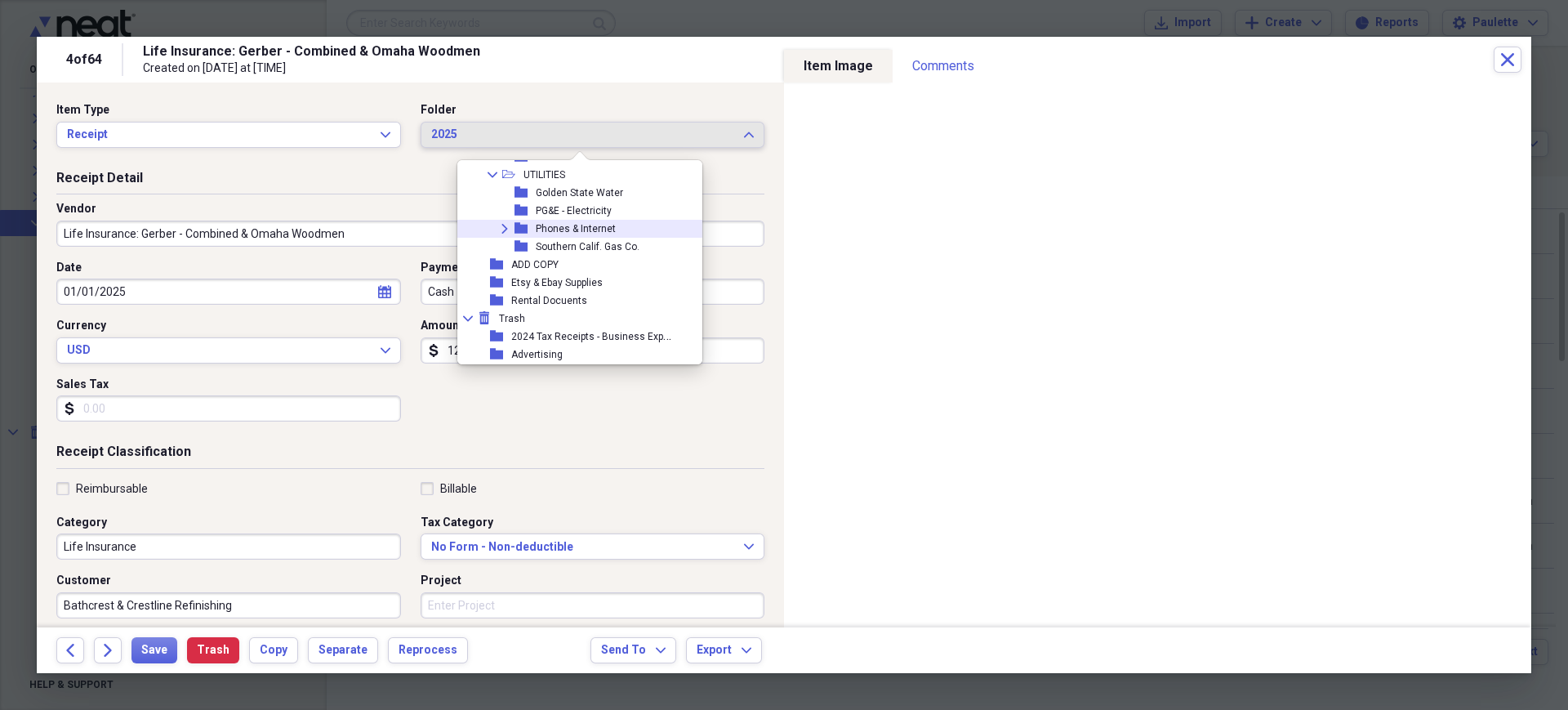 click on "Expand" 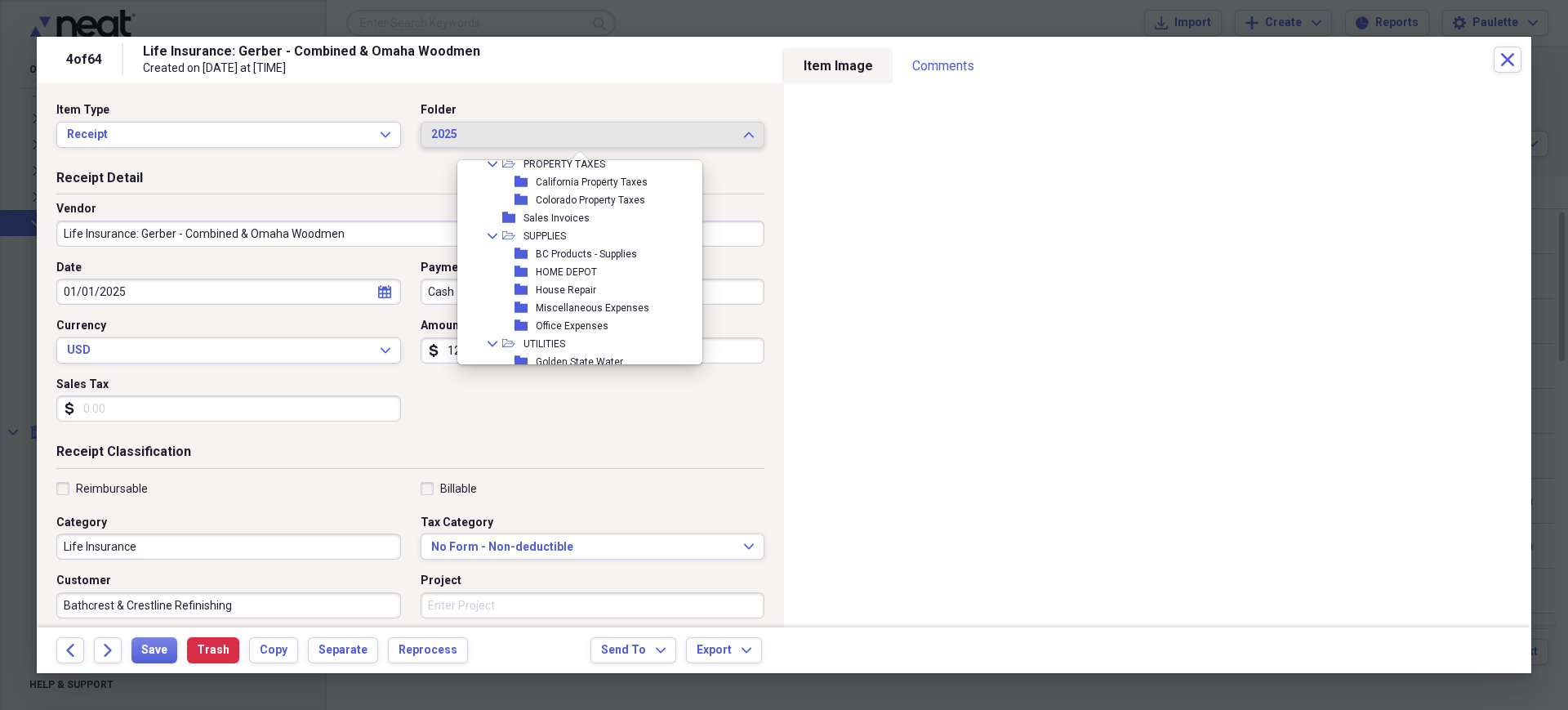 scroll, scrollTop: 1198, scrollLeft: 0, axis: vertical 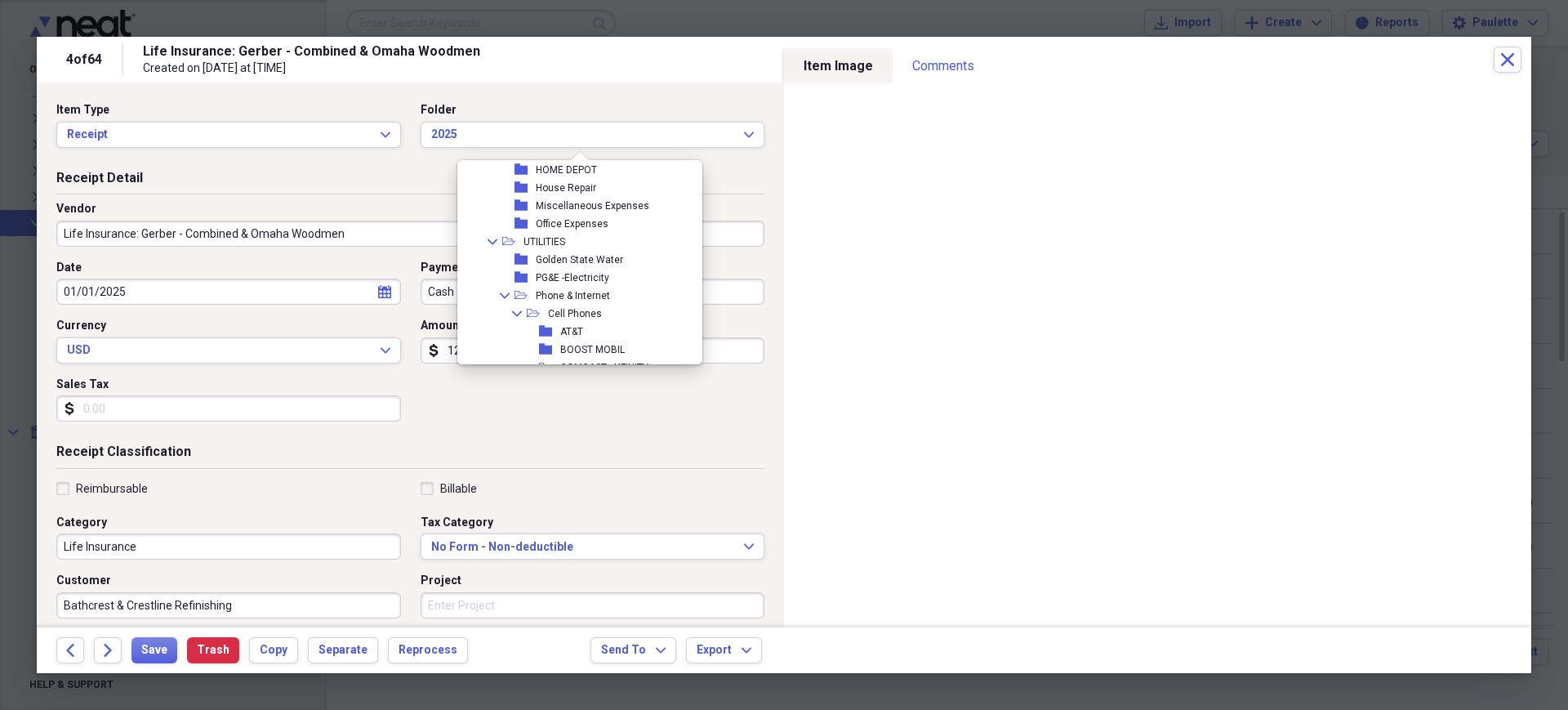 click on "Date [DATE] calendar Calendar Payment Type Cash - 1193 Currency USD Expand Amount dollar-sign 127.44 Sales Tax dollar-sign" at bounding box center [410, 347] 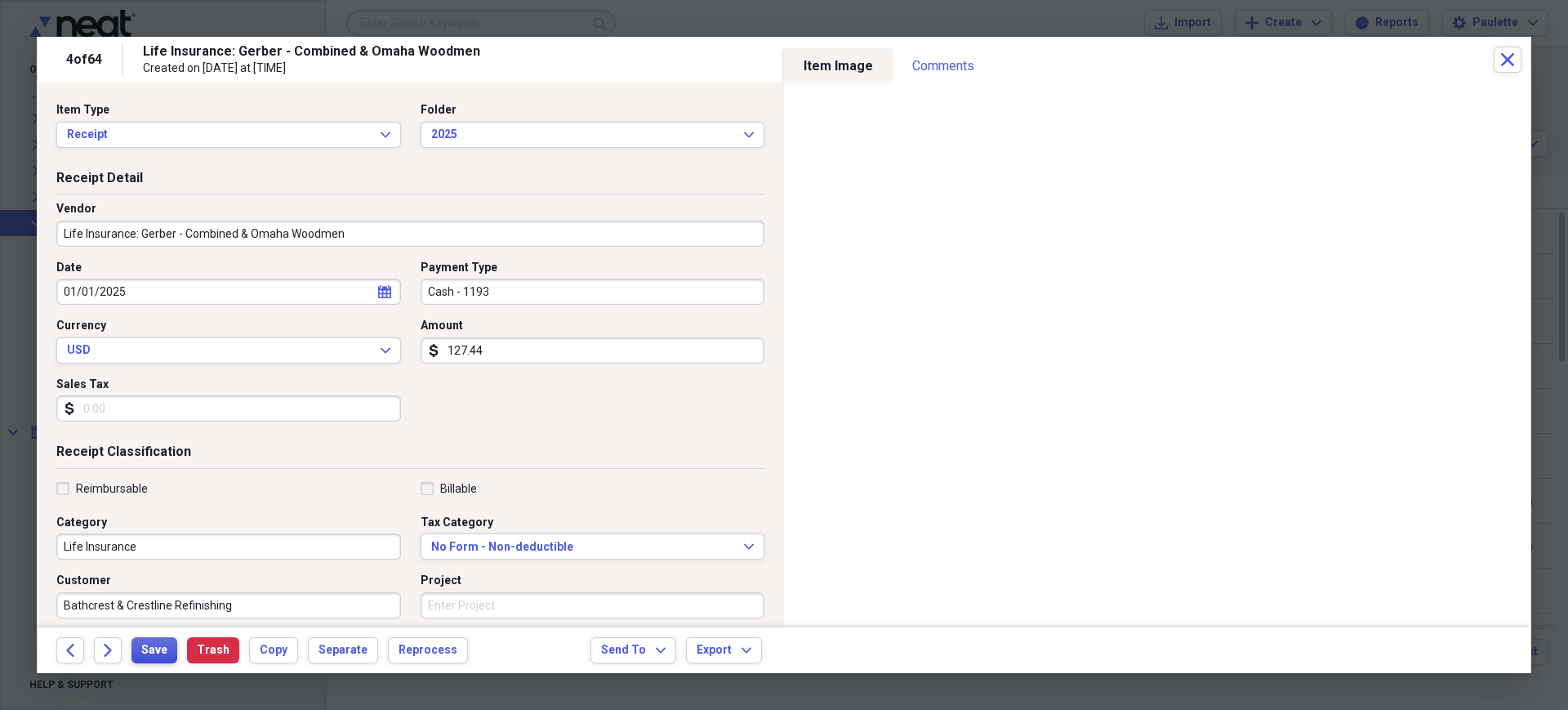 click on "Save" at bounding box center (154, 650) 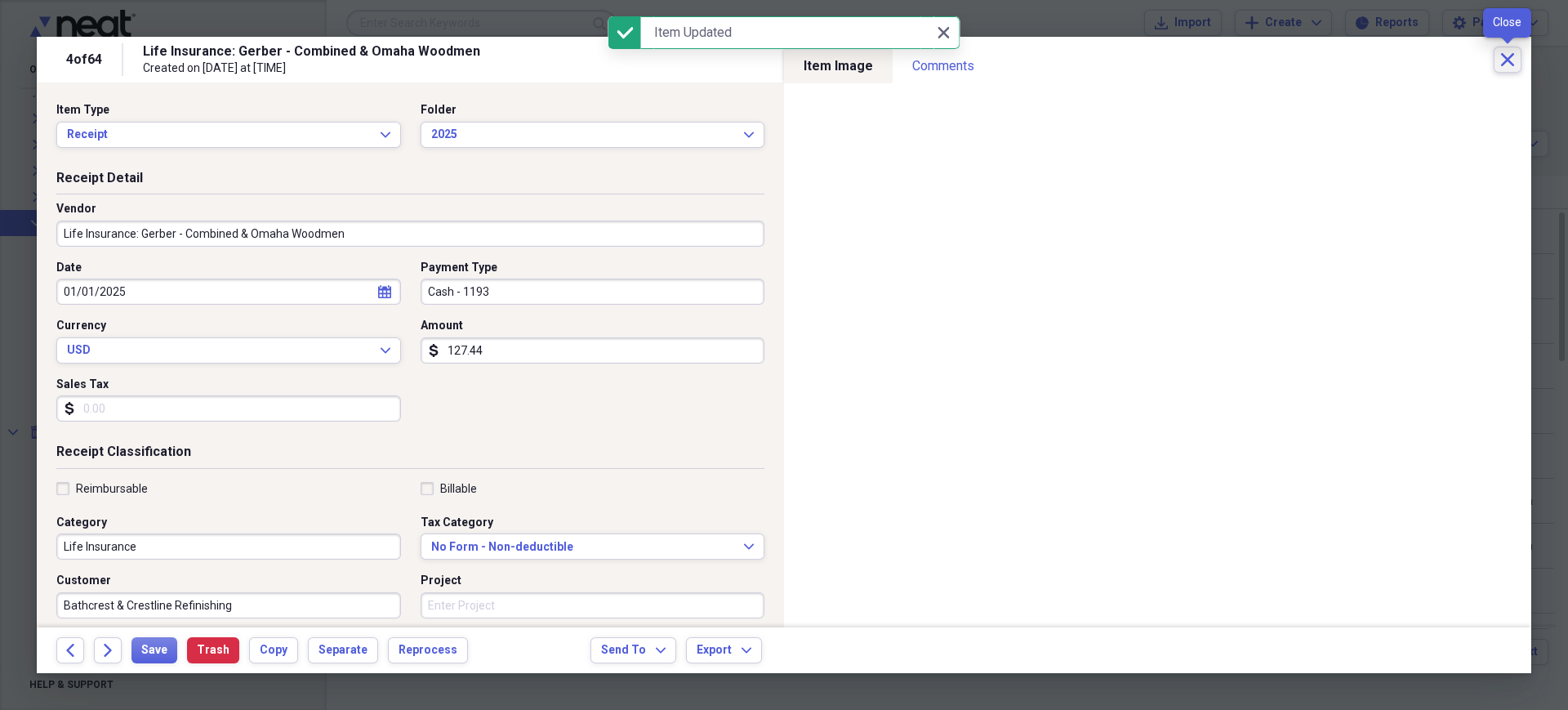 click 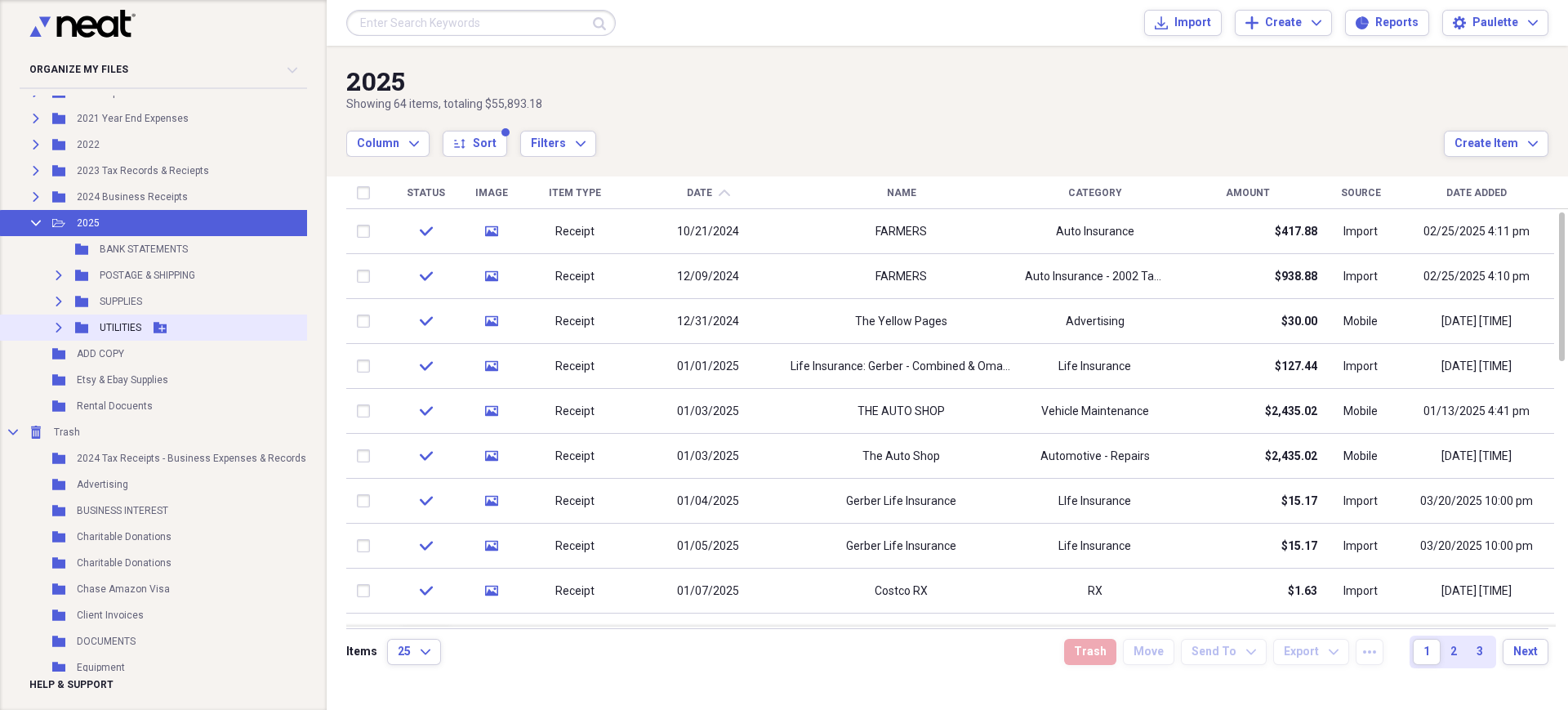 click 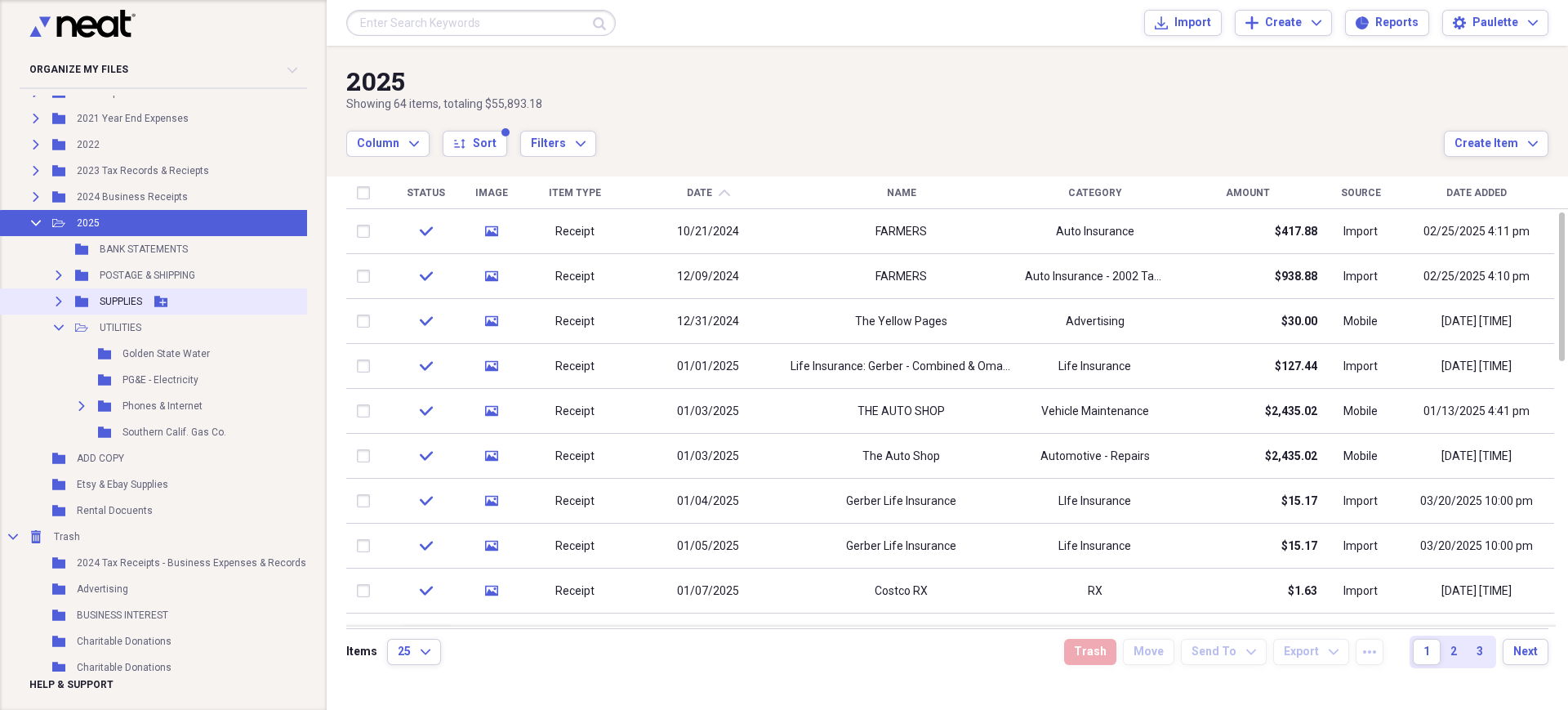 click on "Expand" at bounding box center (59, 301) 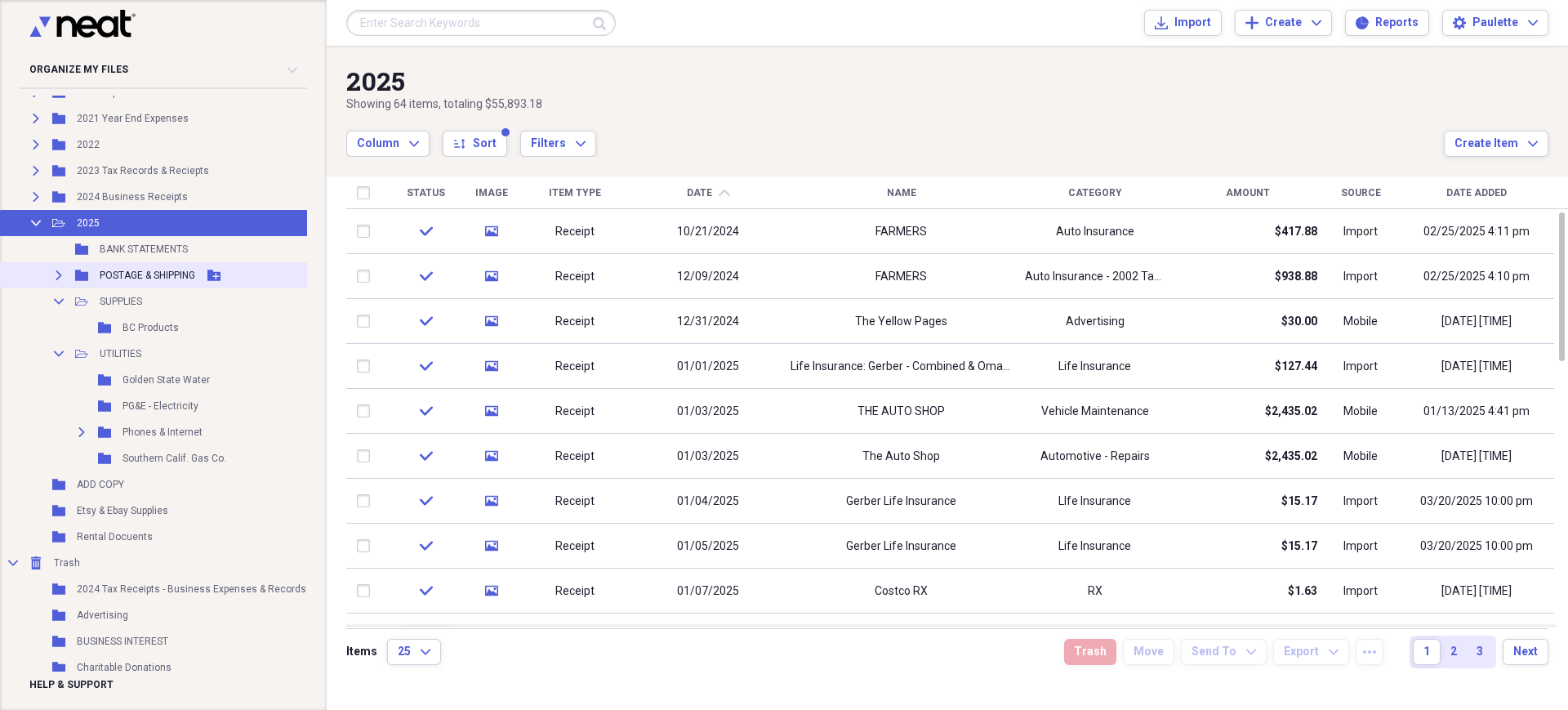 click on "Expand" at bounding box center (59, 275) 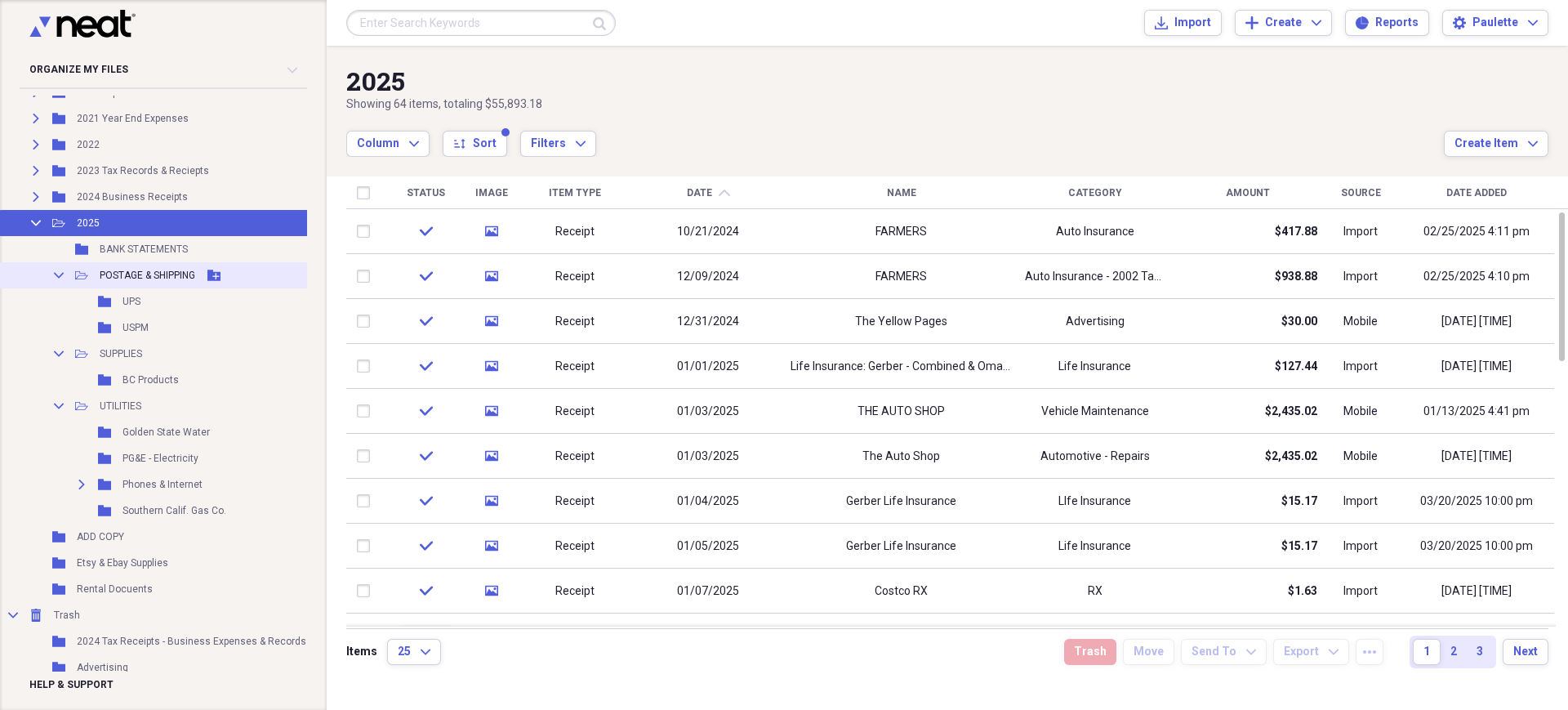 click on "Collapse" at bounding box center (59, 275) 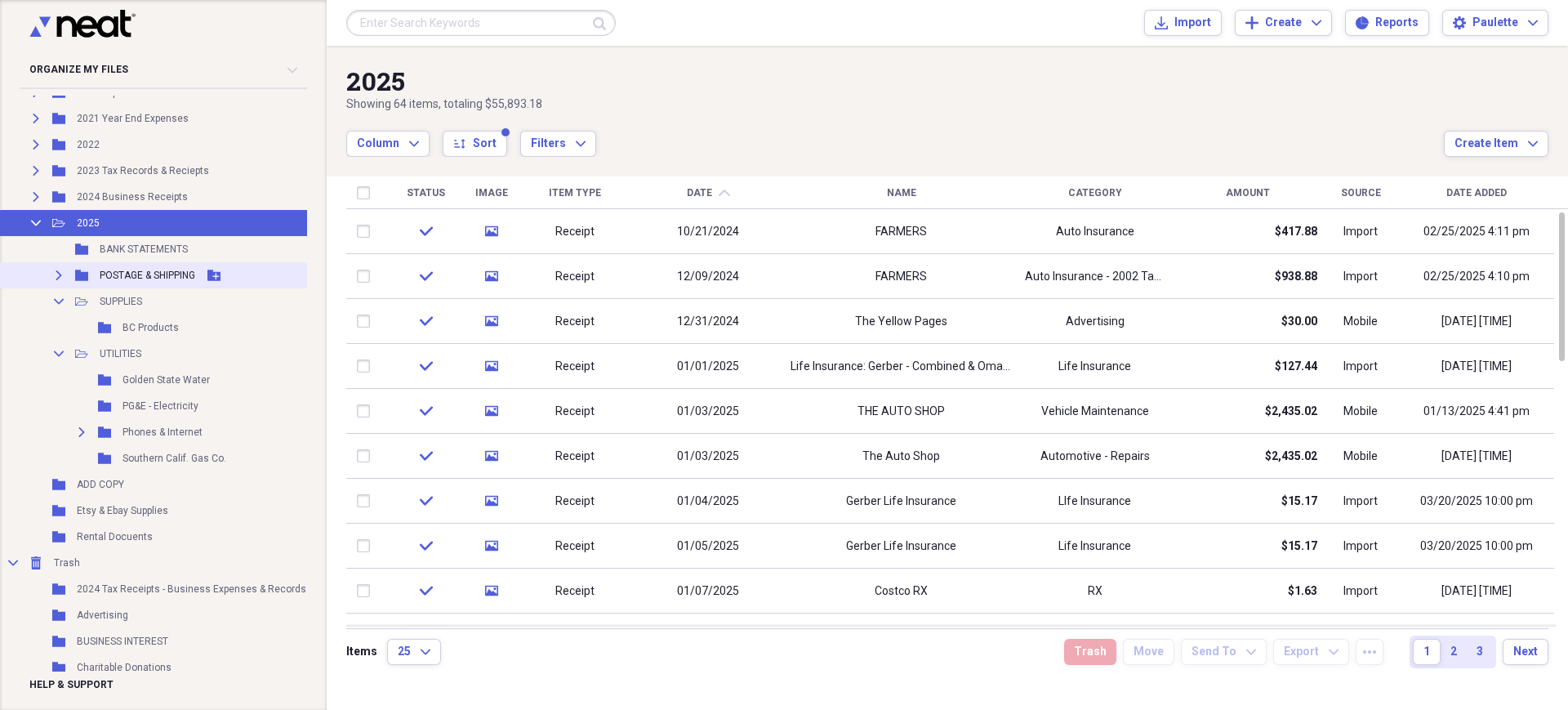 click on "Expand" at bounding box center (59, 275) 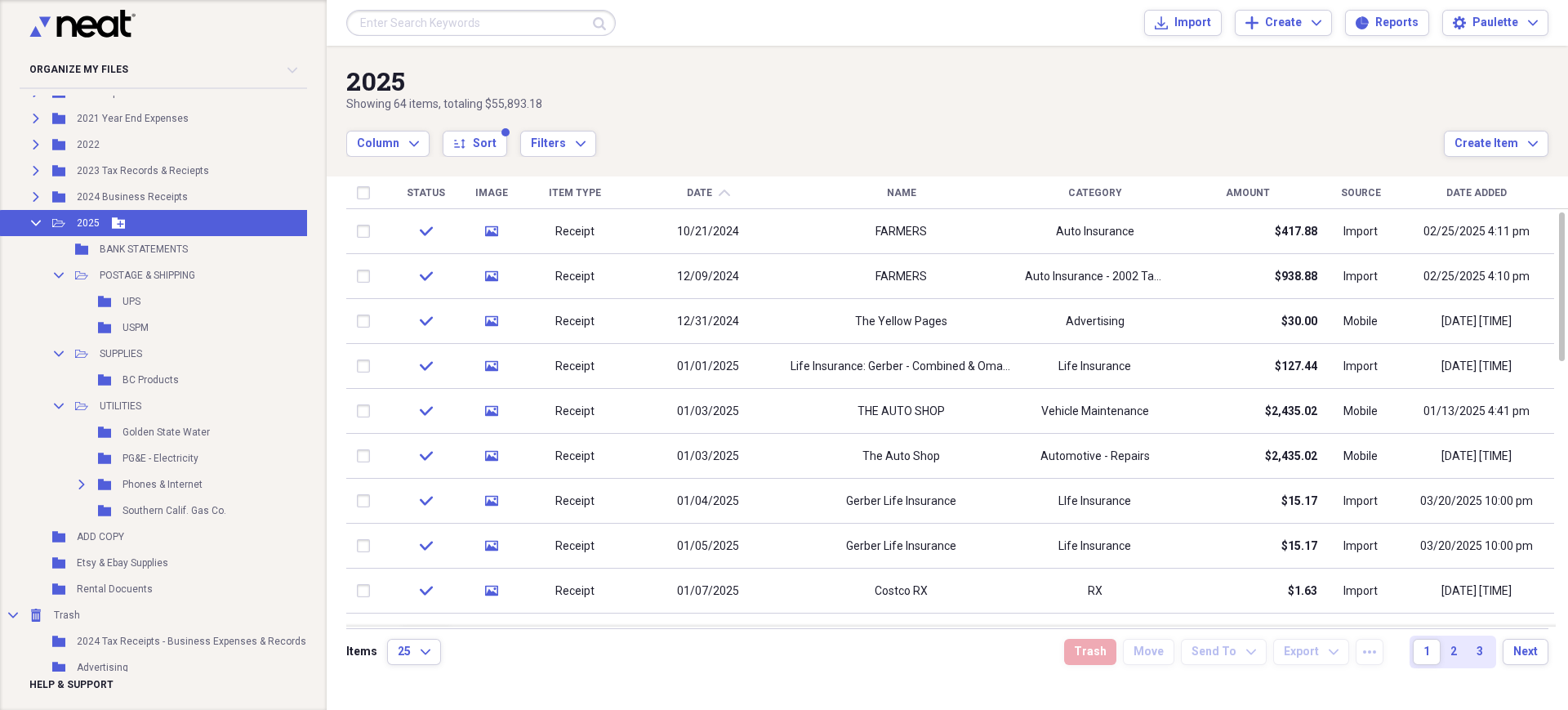 click on "Collapse Open Folder 2025 Add Folder" at bounding box center (163, 223) 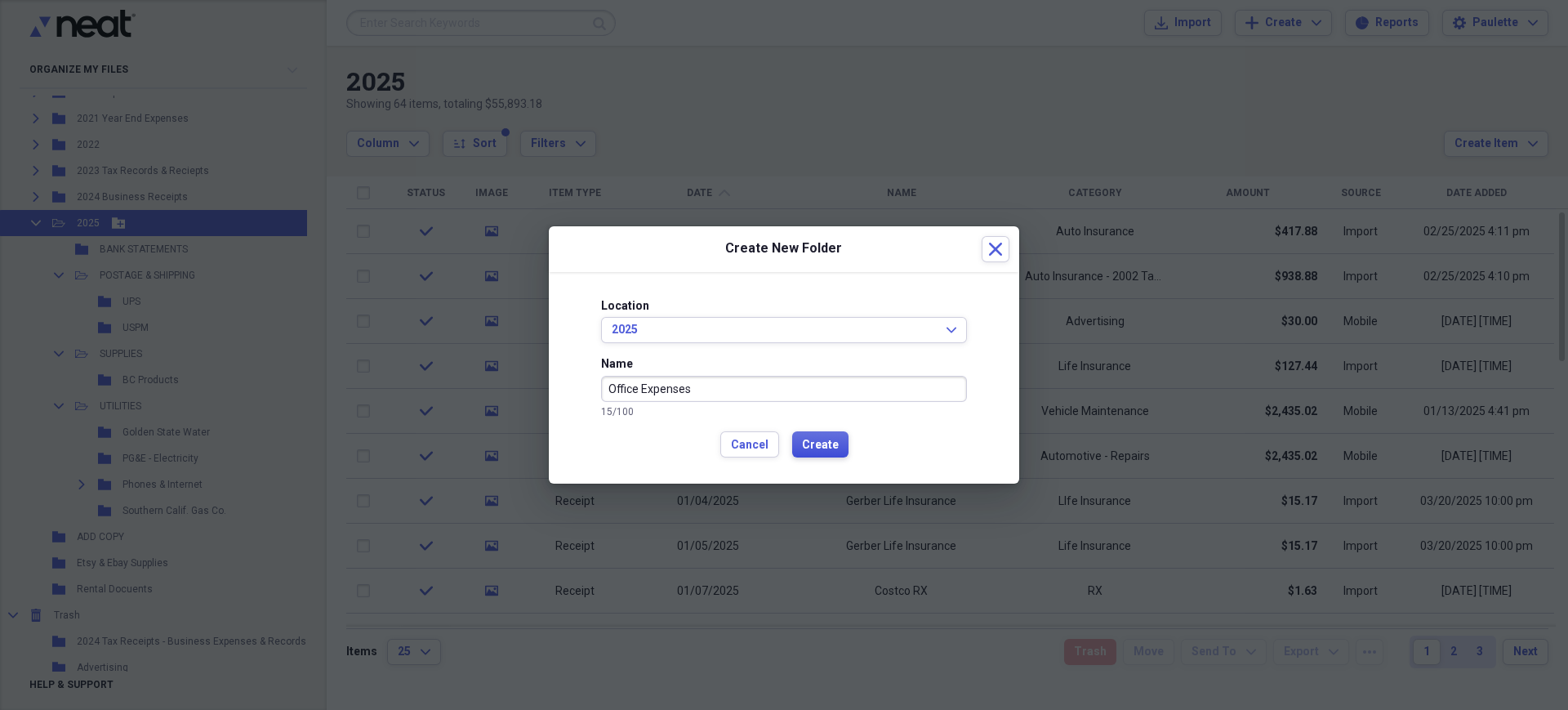 type on "Office Expenses" 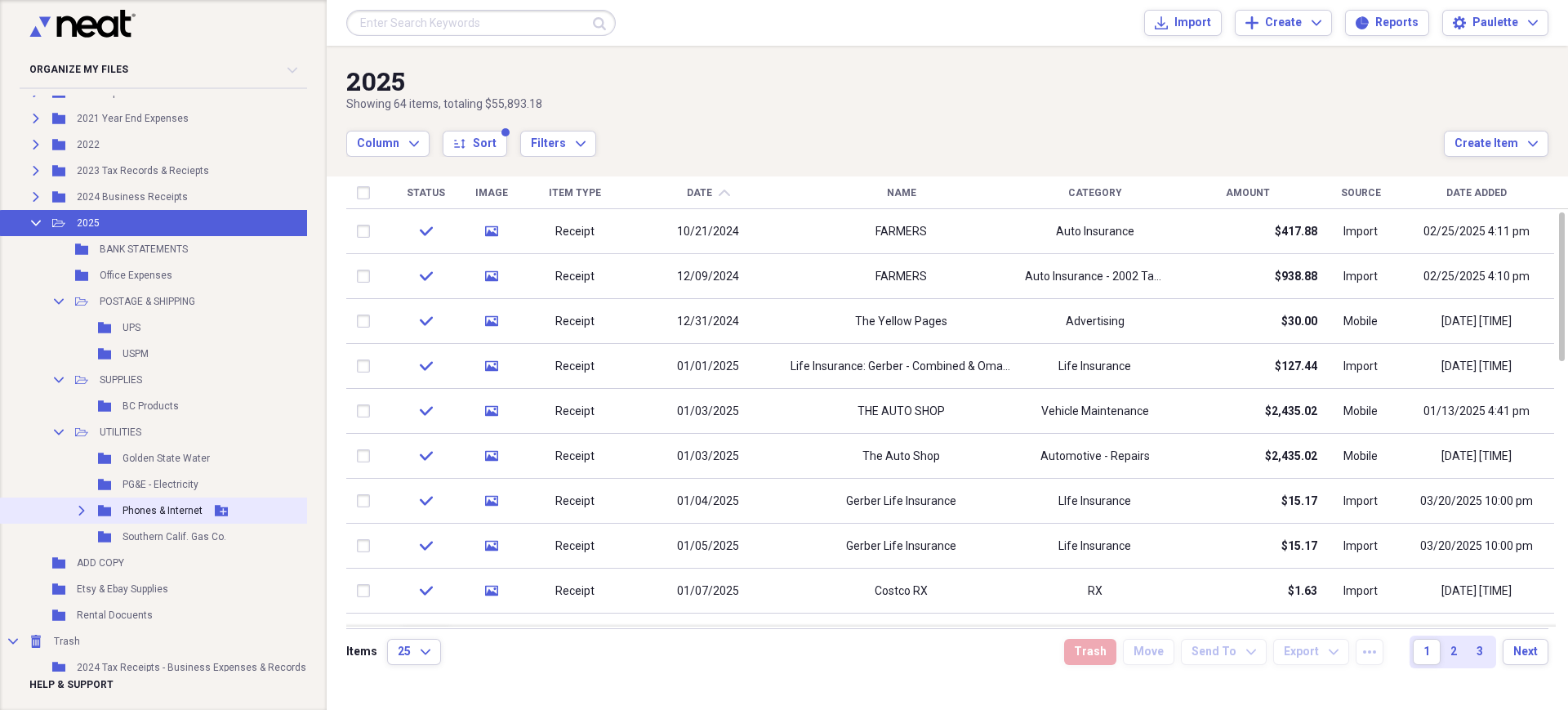 click on "Expand" at bounding box center [82, 511] 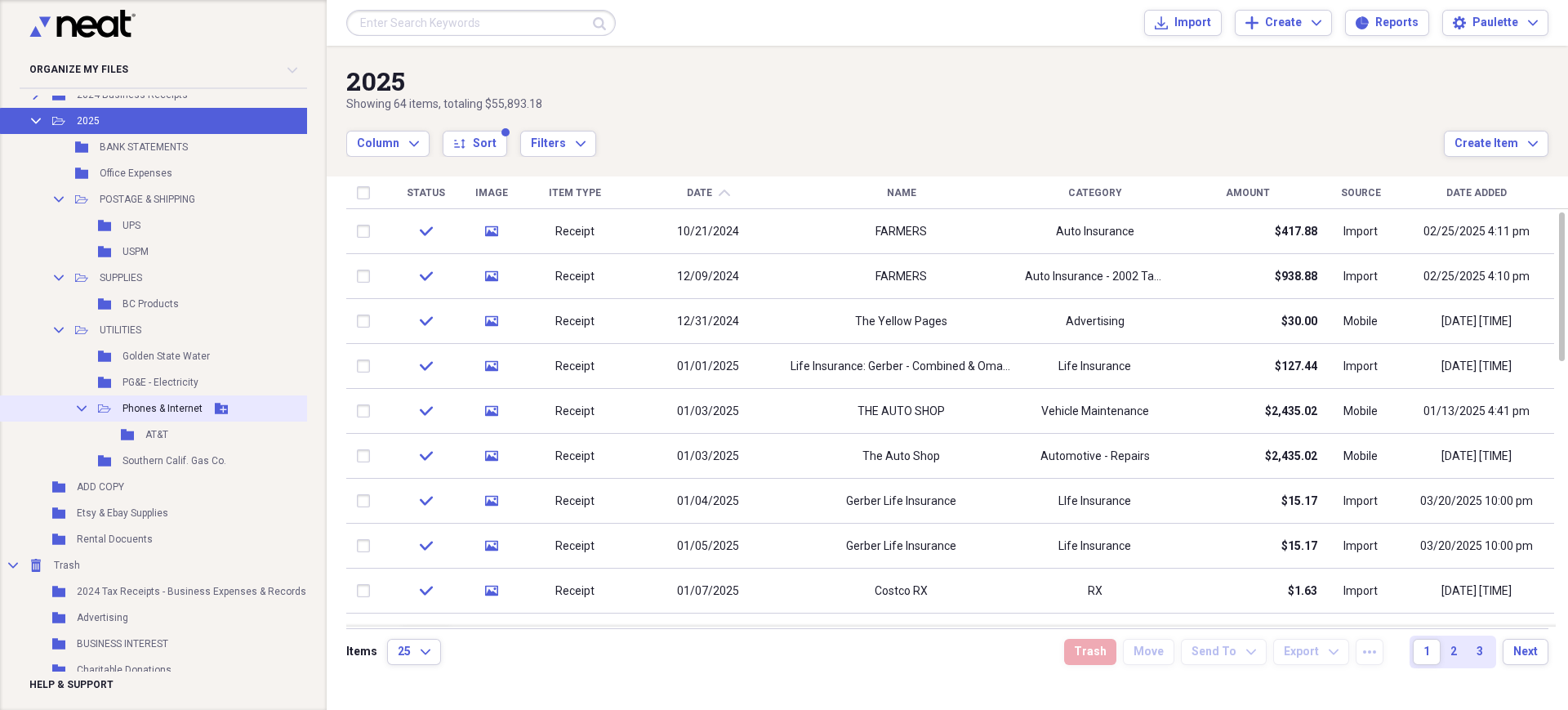 scroll, scrollTop: 409, scrollLeft: 0, axis: vertical 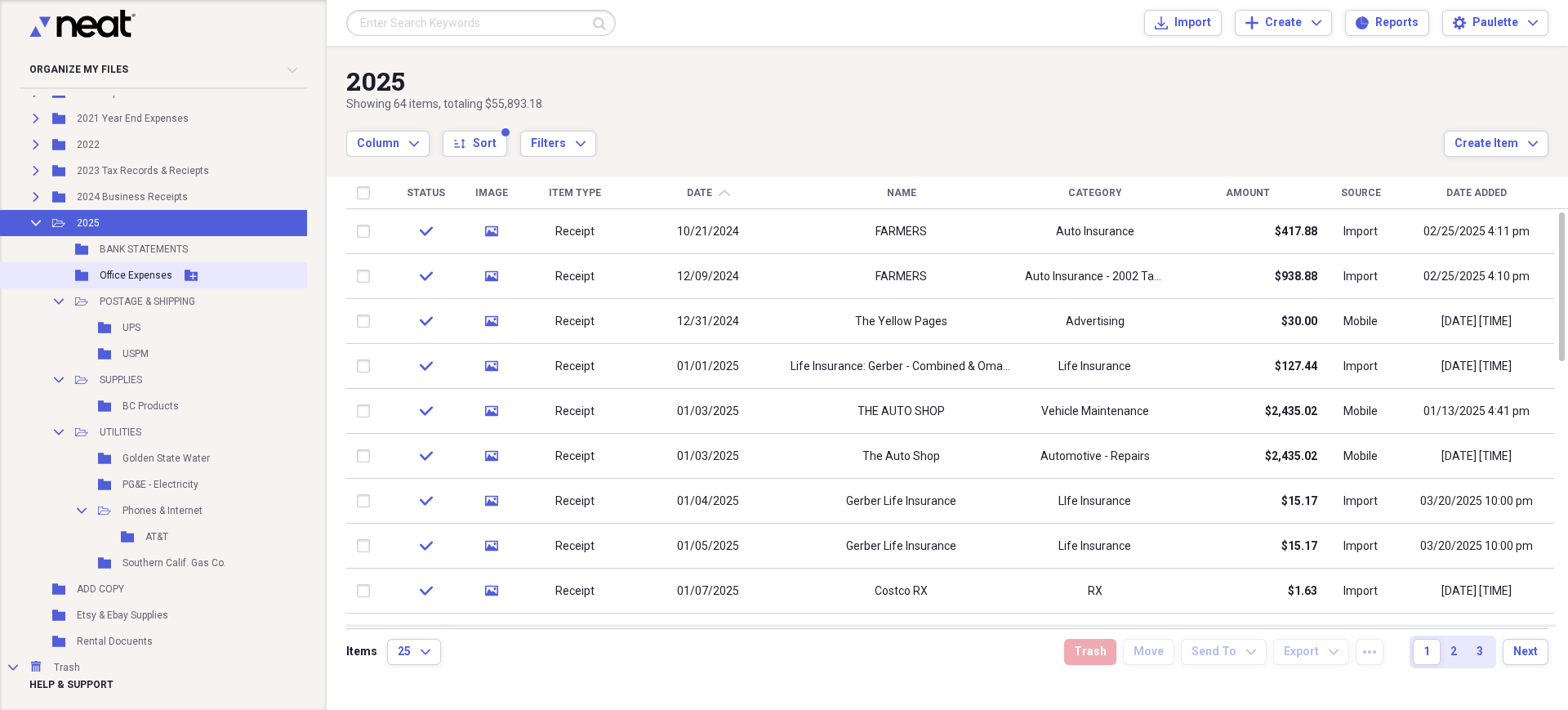 click on "Office Expenses" at bounding box center (136, 275) 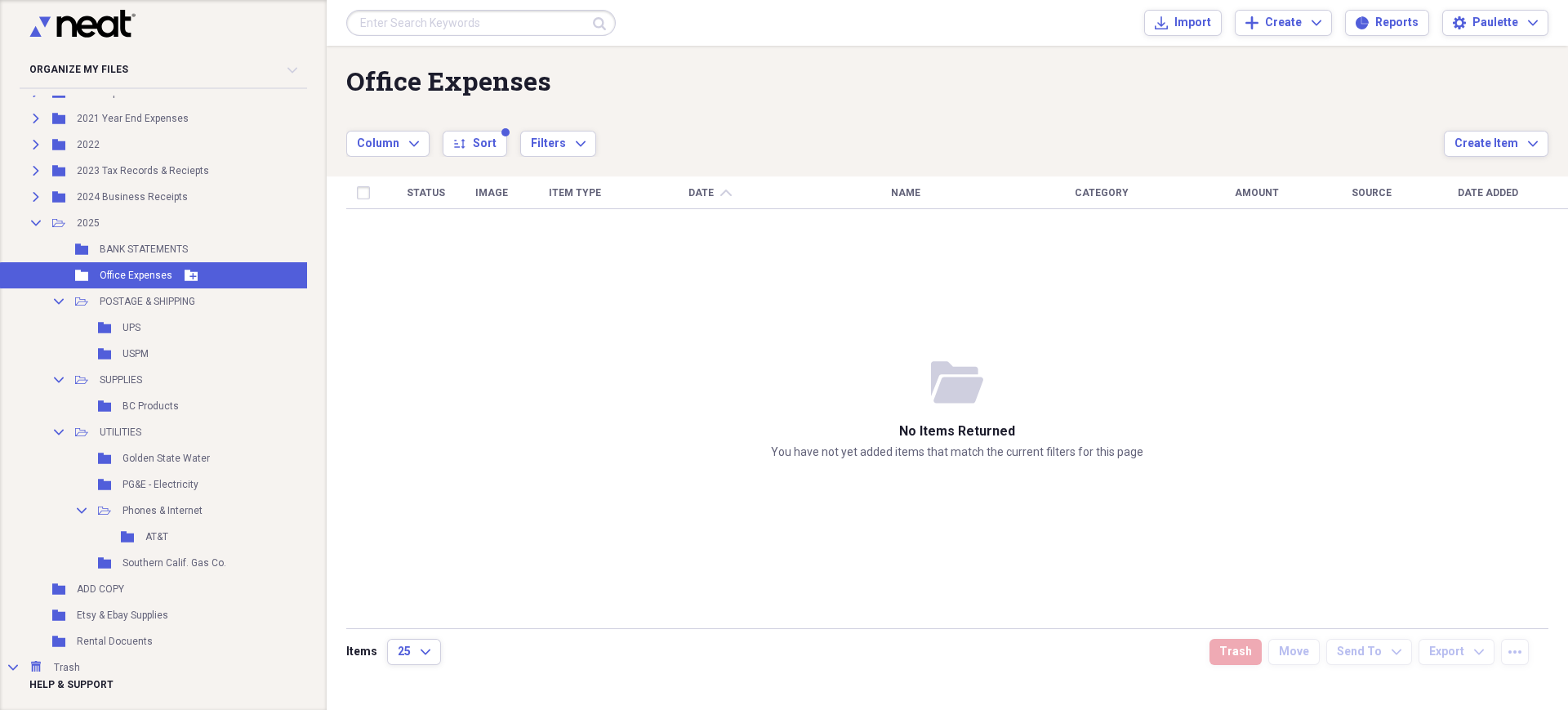 click 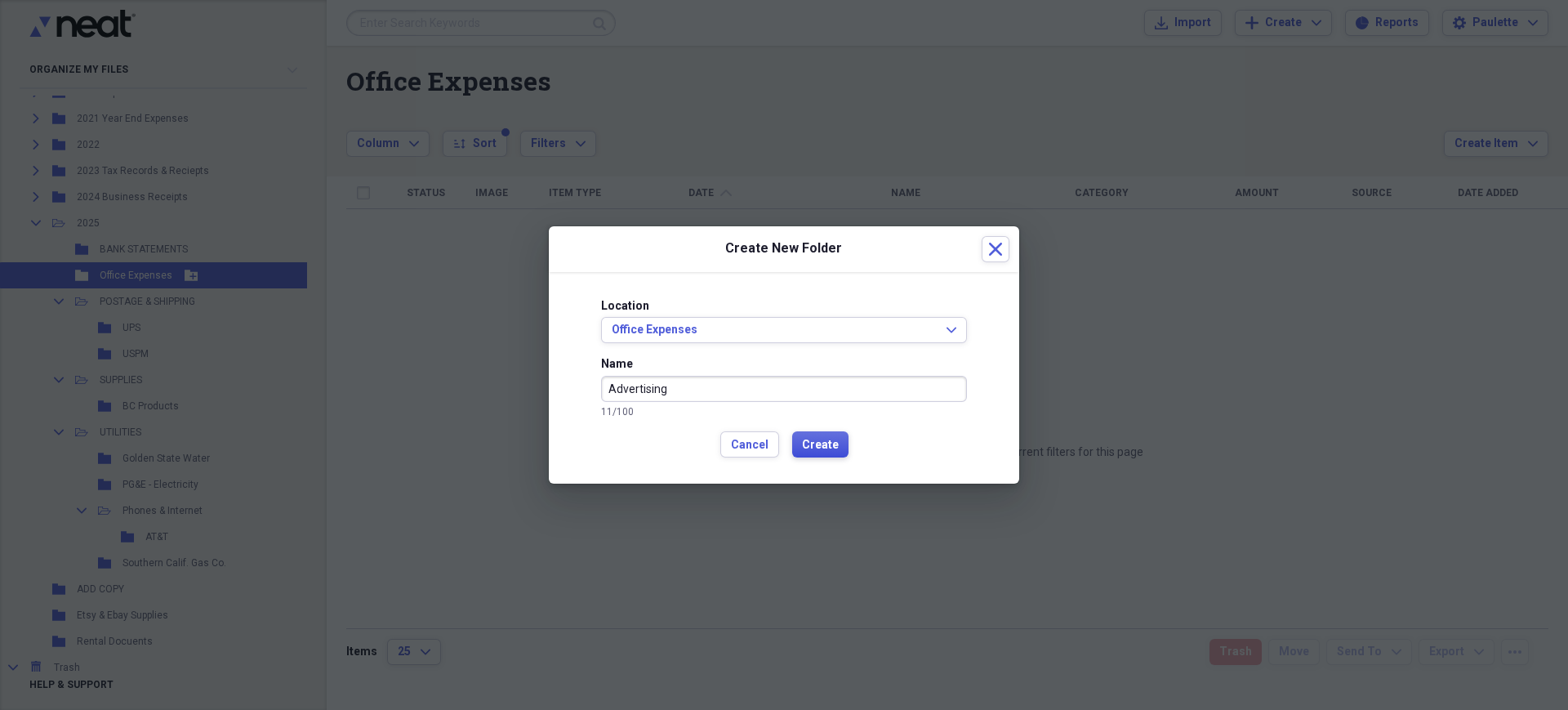 type on "Advertising" 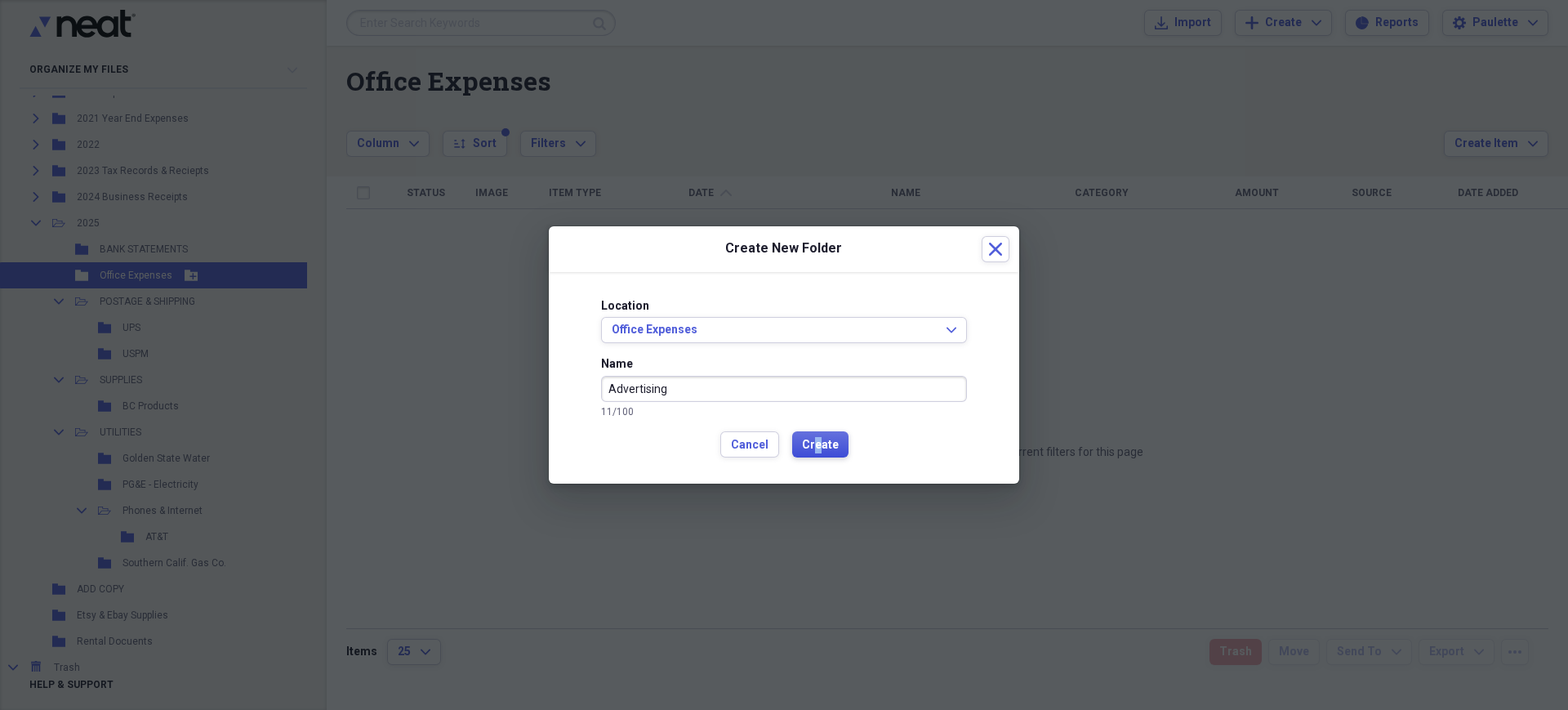 click on "Create" at bounding box center (820, 445) 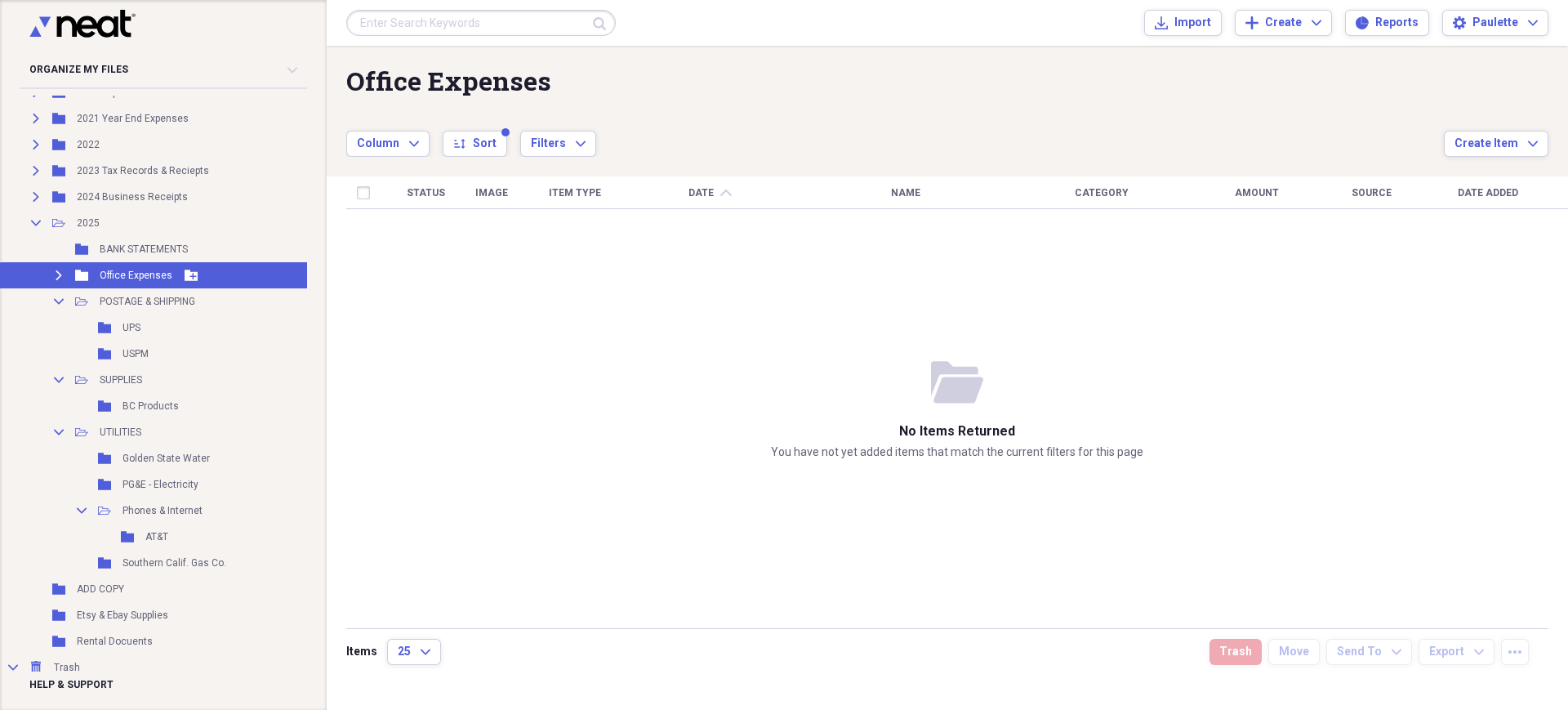click on "Expand" at bounding box center [59, 275] 